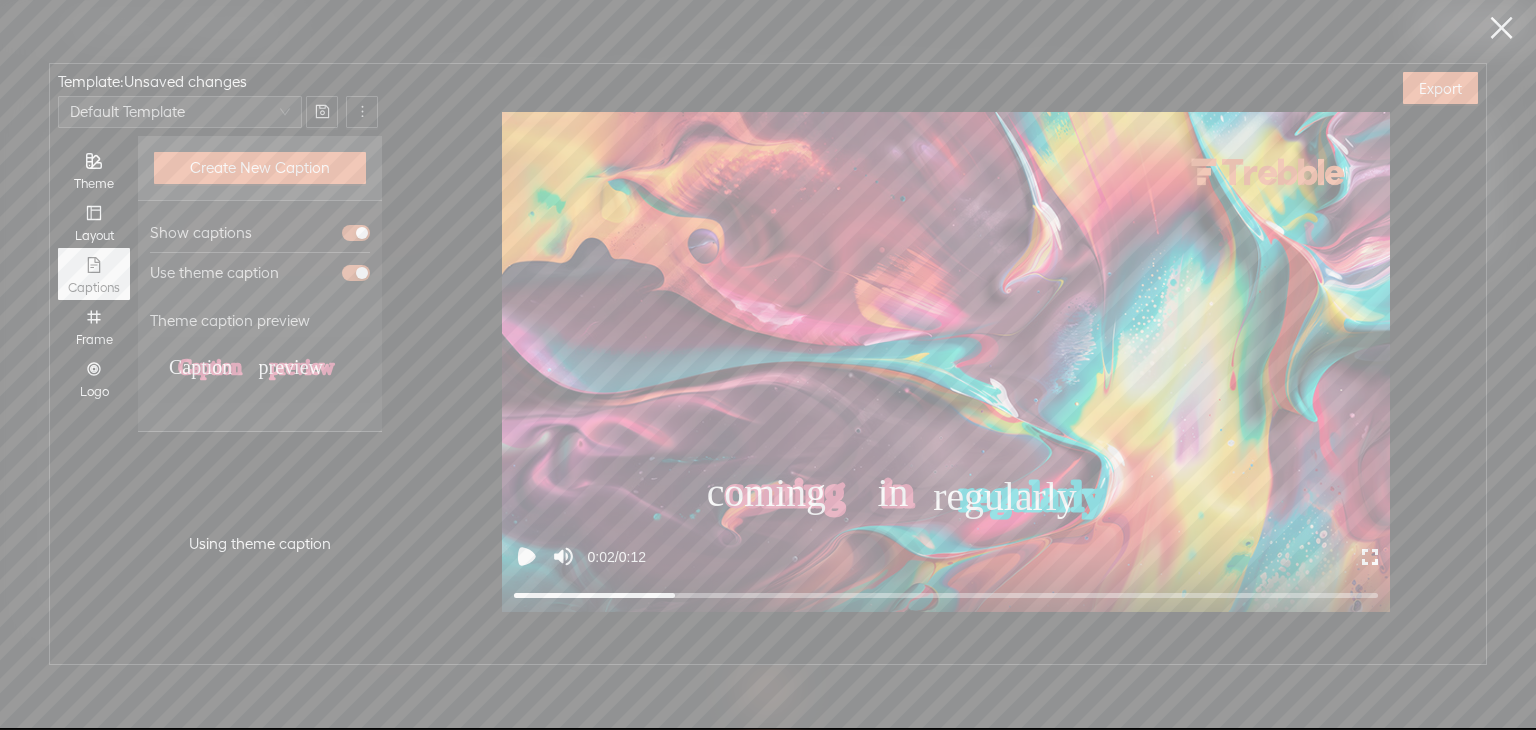 scroll, scrollTop: 0, scrollLeft: 0, axis: both 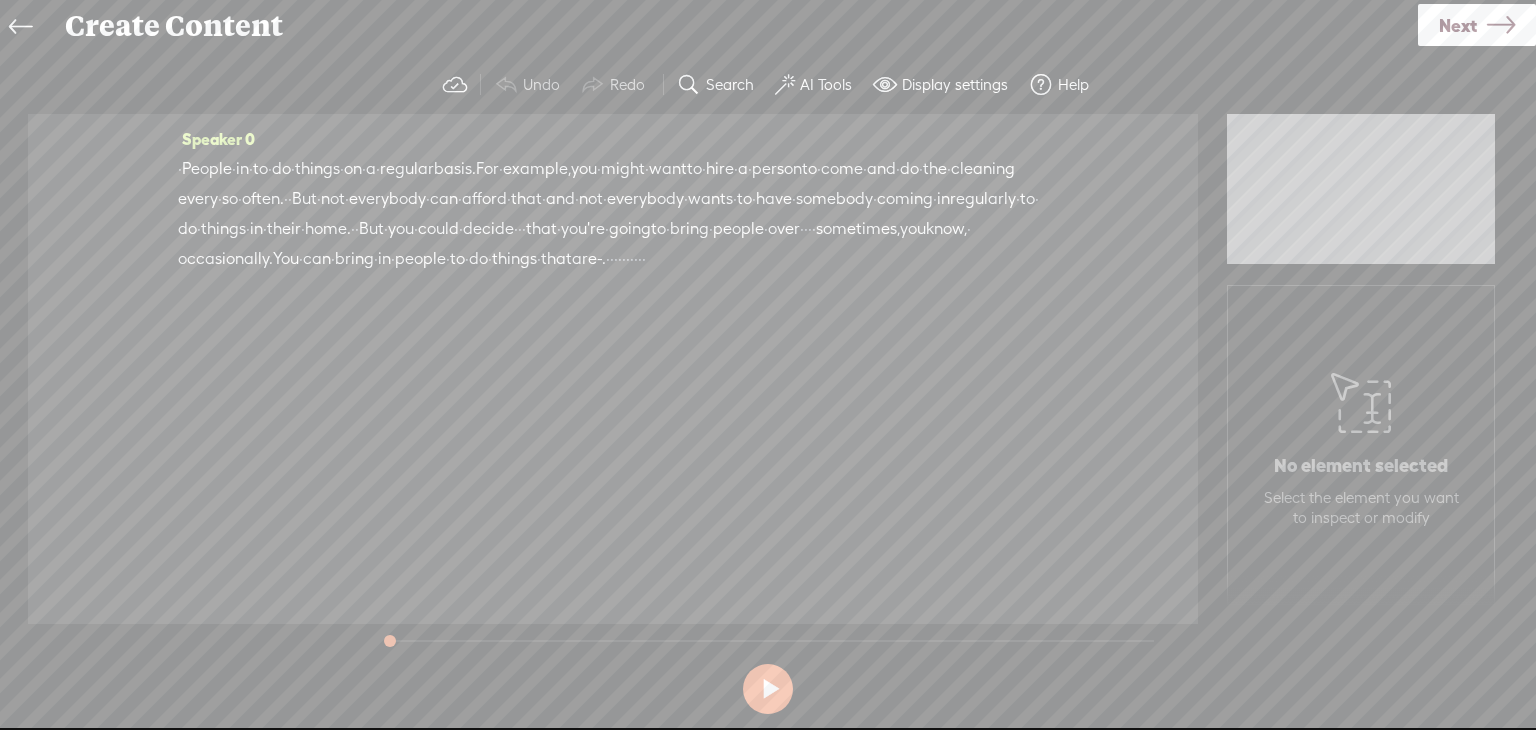 drag, startPoint x: 433, startPoint y: 229, endPoint x: 760, endPoint y: 202, distance: 328.1128 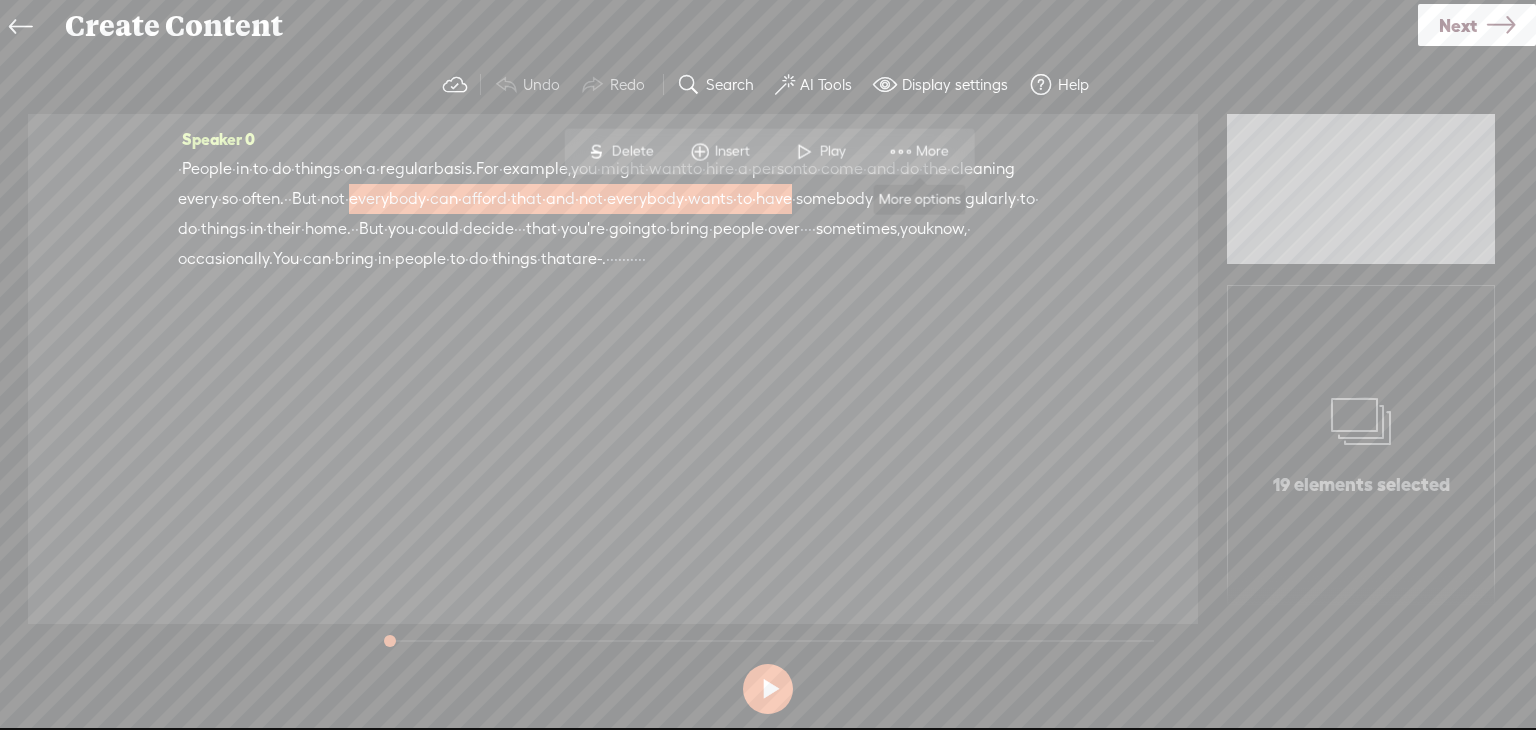 click at bounding box center (901, 151) 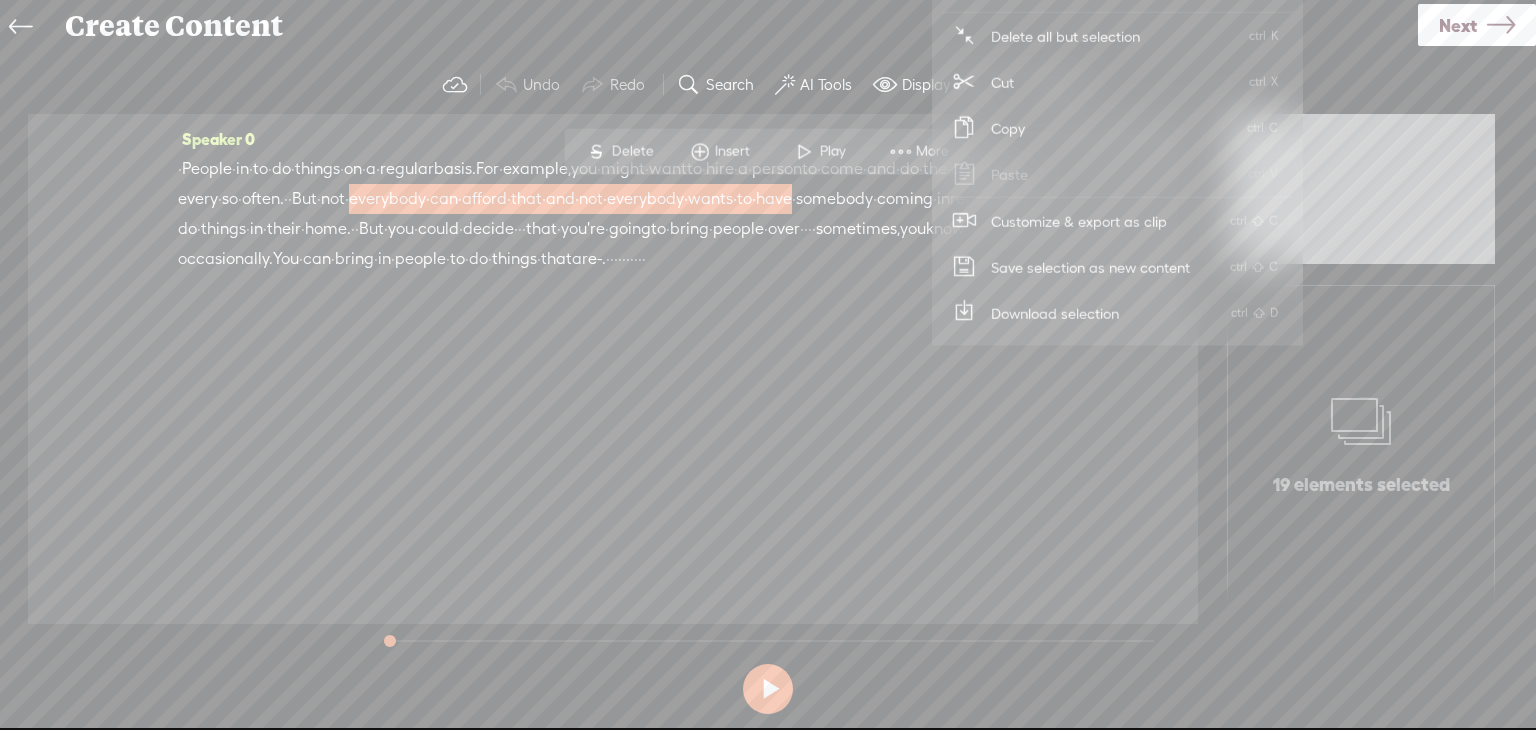click on "Customize & export as clip" at bounding box center (1079, 220) 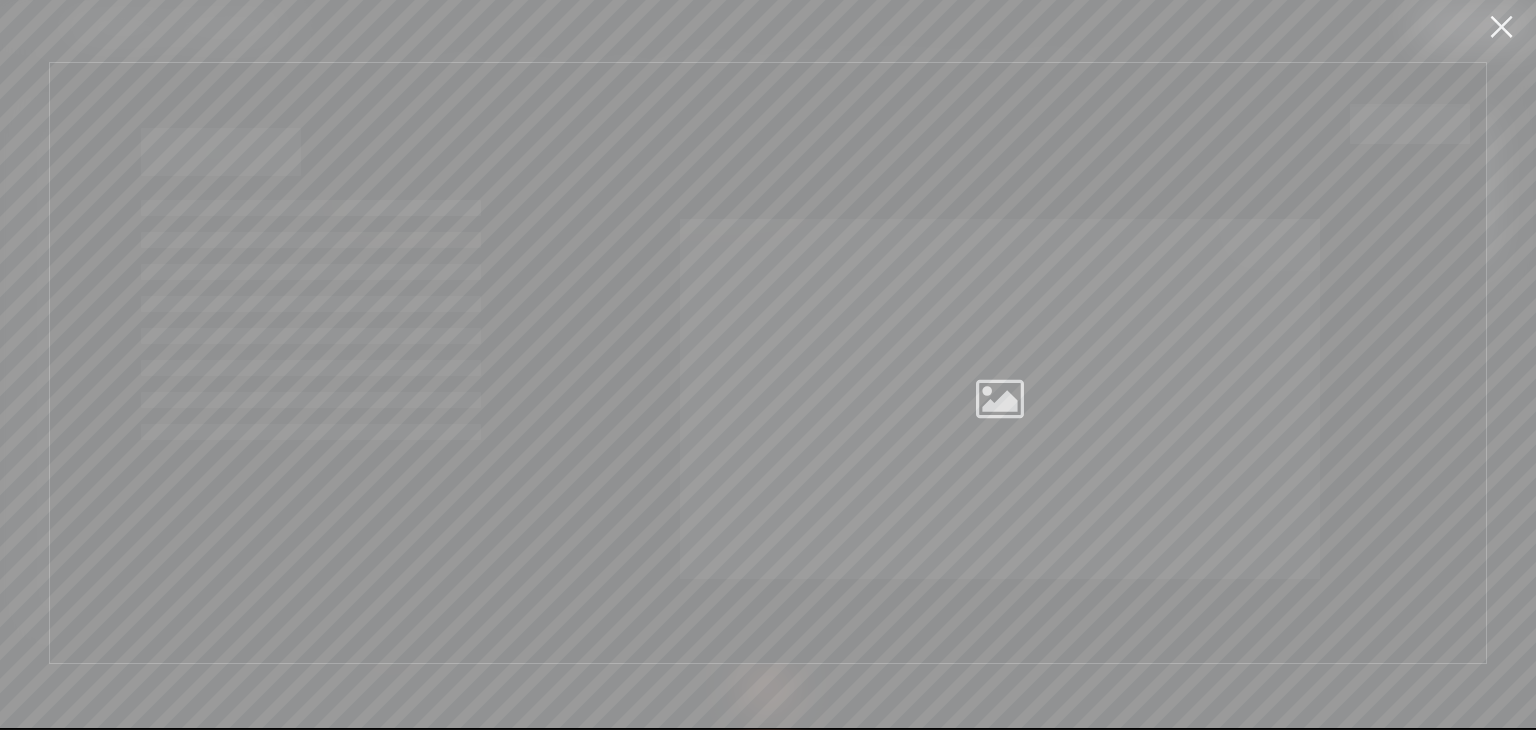 scroll, scrollTop: 0, scrollLeft: 0, axis: both 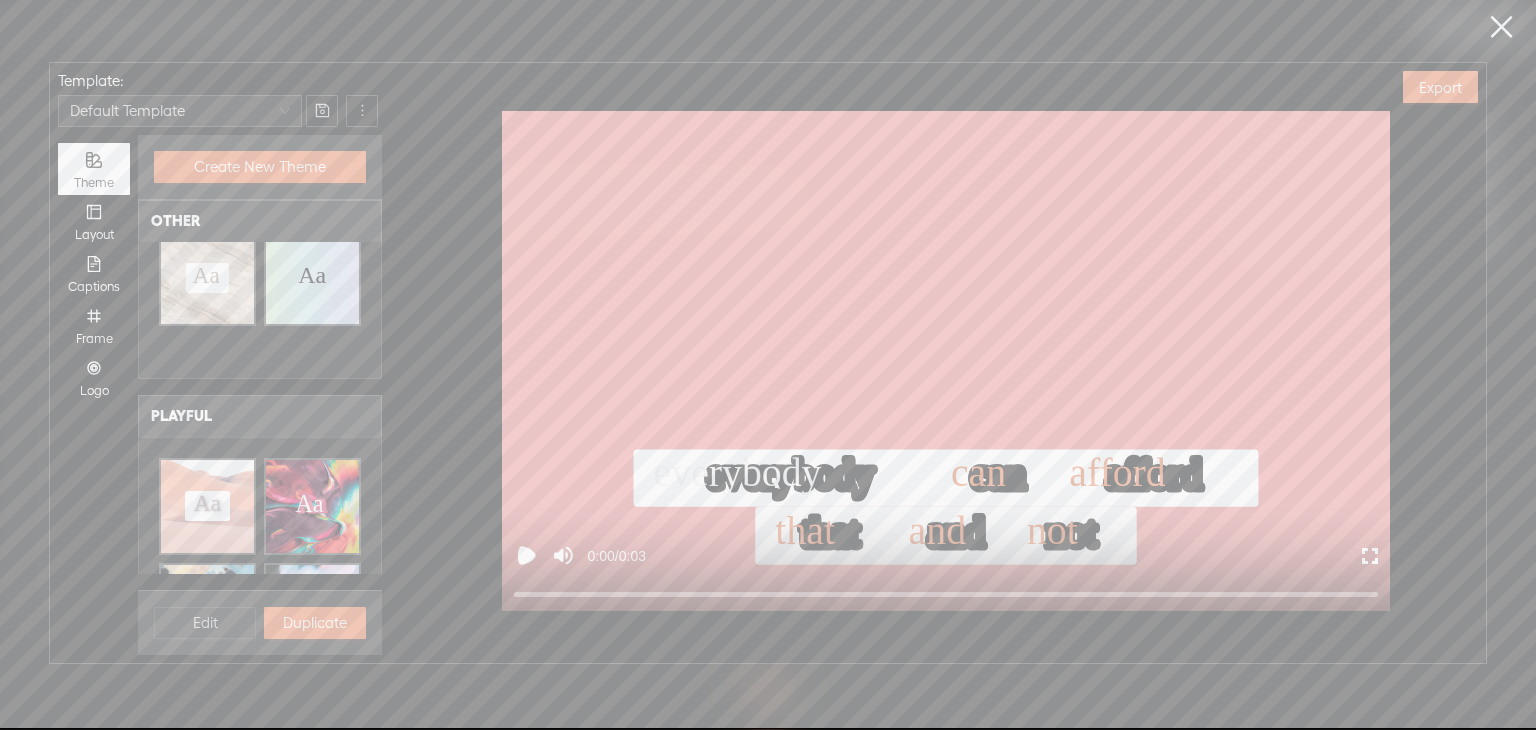 click on "Aa Aa Aa Aa" at bounding box center (207, 506) 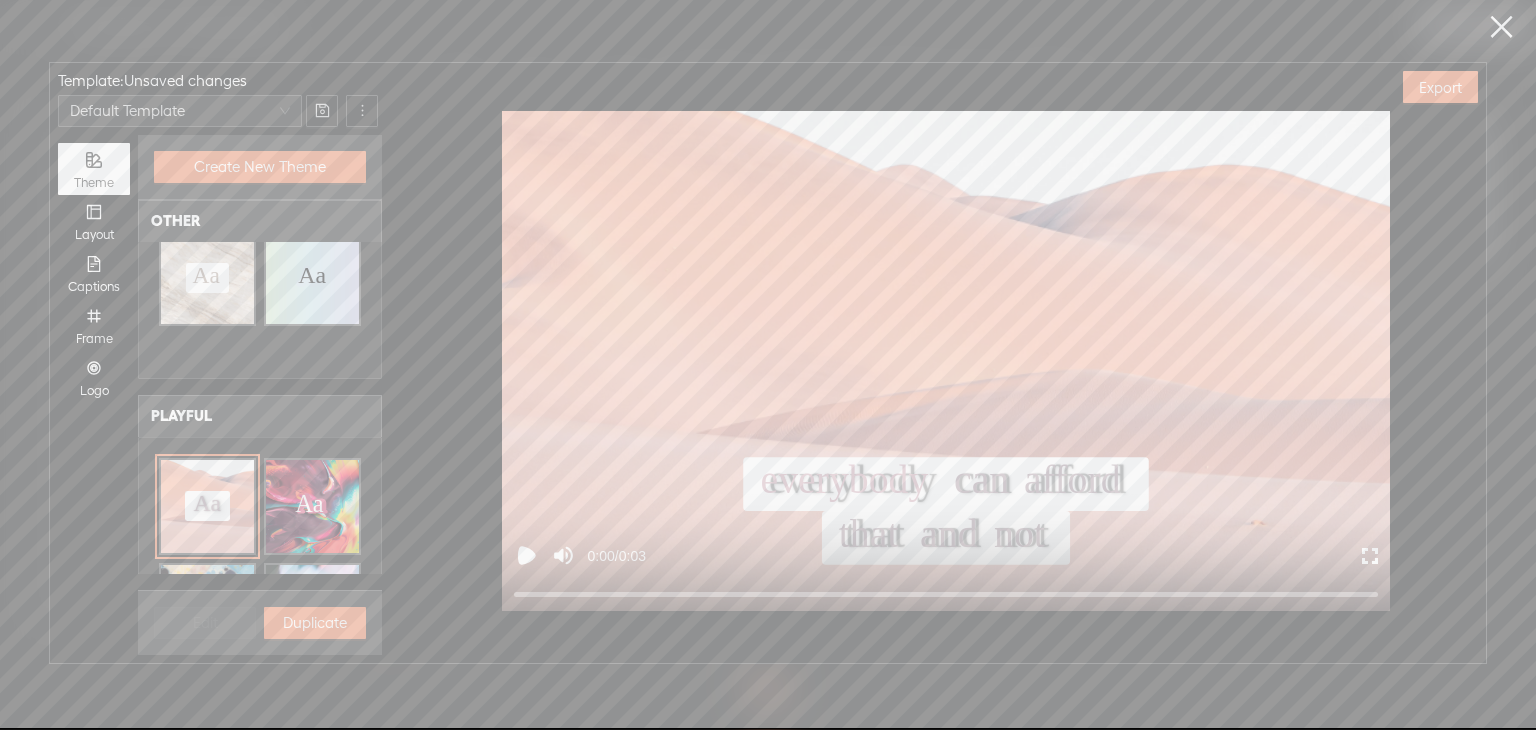 click on "Duplicate" at bounding box center [315, 623] 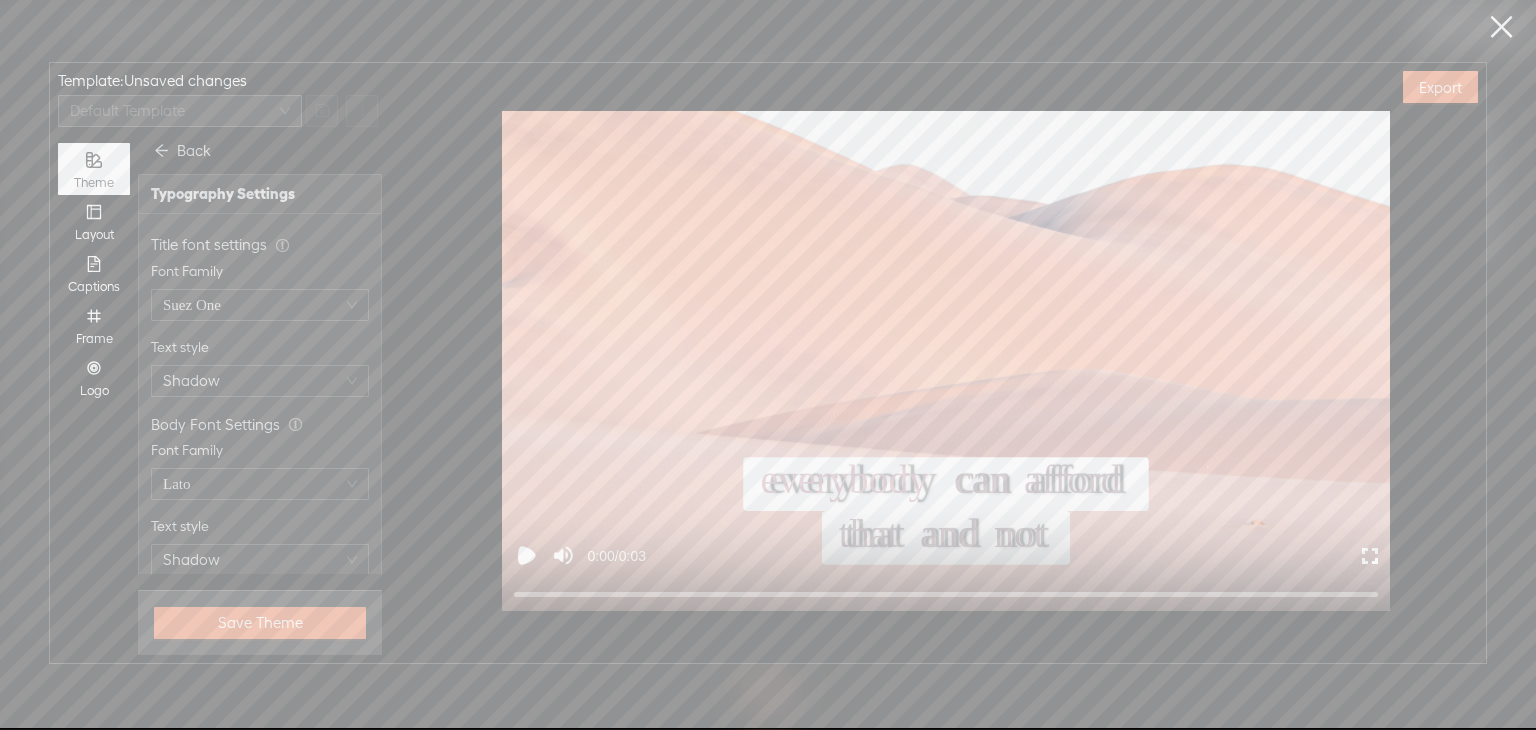 scroll, scrollTop: 1226, scrollLeft: 0, axis: vertical 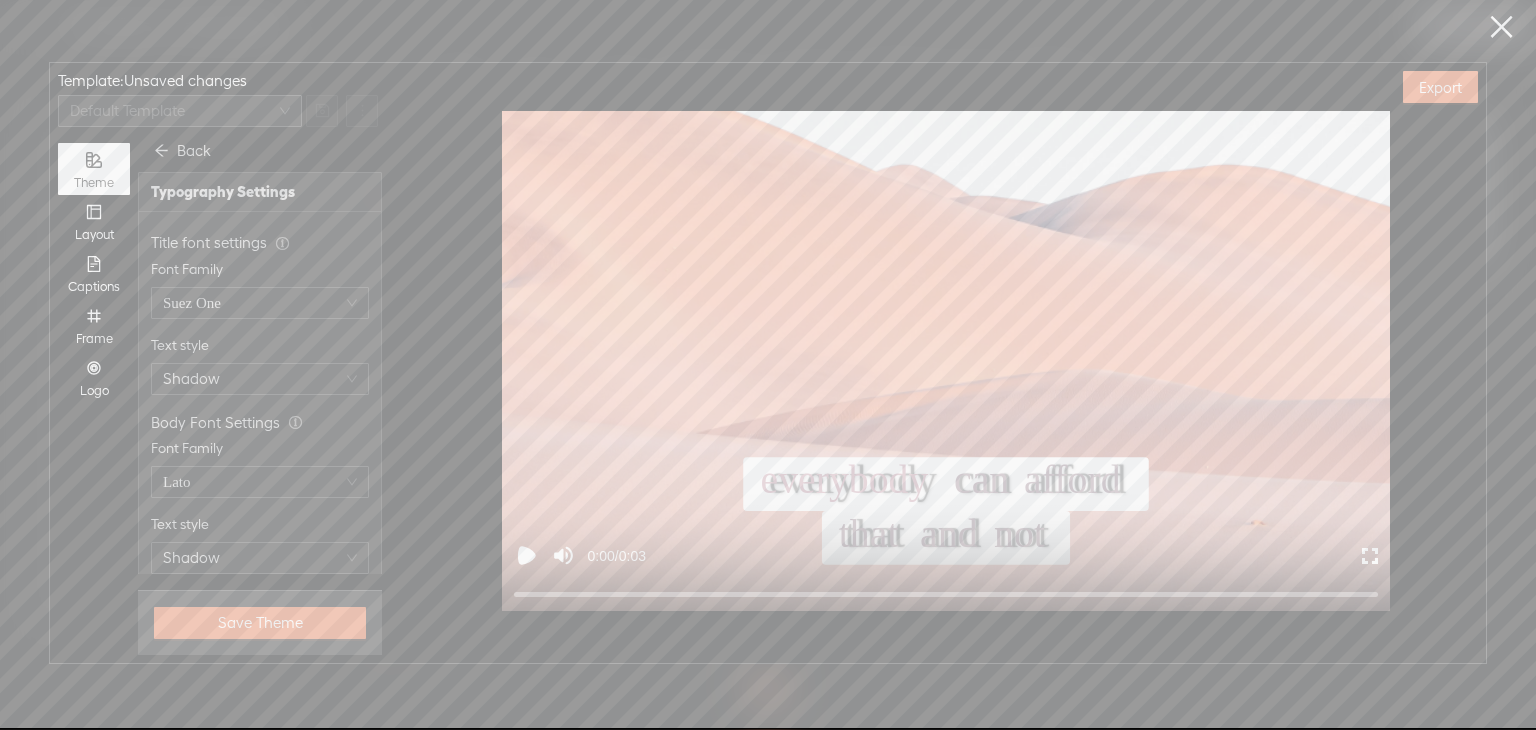 click on "Captions" at bounding box center (94, 273) 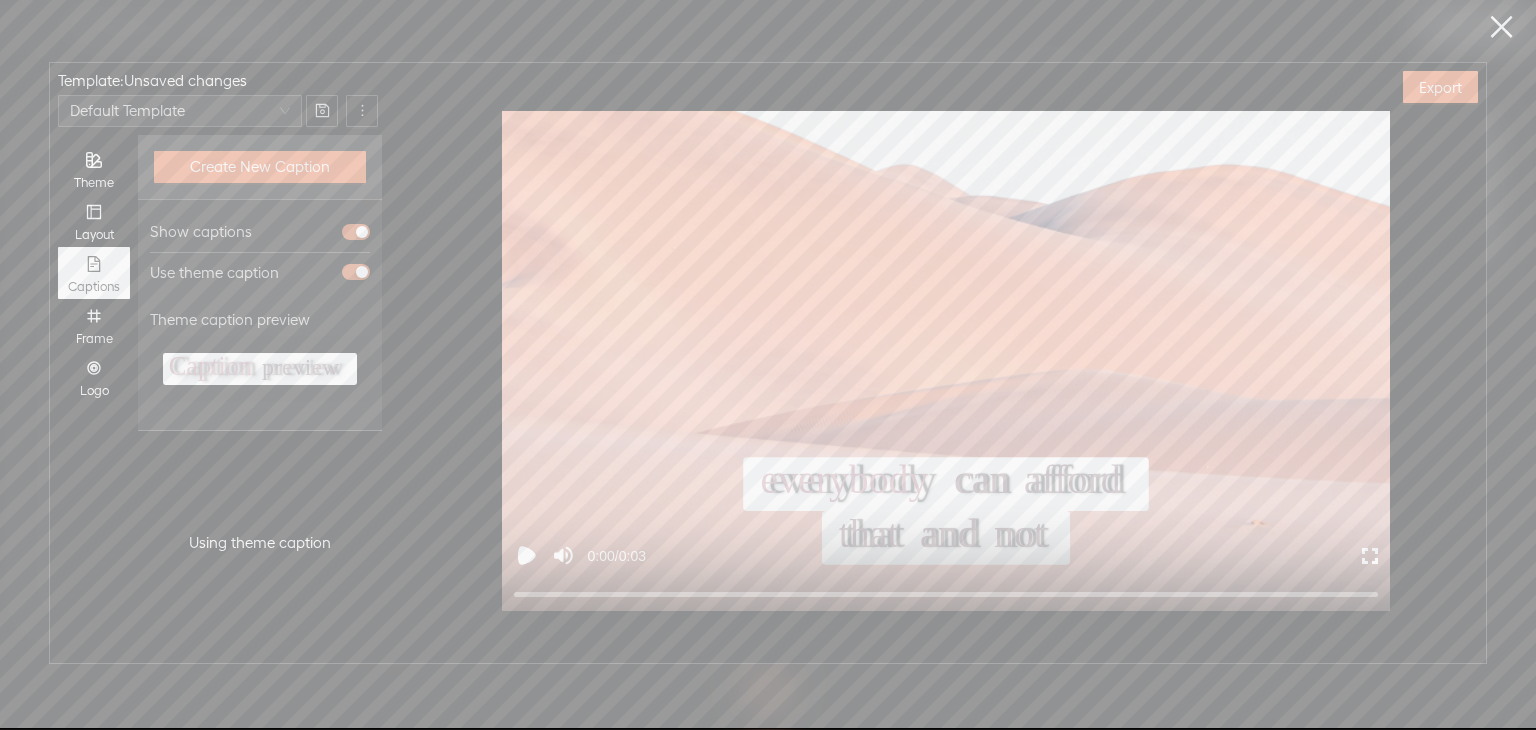 click at bounding box center [356, 272] 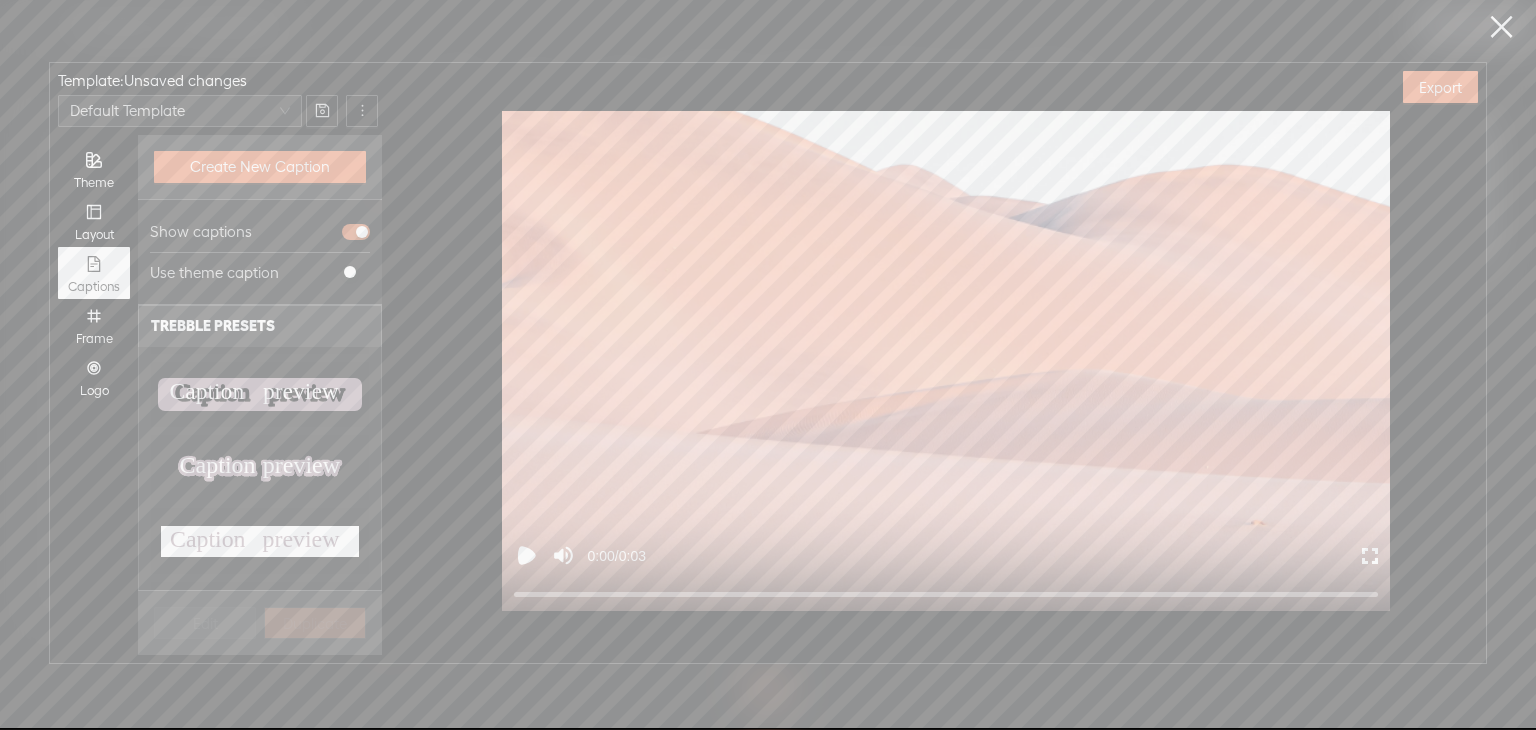 scroll, scrollTop: 1118, scrollLeft: 0, axis: vertical 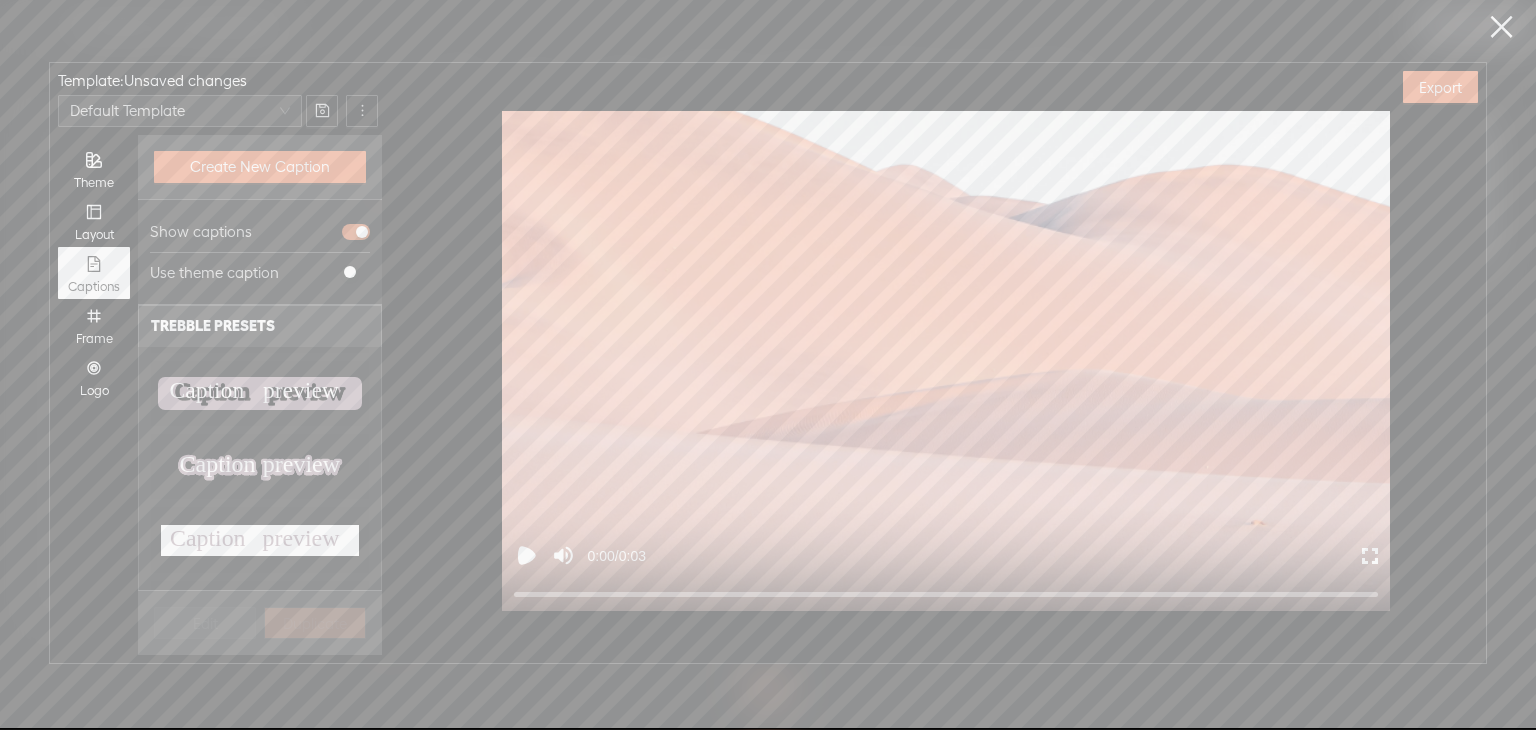 click on "Caption Caption Caption Caption preview preview preview preview Caption preview" 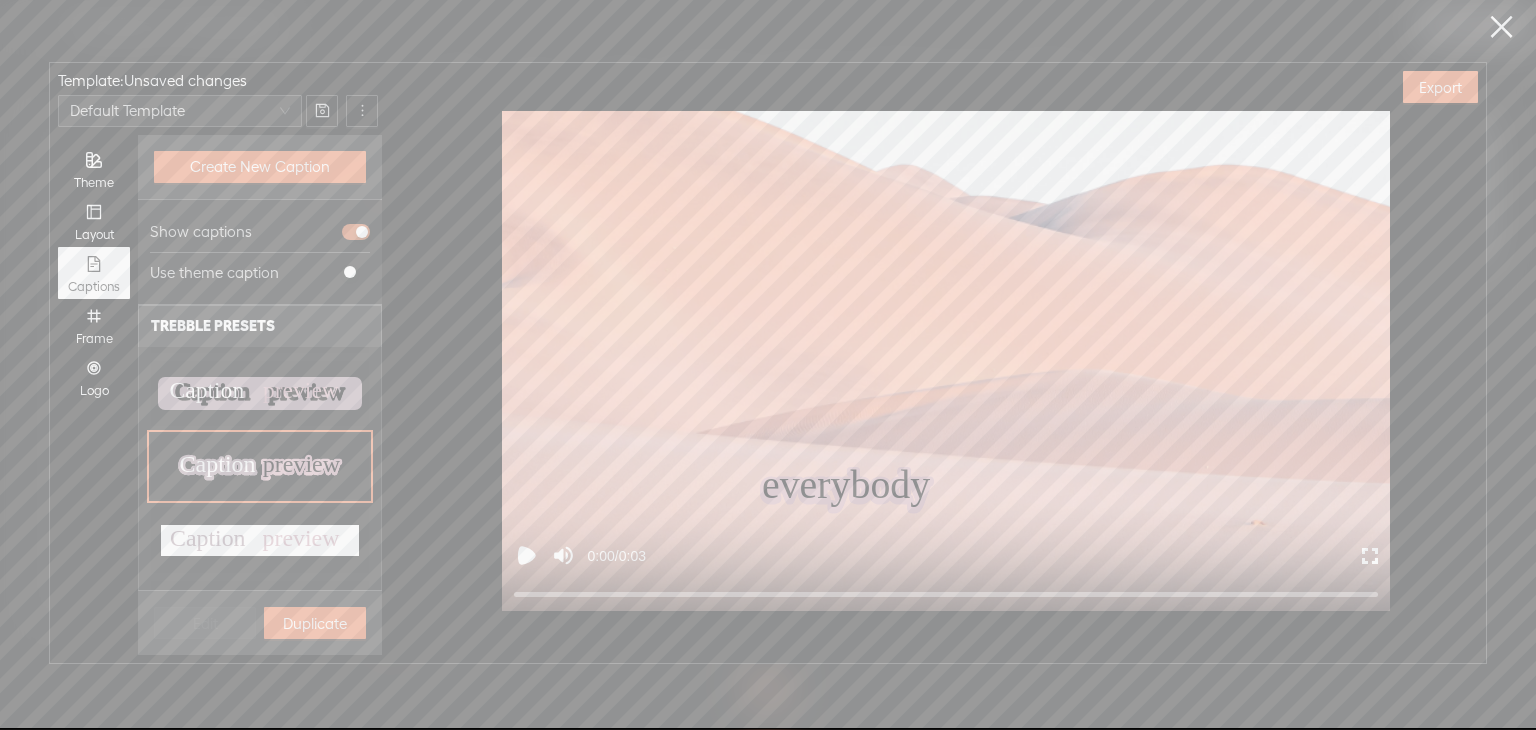 scroll, scrollTop: 1018, scrollLeft: 0, axis: vertical 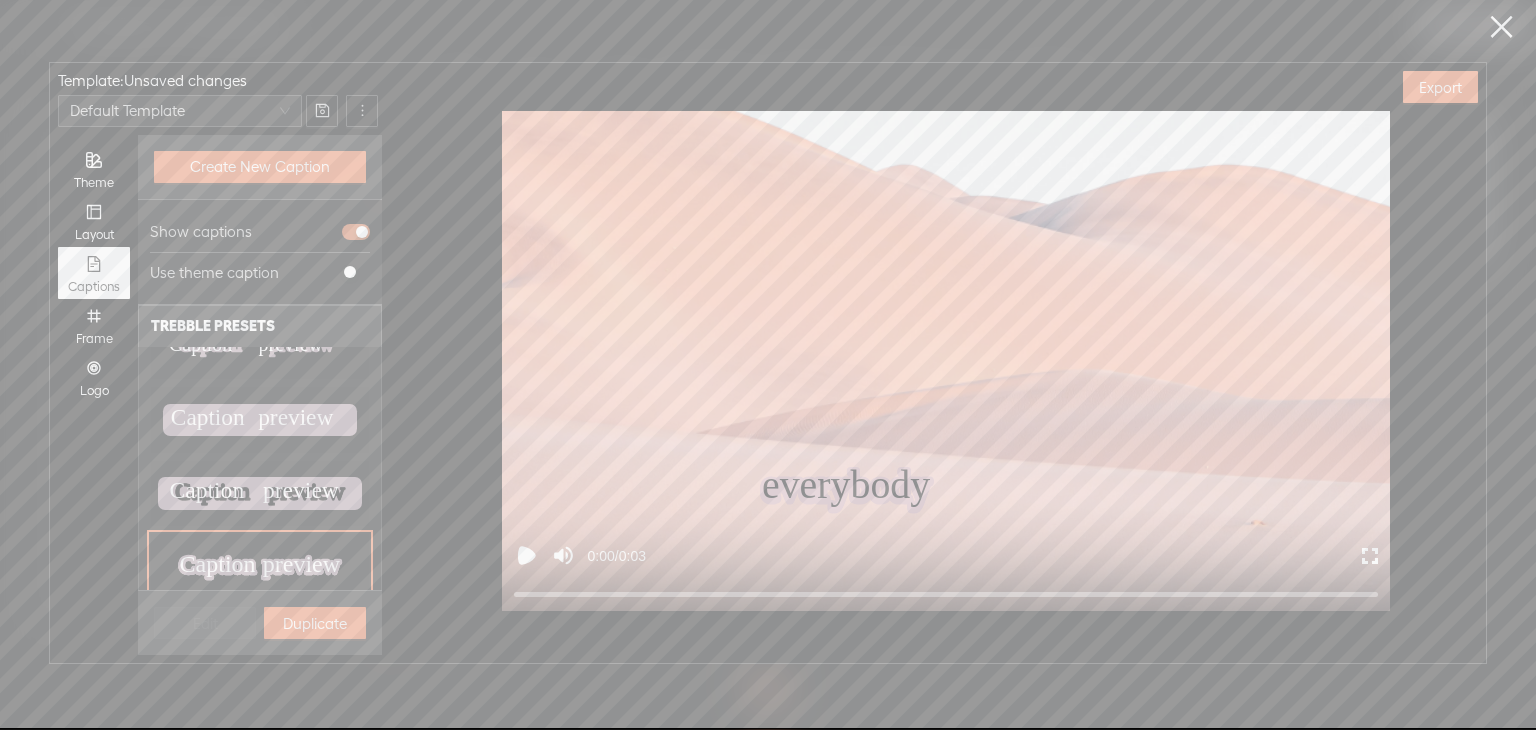 click on "preview" 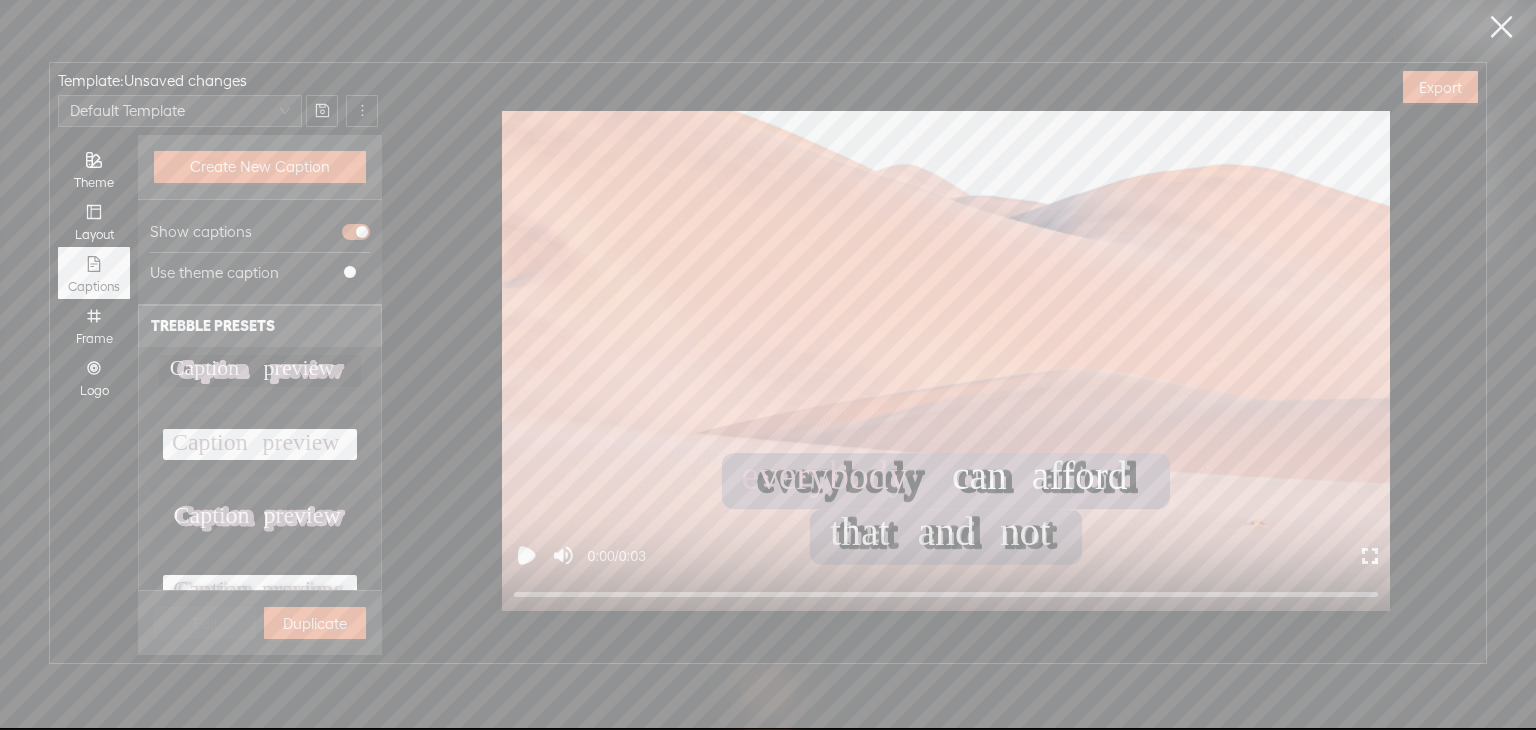 scroll, scrollTop: 718, scrollLeft: 0, axis: vertical 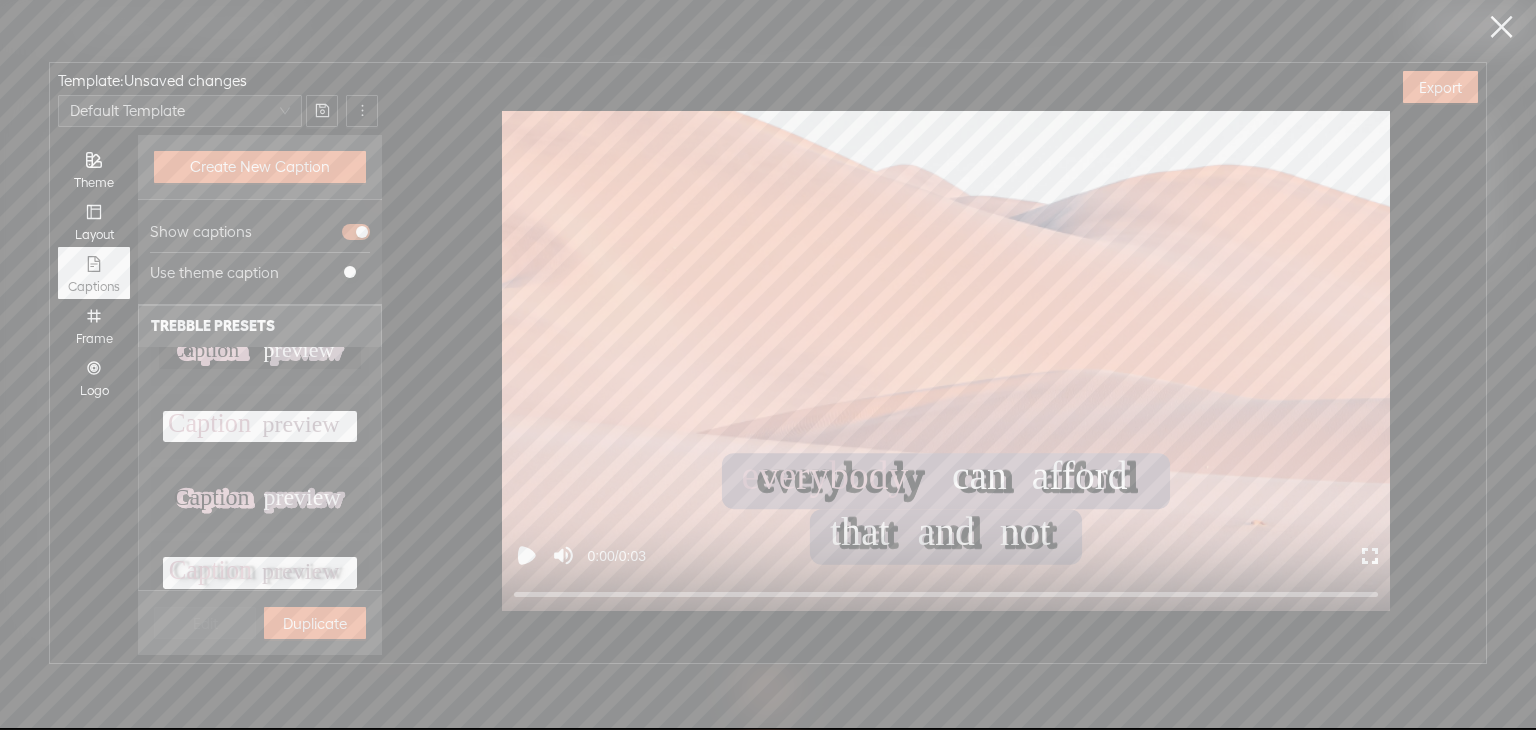 click on "preview" 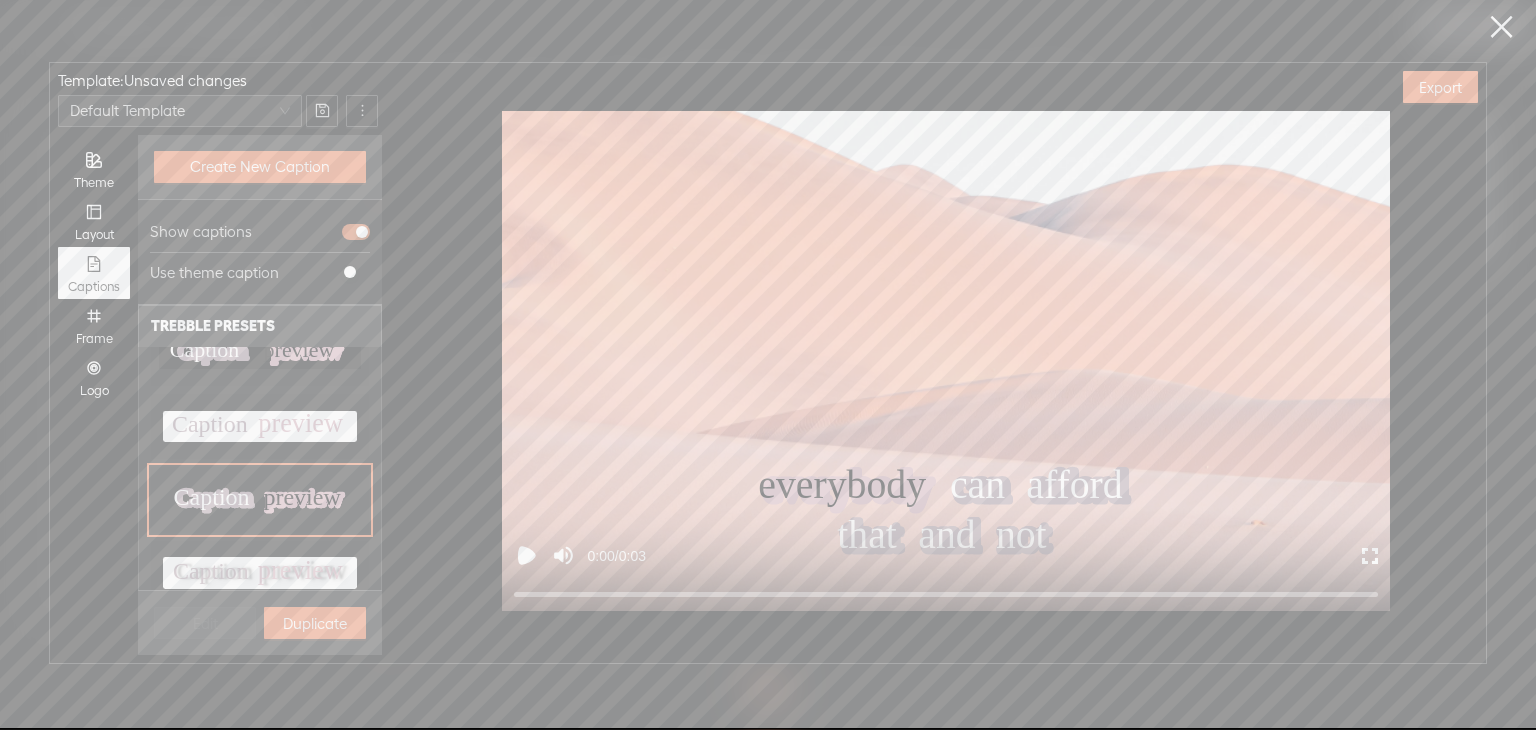 click on "Duplicate" at bounding box center (315, 623) 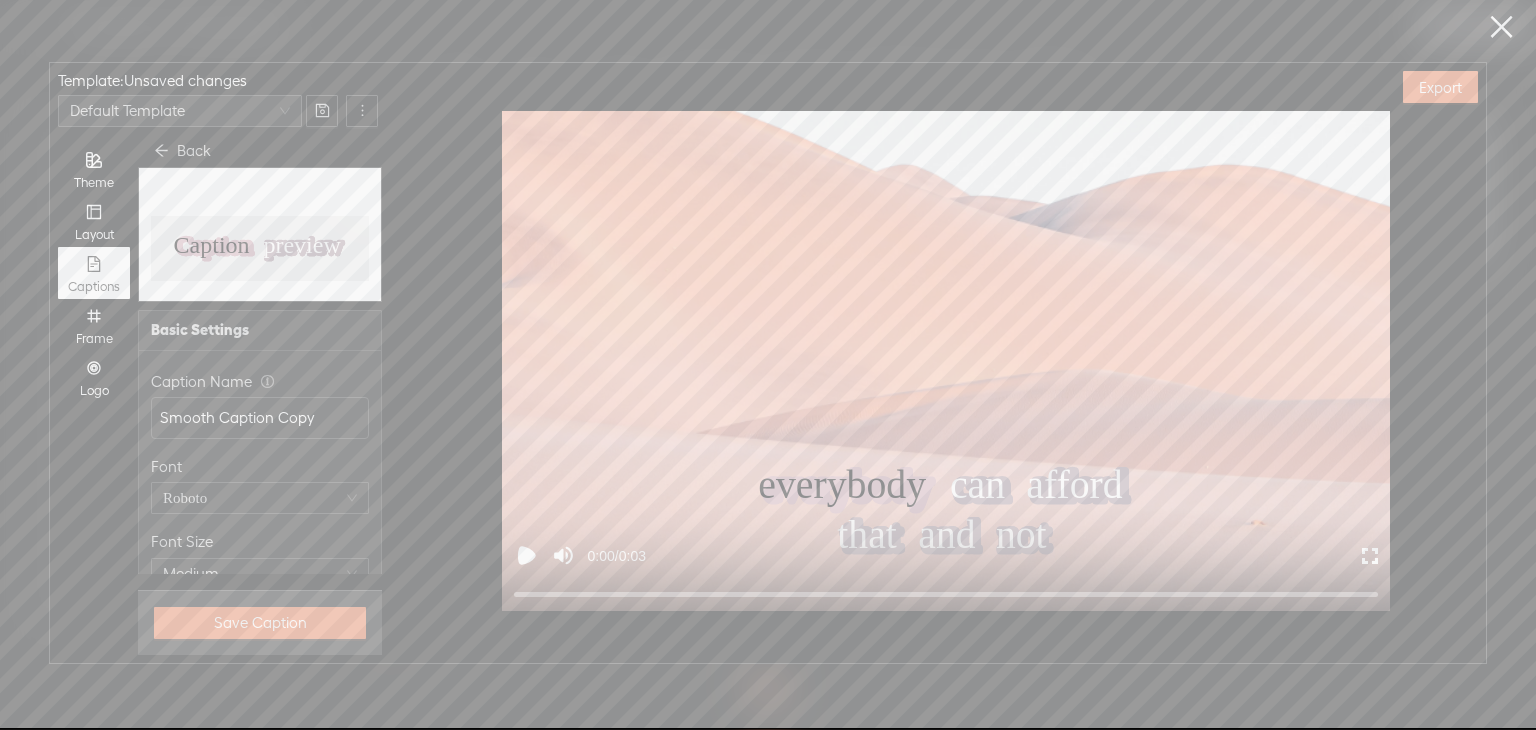 scroll, scrollTop: 0, scrollLeft: 0, axis: both 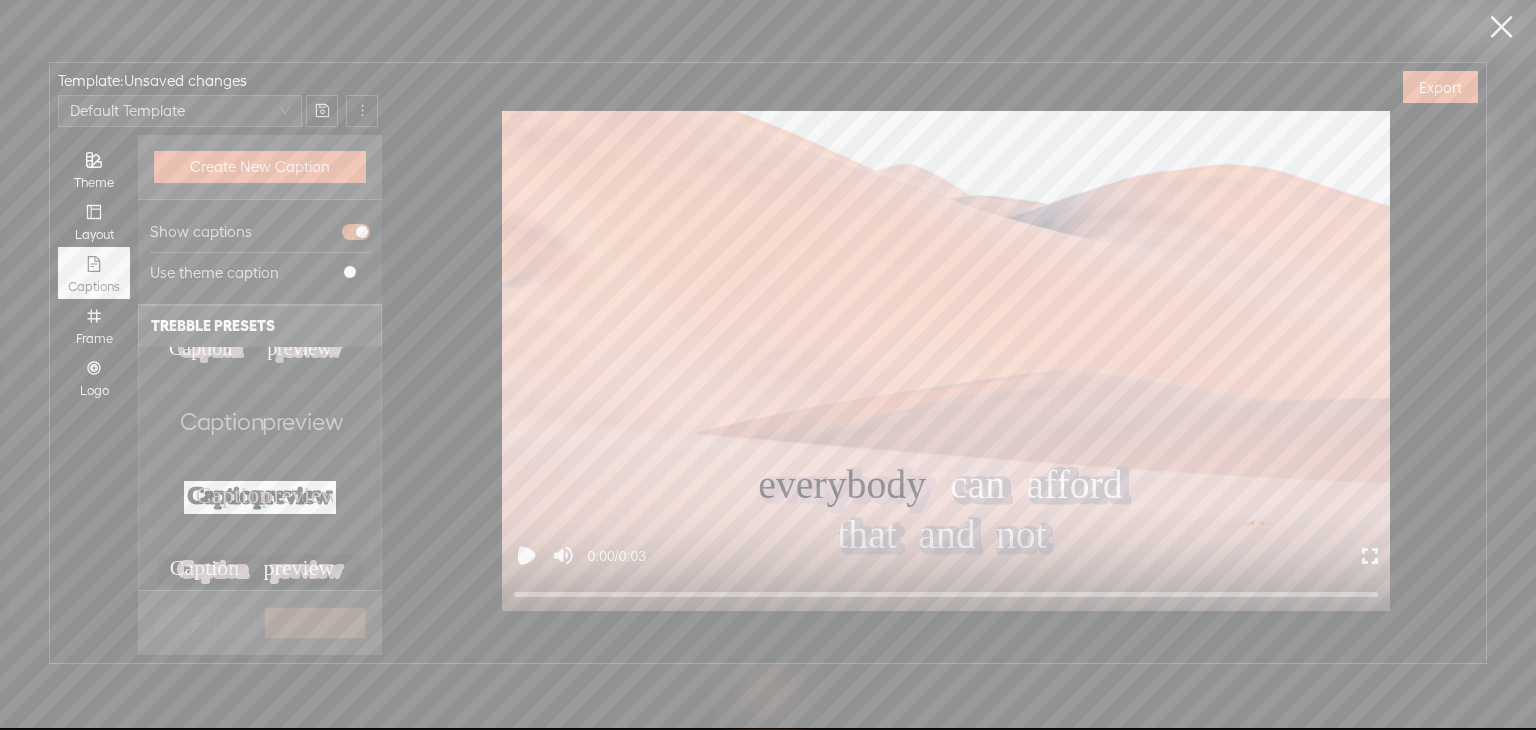 click on "Caption preview Caption preview" at bounding box center [260, 497] 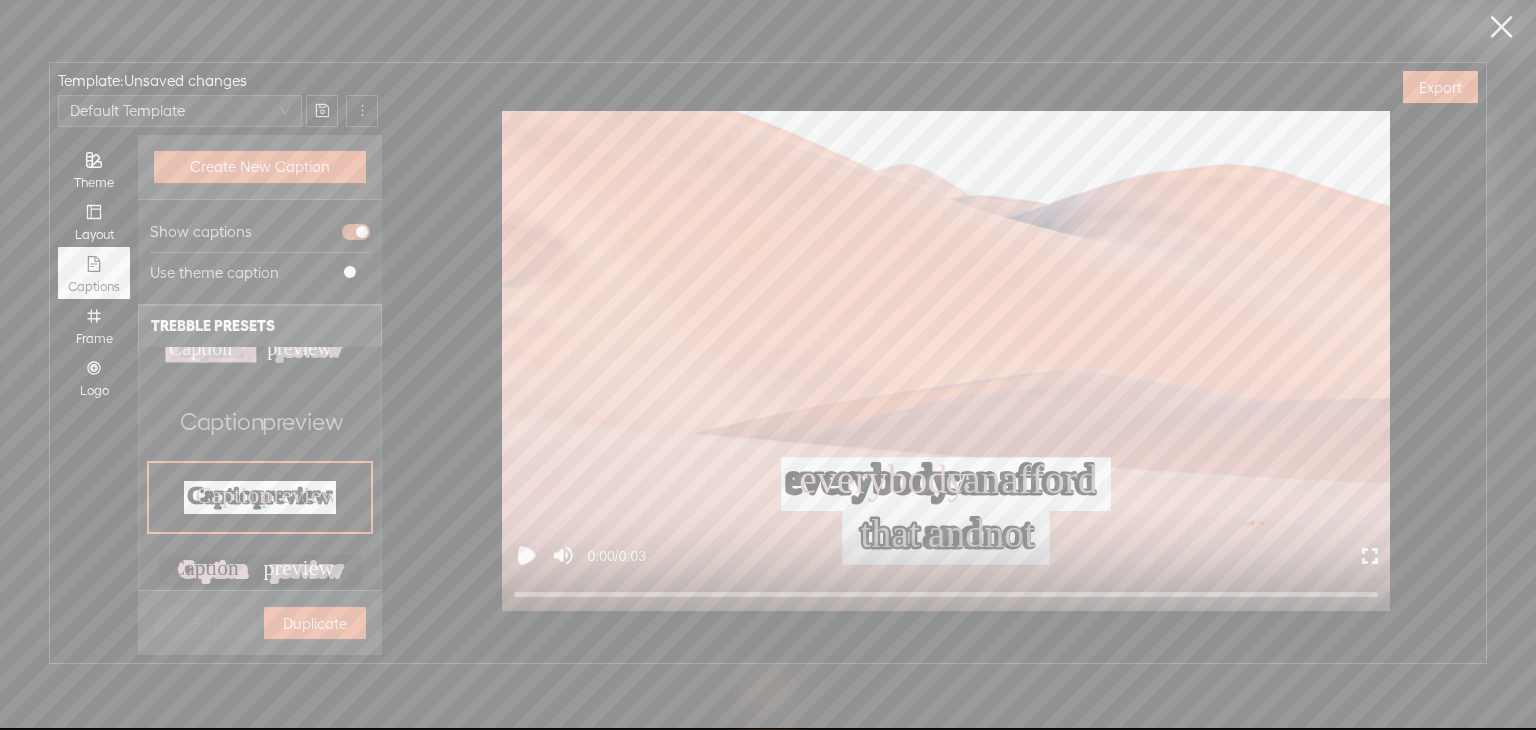 drag, startPoint x: 283, startPoint y: 413, endPoint x: 287, endPoint y: 358, distance: 55.145264 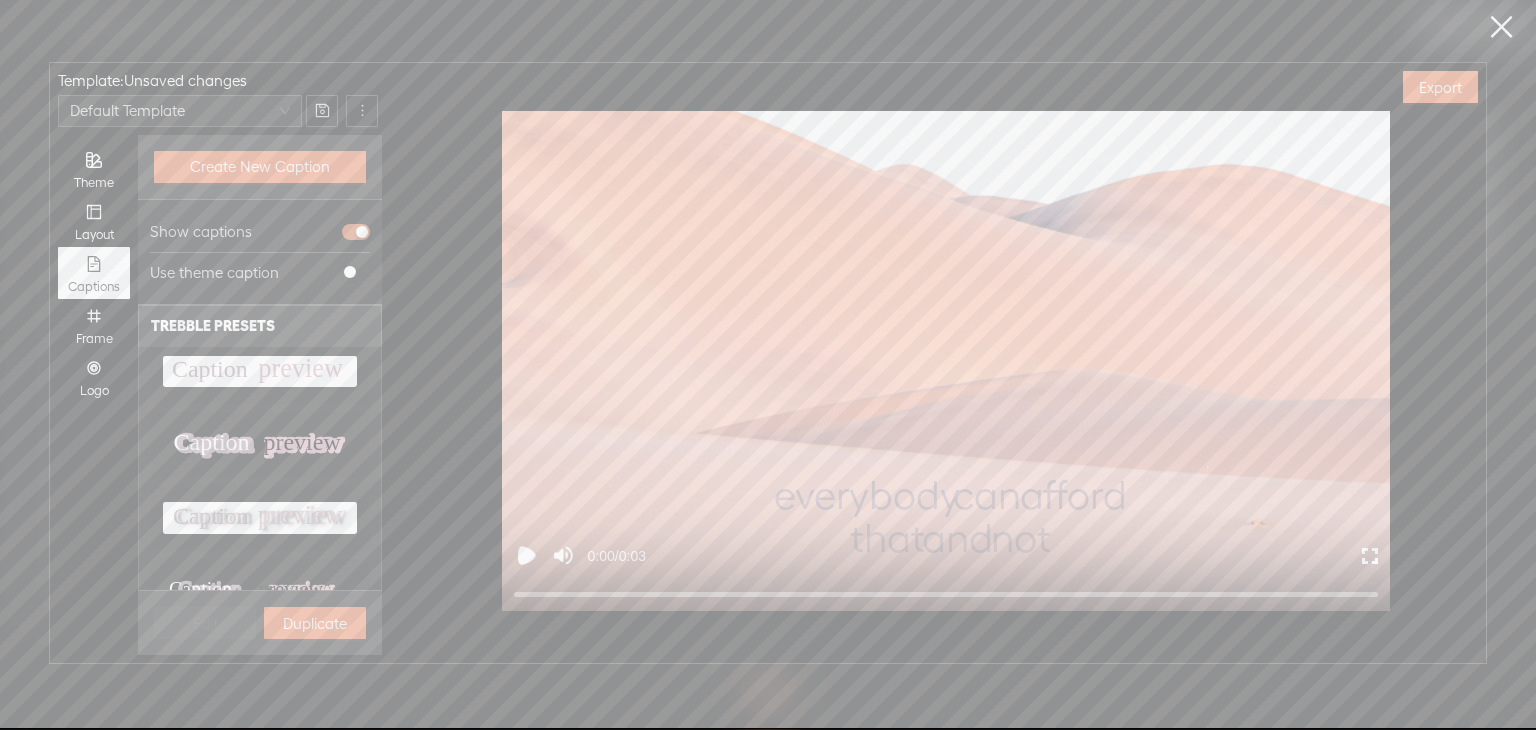 scroll, scrollTop: 900, scrollLeft: 0, axis: vertical 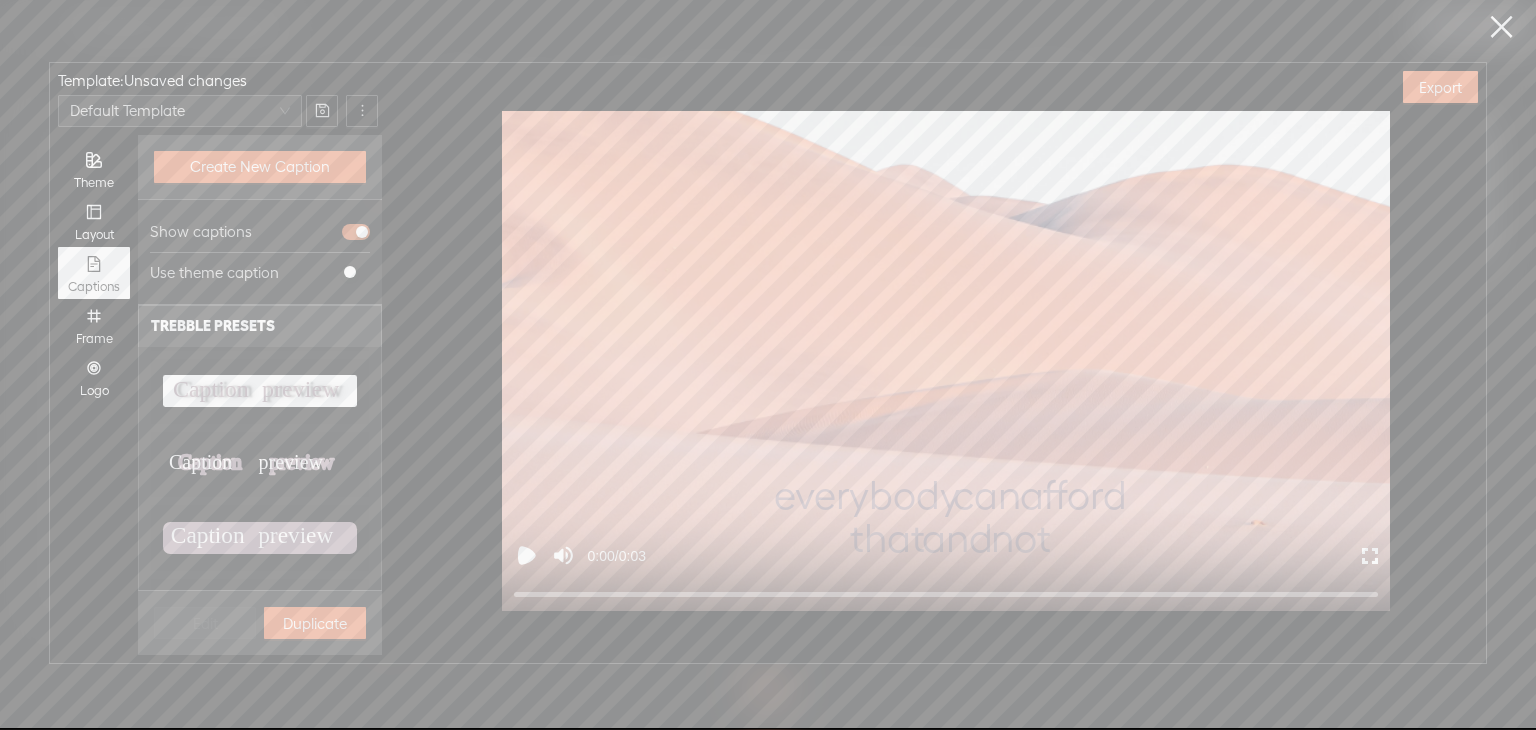 click on "Caption preview" at bounding box center [260, 537] 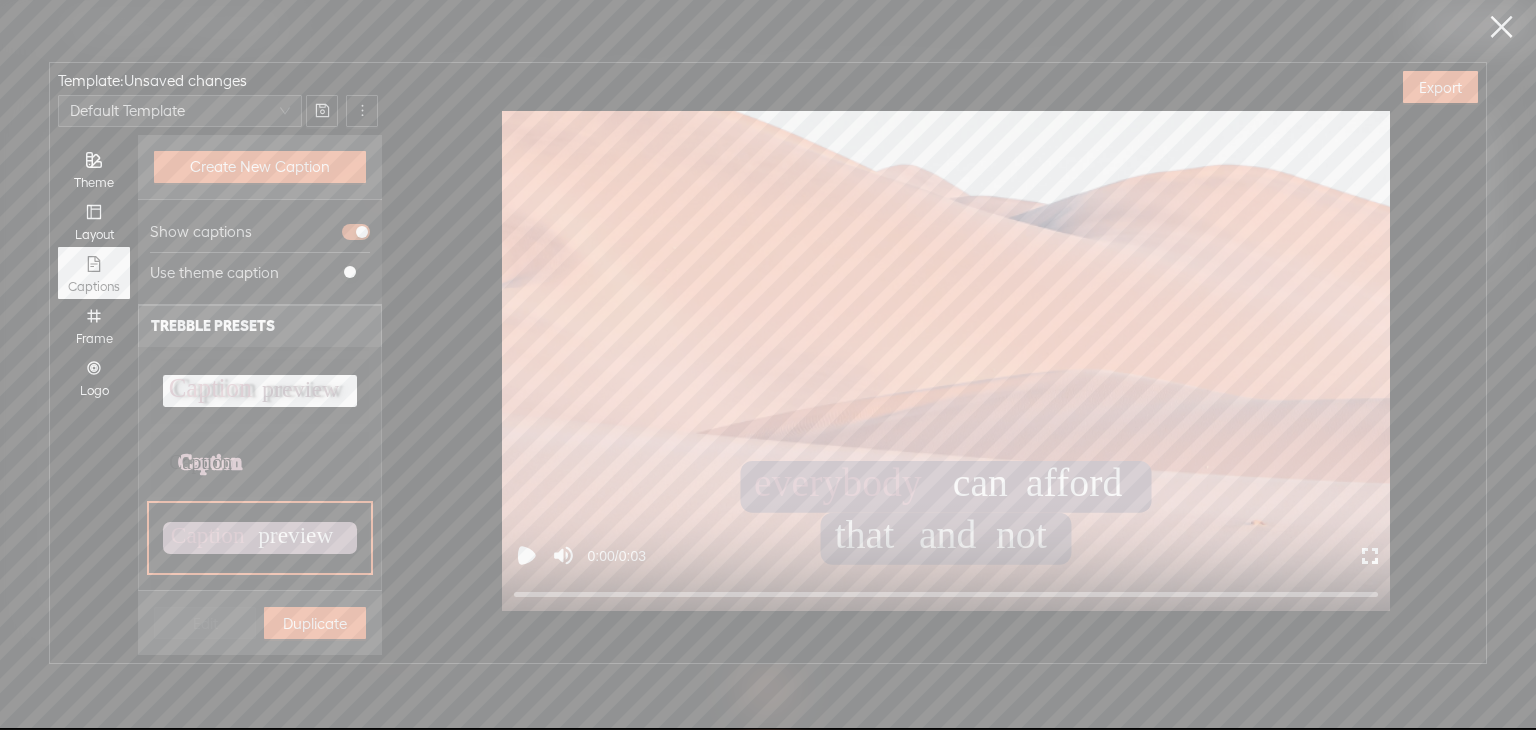 click on "Duplicate" at bounding box center [315, 623] 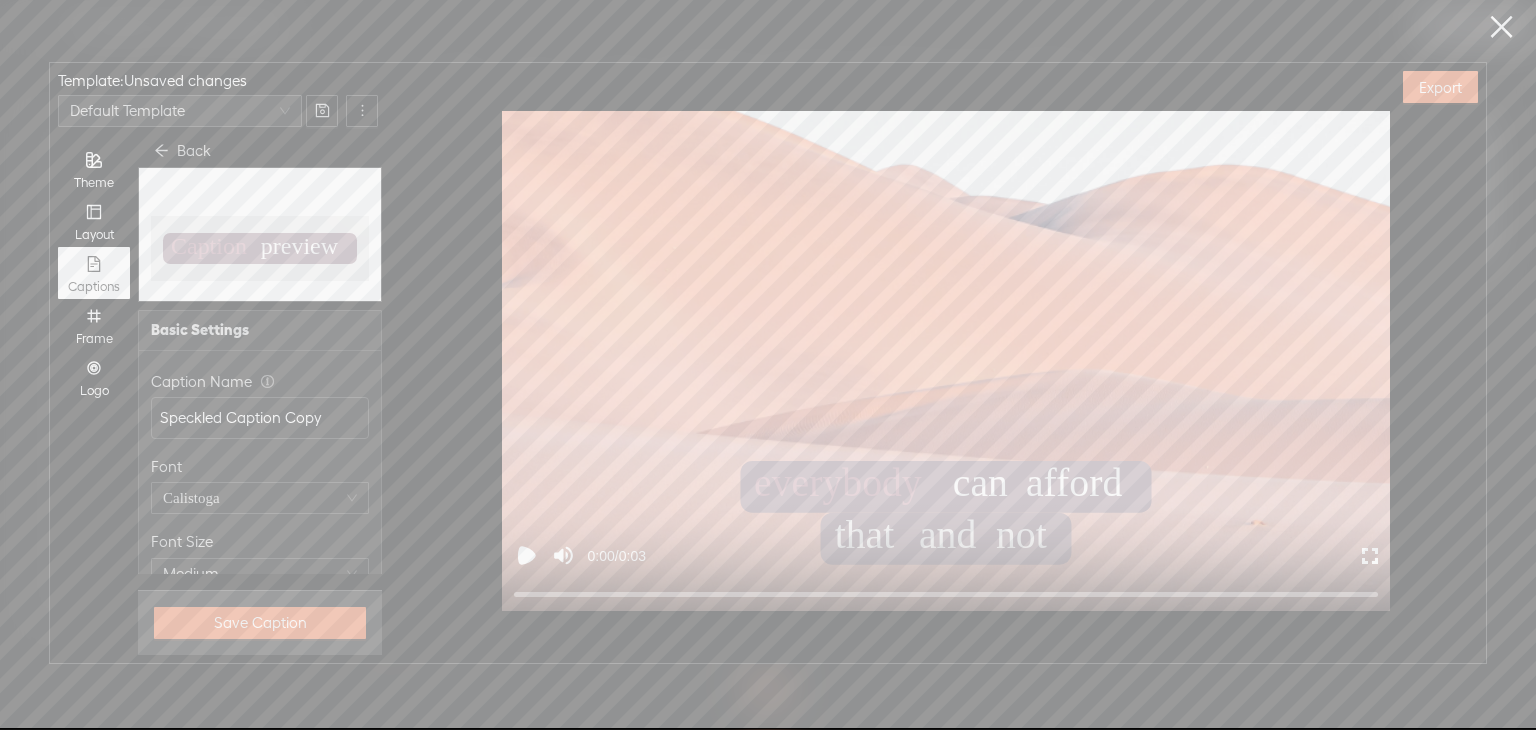 click at bounding box center [161, 151] 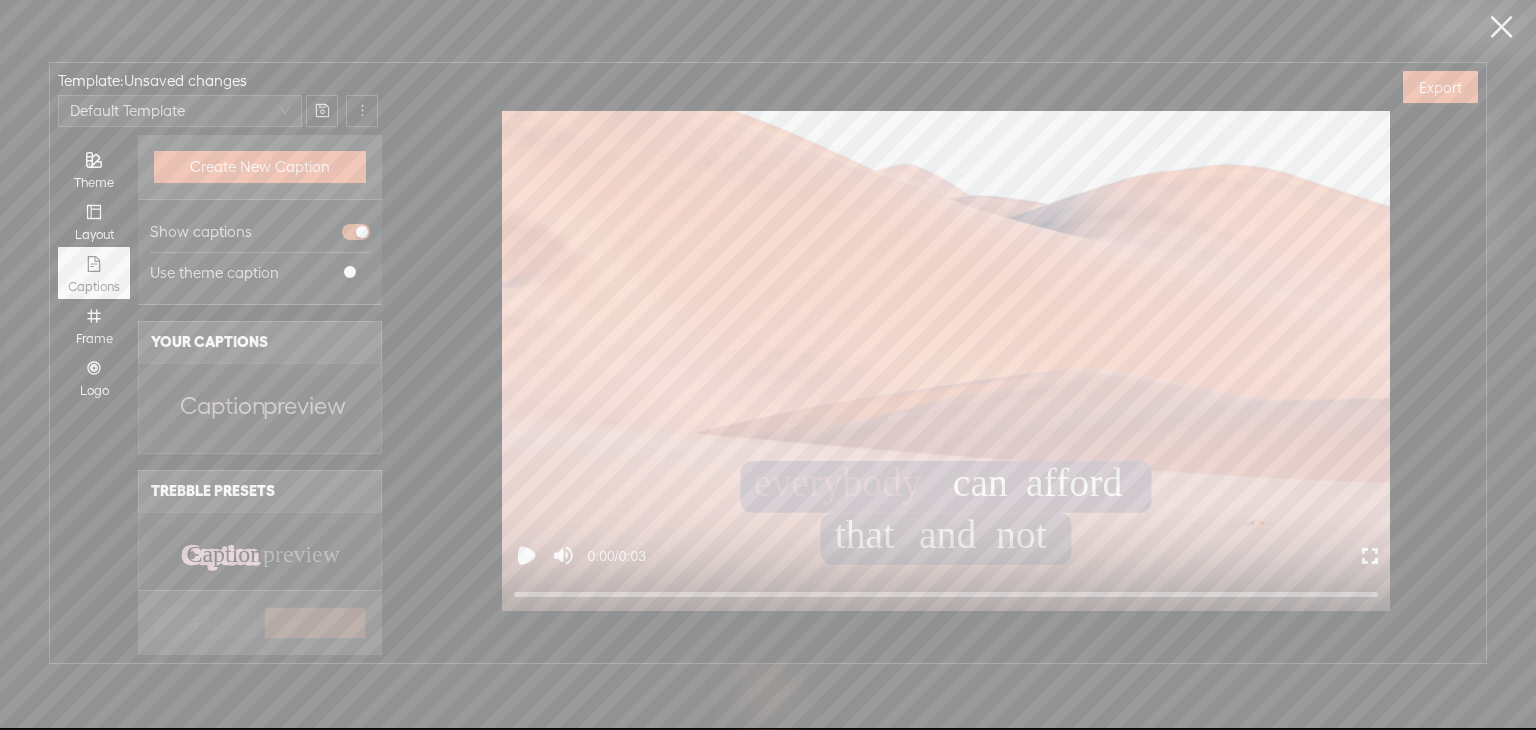 scroll, scrollTop: 400, scrollLeft: 0, axis: vertical 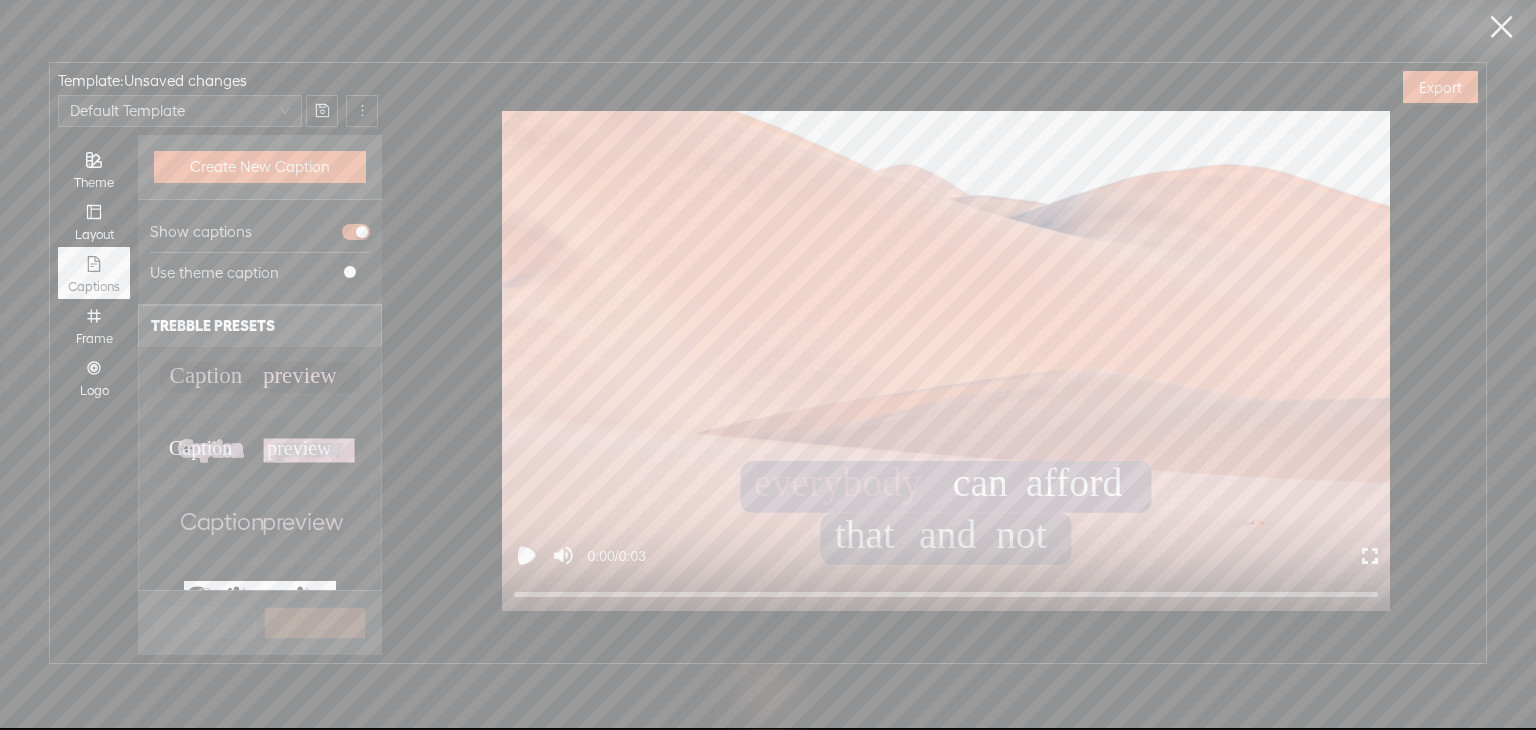 click on "Caption Caption Caption Caption preview preview preview preview Caption preview" at bounding box center (260, 450) 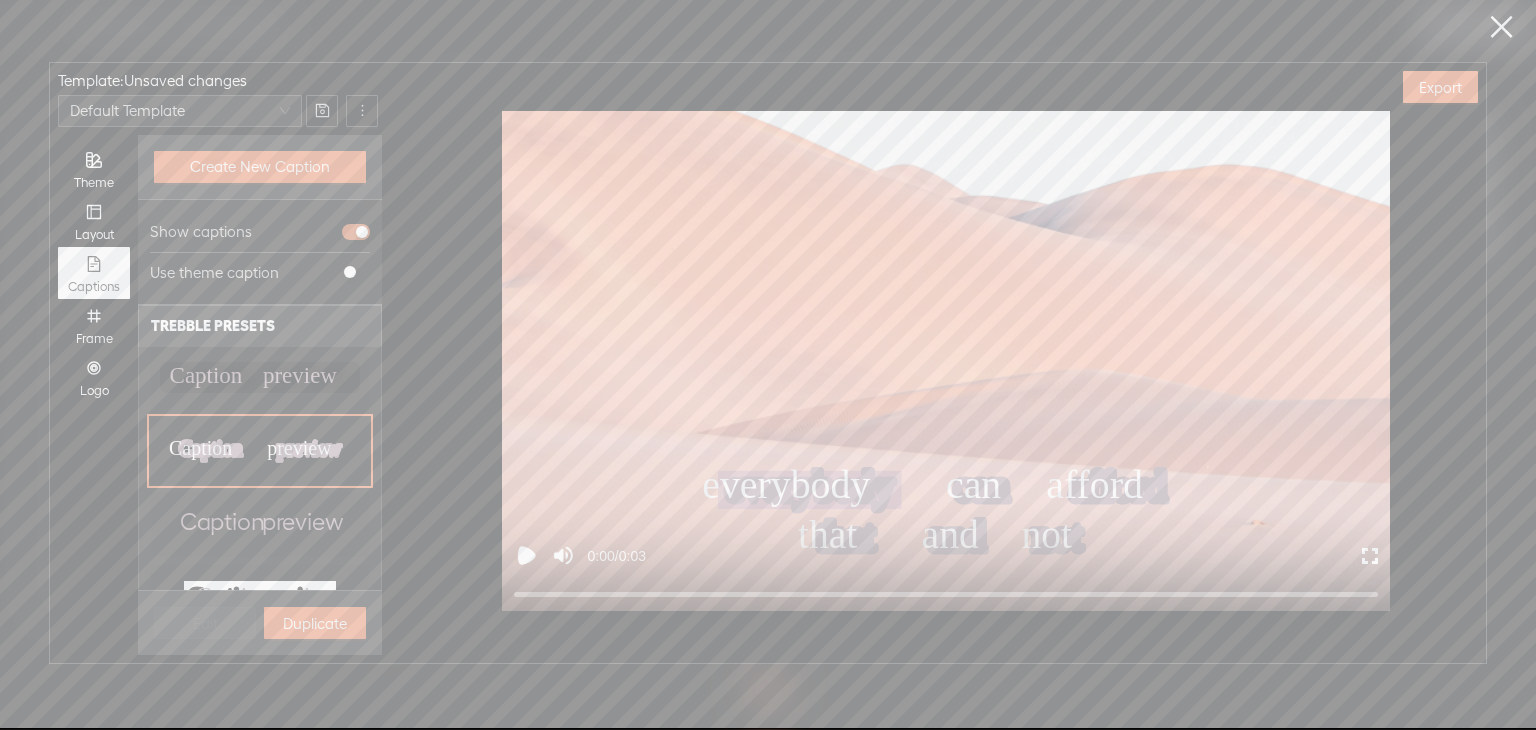 click on "Duplicate" at bounding box center (315, 623) 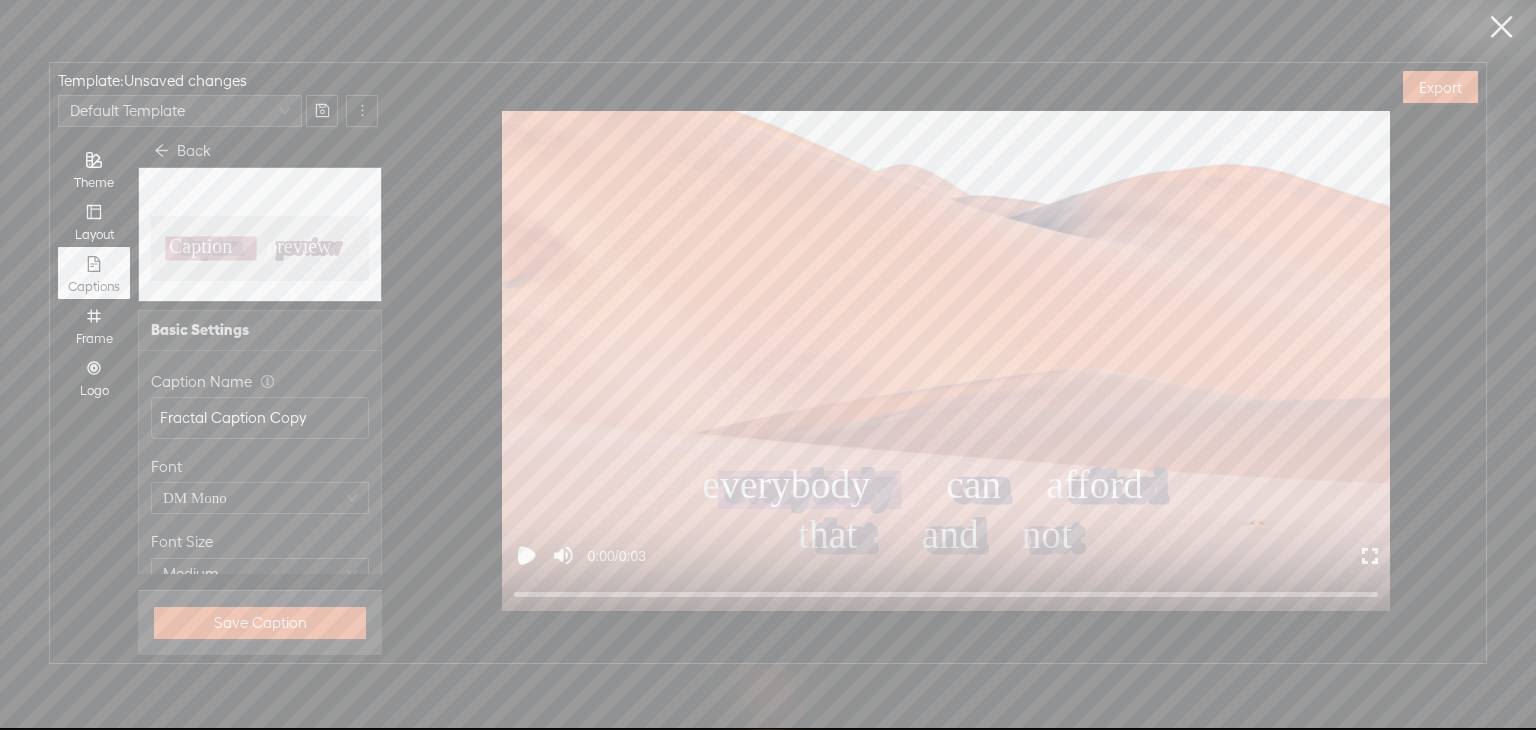 scroll, scrollTop: 0, scrollLeft: 0, axis: both 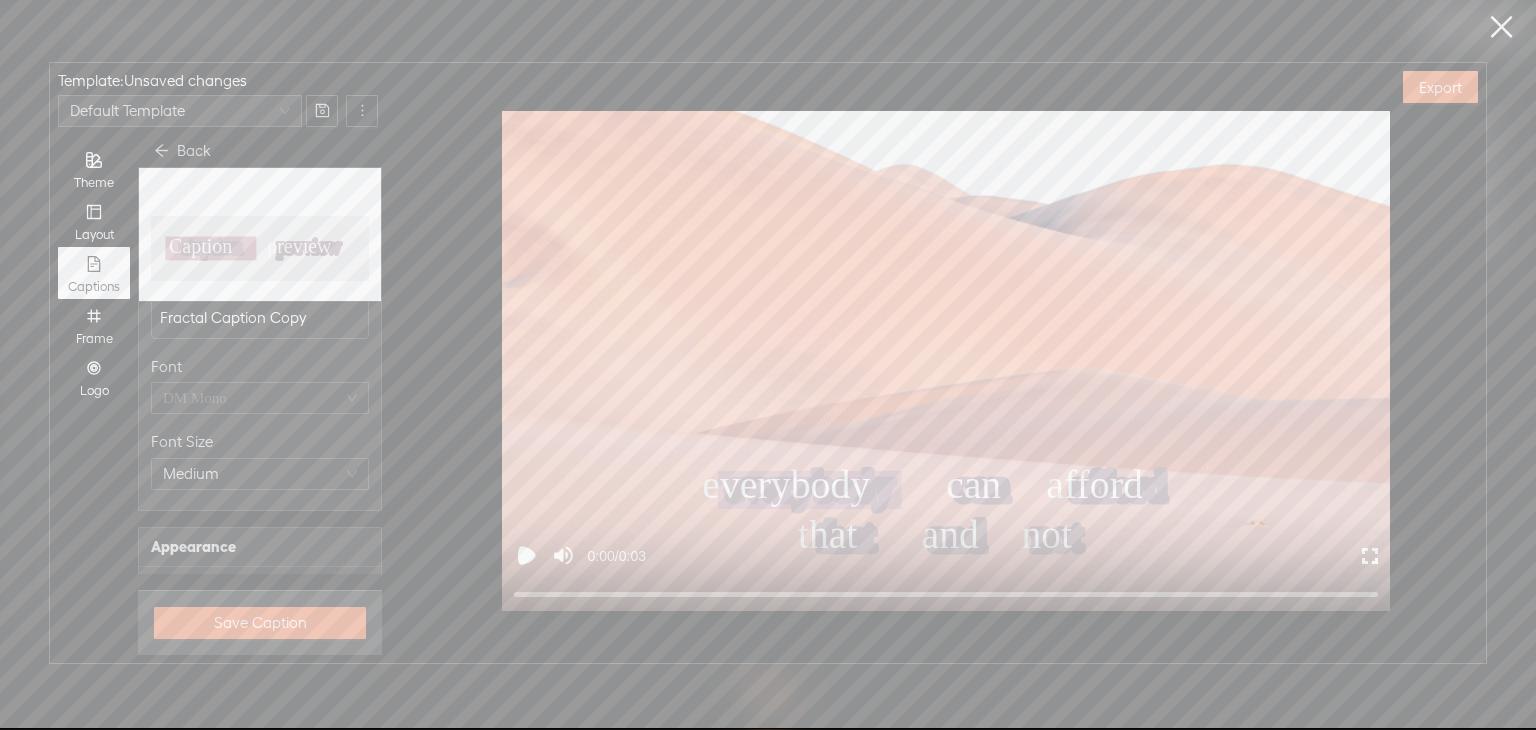 click on "DM Mono" at bounding box center [260, 398] 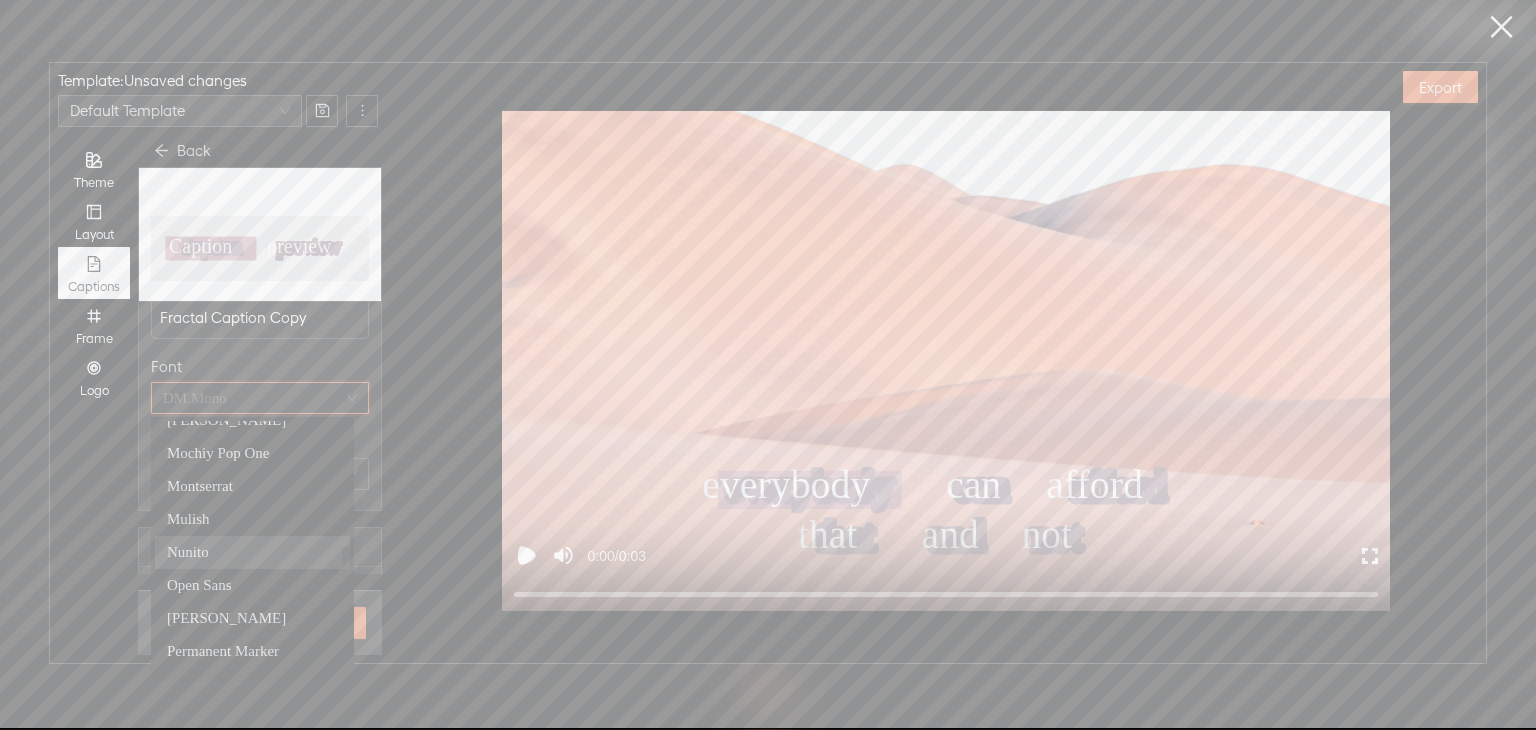 scroll, scrollTop: 835, scrollLeft: 0, axis: vertical 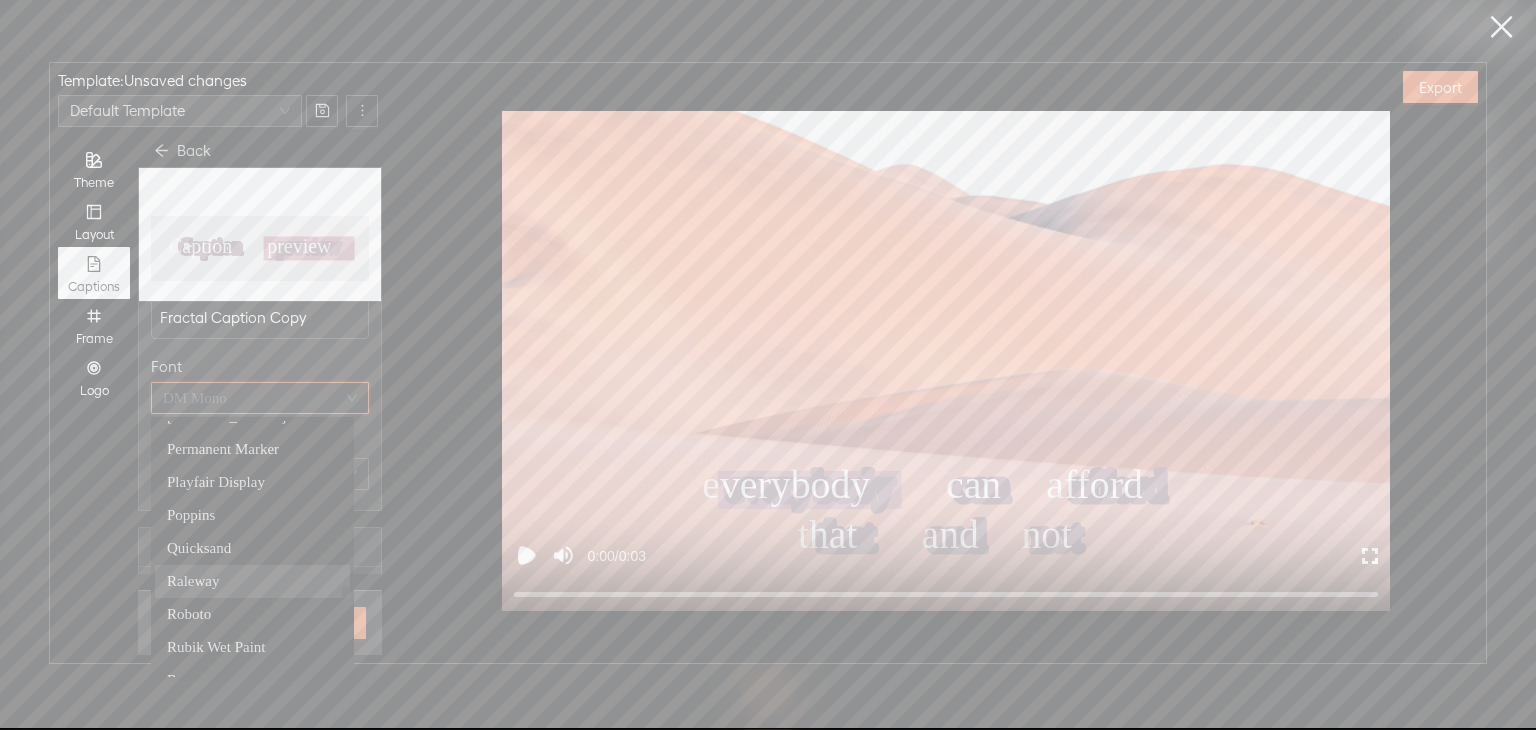 click on "Template :  Unsaved changes Default Template Theme Layout Captions Frame Logo Back Preview Caption Caption Caption Caption preview preview preview preview Caption preview Basic Settings Caption Name Fractal Caption Copy Font DM Mono Font Size Medium Appearance Outline 3D Stroke Background None Border Radius Square Colors Use Theme Color Main Highlight Color Layout Maximum Lines Two lines Position Top Middle Bottom Align Center Animation & Text Text Animation Boxed Case Standard Uppercase Hide Punctuation Save Caption Export everybody everybody everybody everybody can can can can afford afford afford afford everybody can afford that that that that and and and and not not not not that and not 0:00  /  0:03" at bounding box center [768, 363] 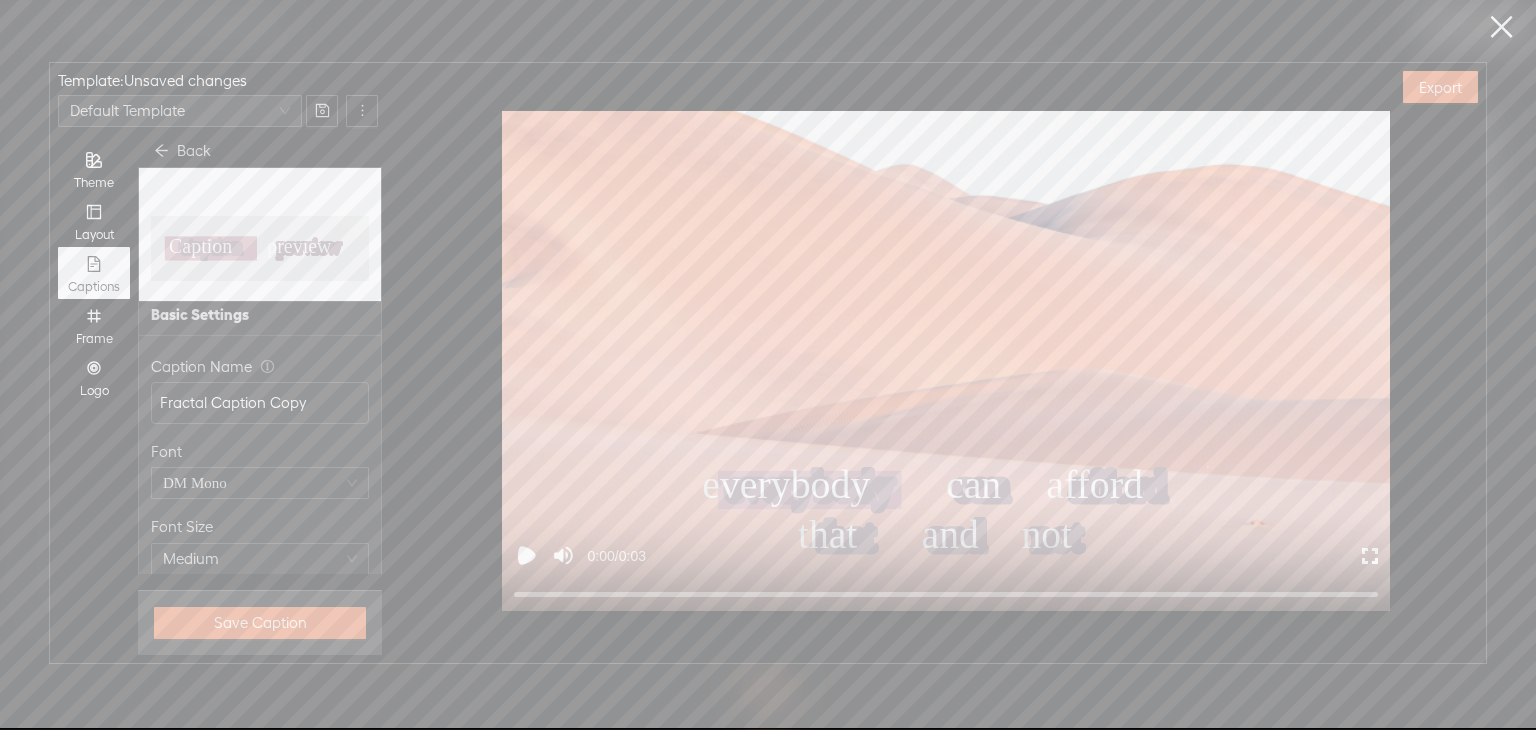 scroll, scrollTop: 0, scrollLeft: 0, axis: both 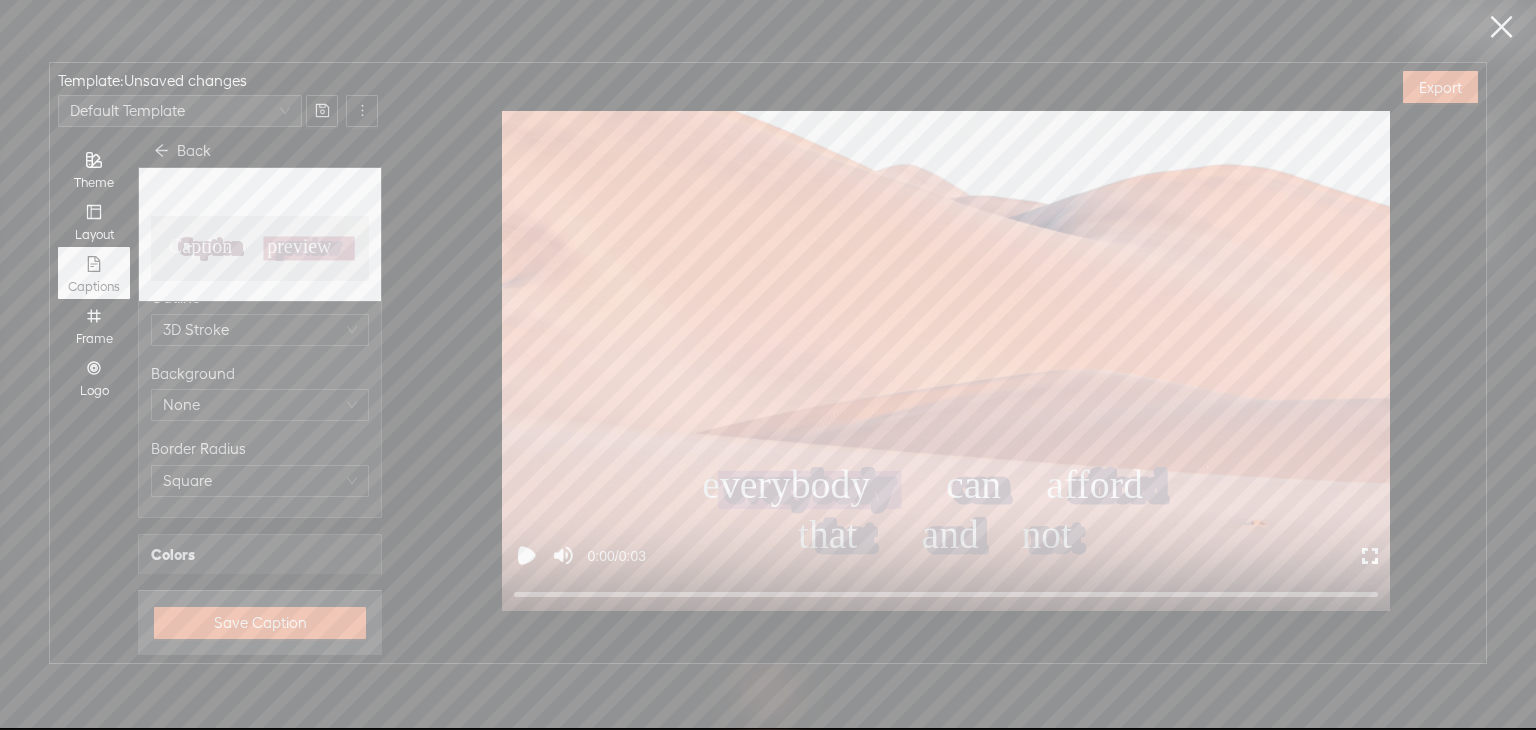 click on "Theme" at bounding box center (94, 183) 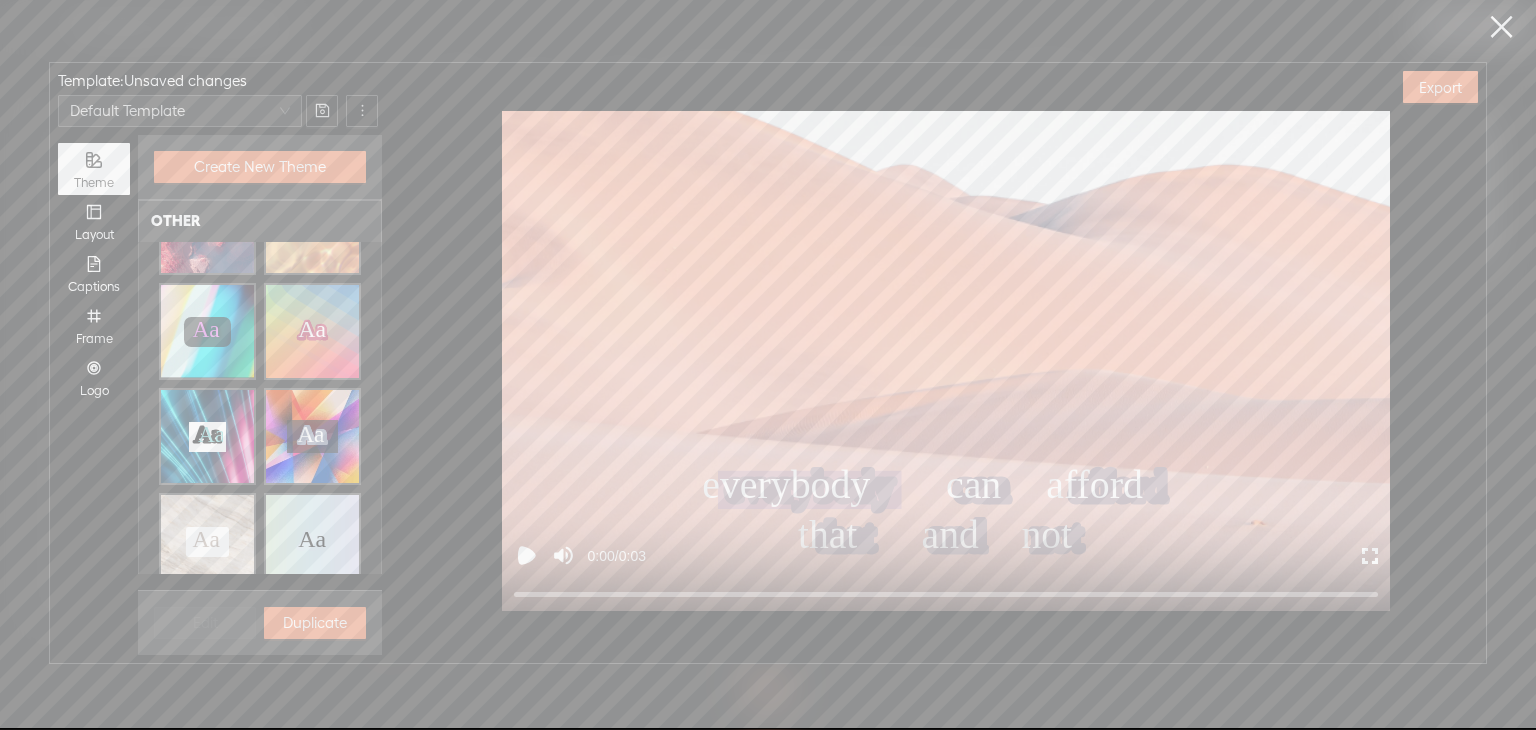 scroll, scrollTop: 300, scrollLeft: 0, axis: vertical 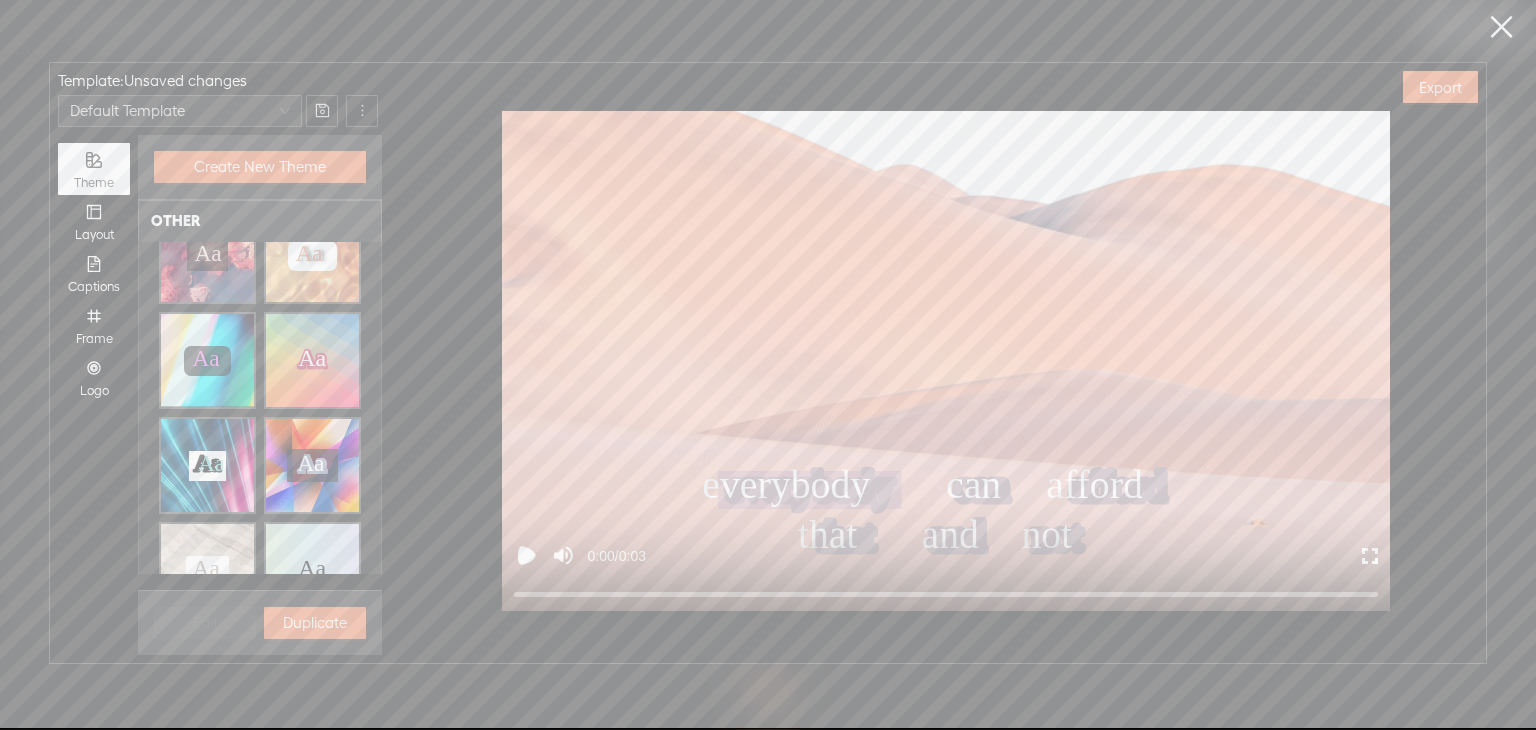 click on "Aa Aa Aa Aa Aa" at bounding box center (312, 360) 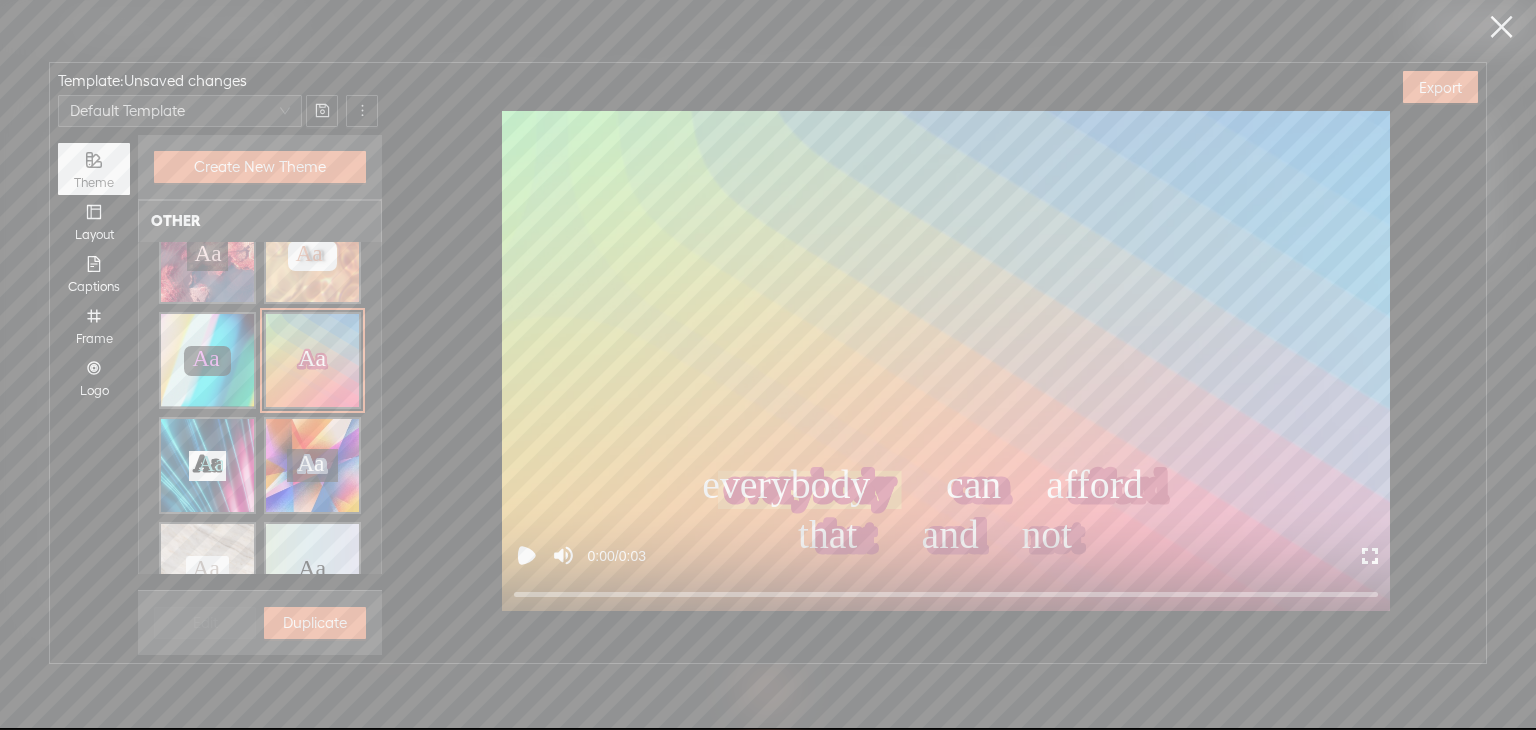 click on "Duplicate" at bounding box center [315, 623] 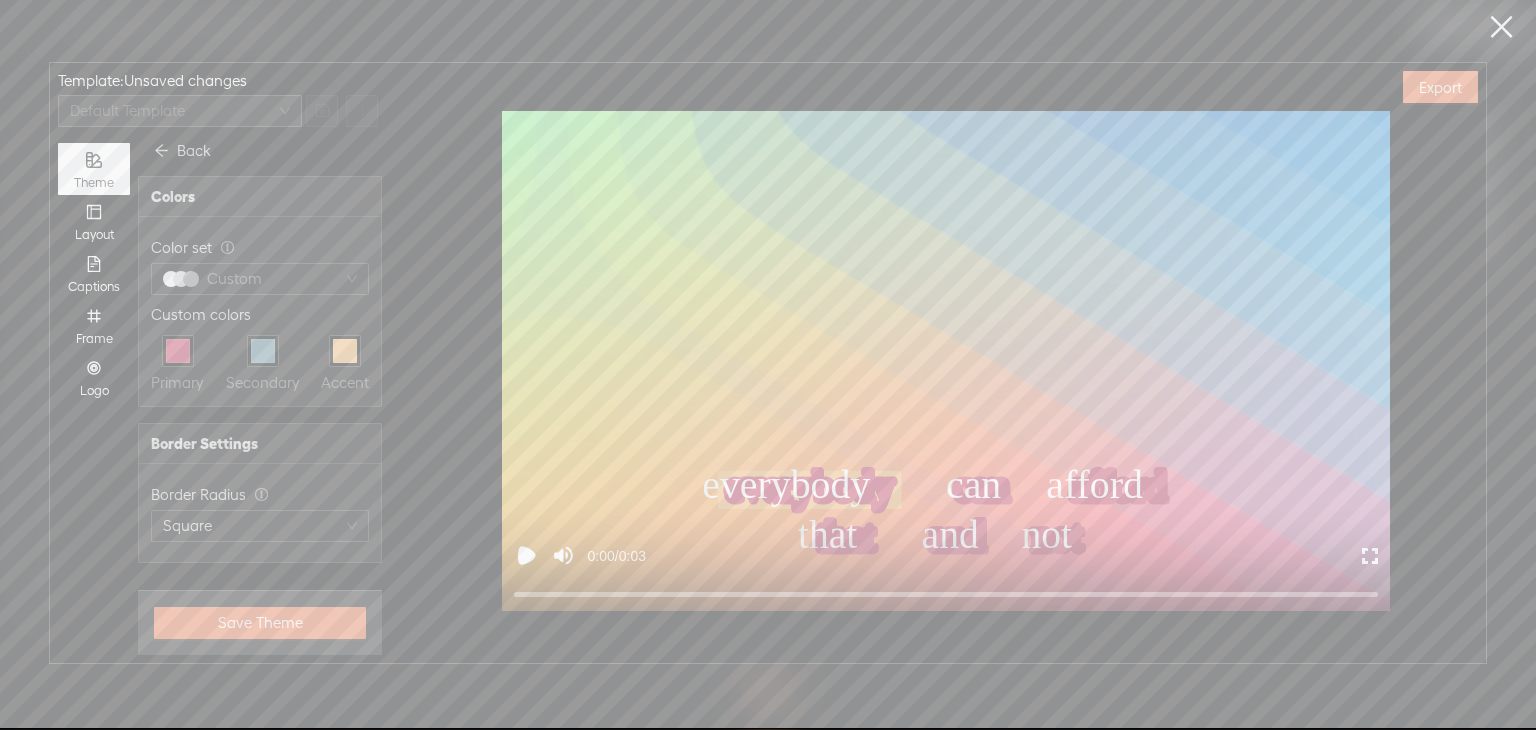 scroll, scrollTop: 126, scrollLeft: 0, axis: vertical 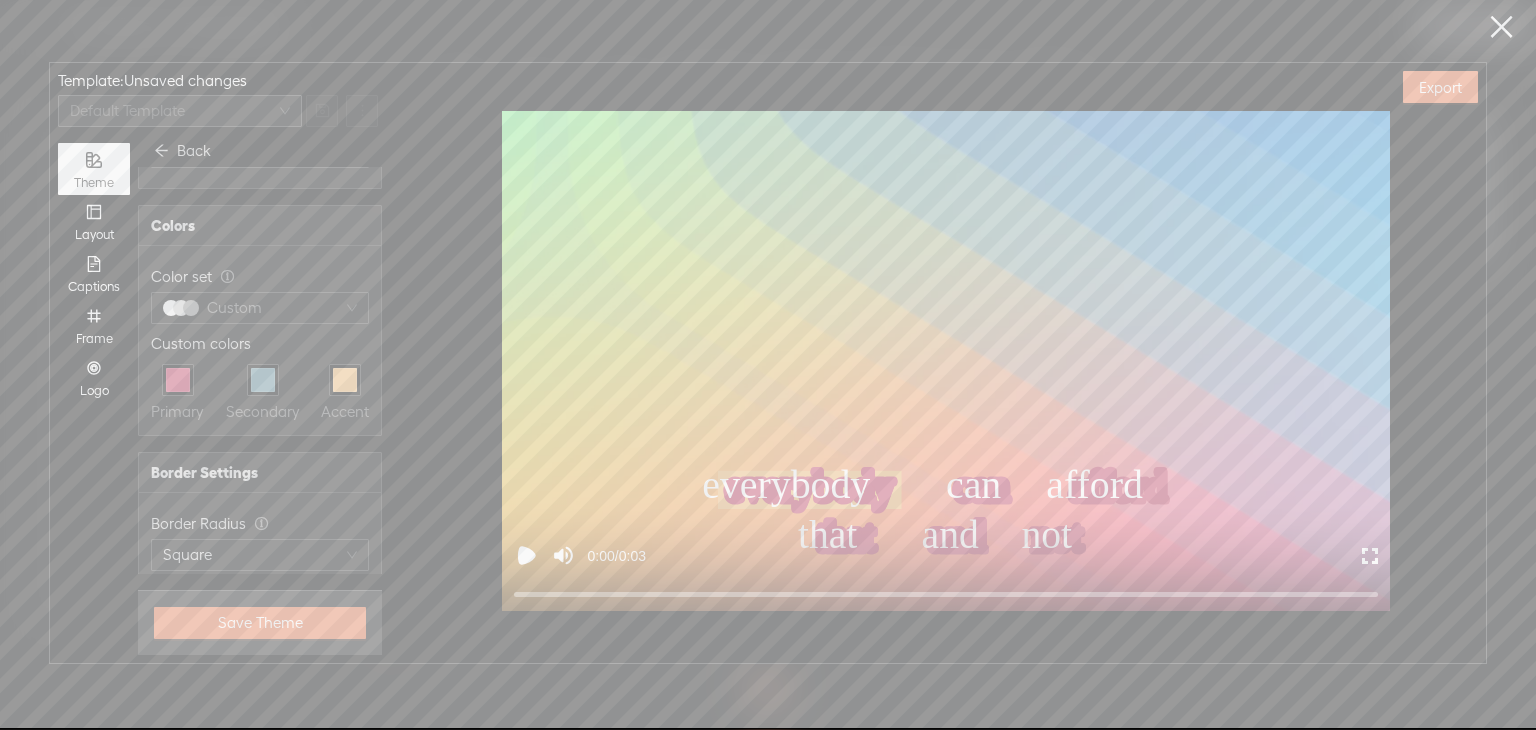 click on "Back" at bounding box center (182, 151) 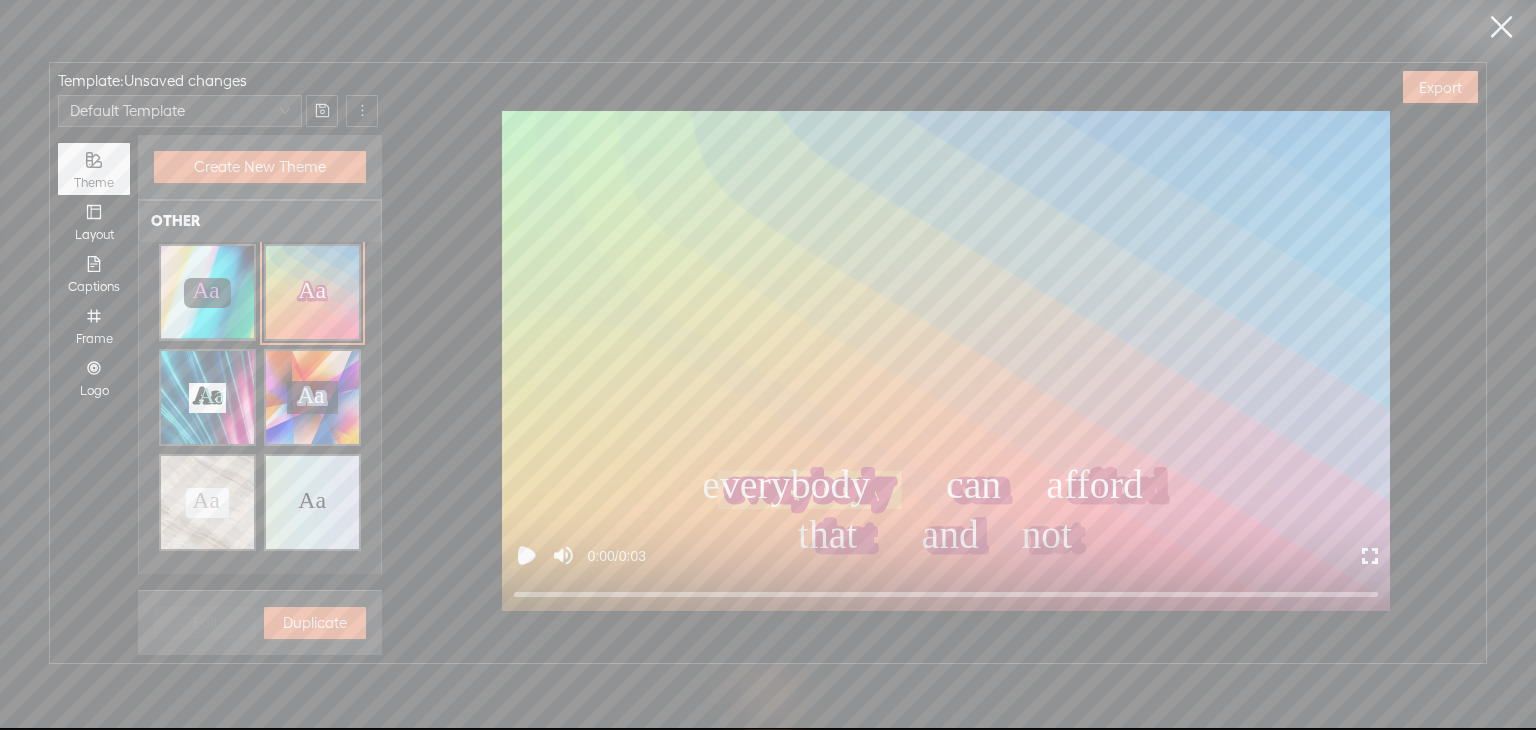 scroll, scrollTop: 400, scrollLeft: 0, axis: vertical 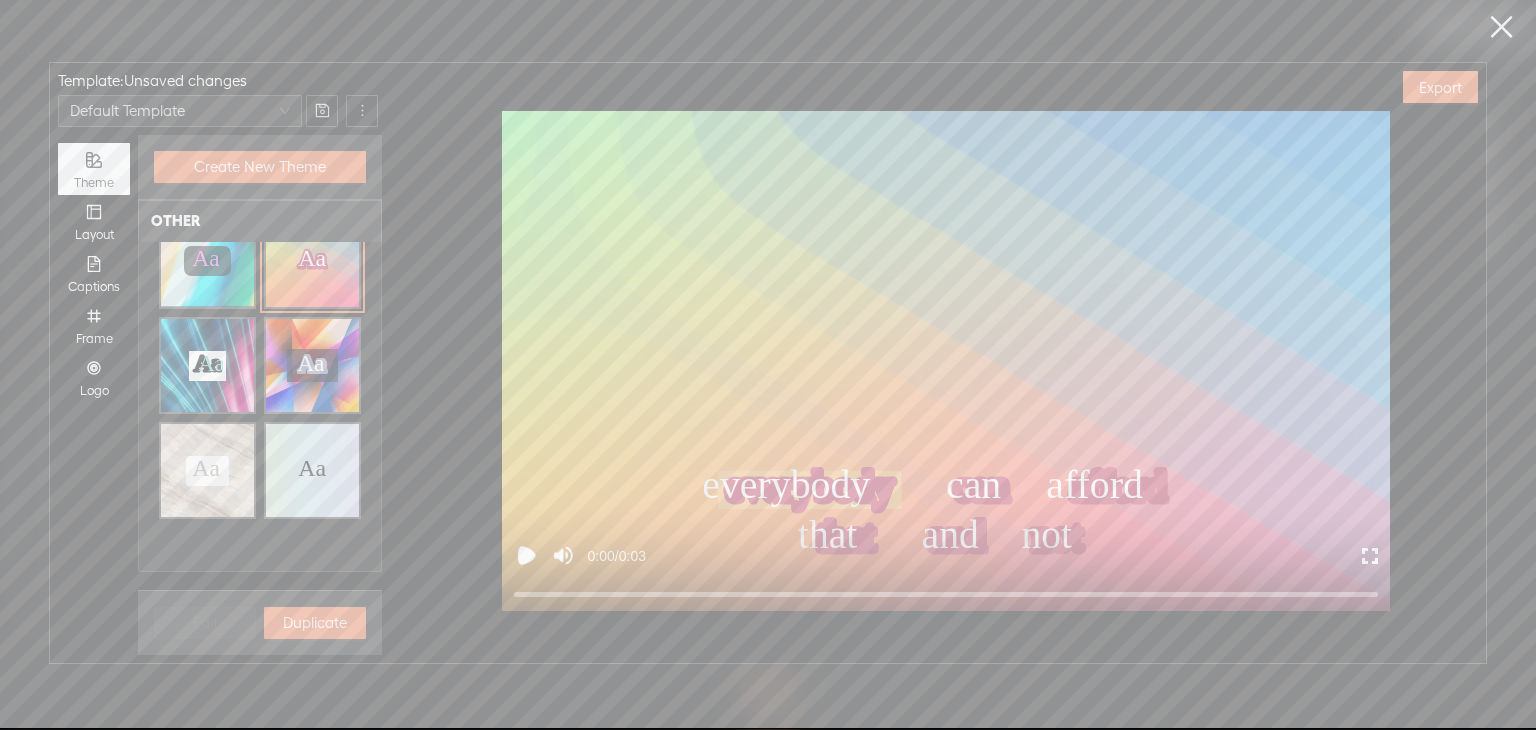 click on "Aa Aa Aa Aa Aa" 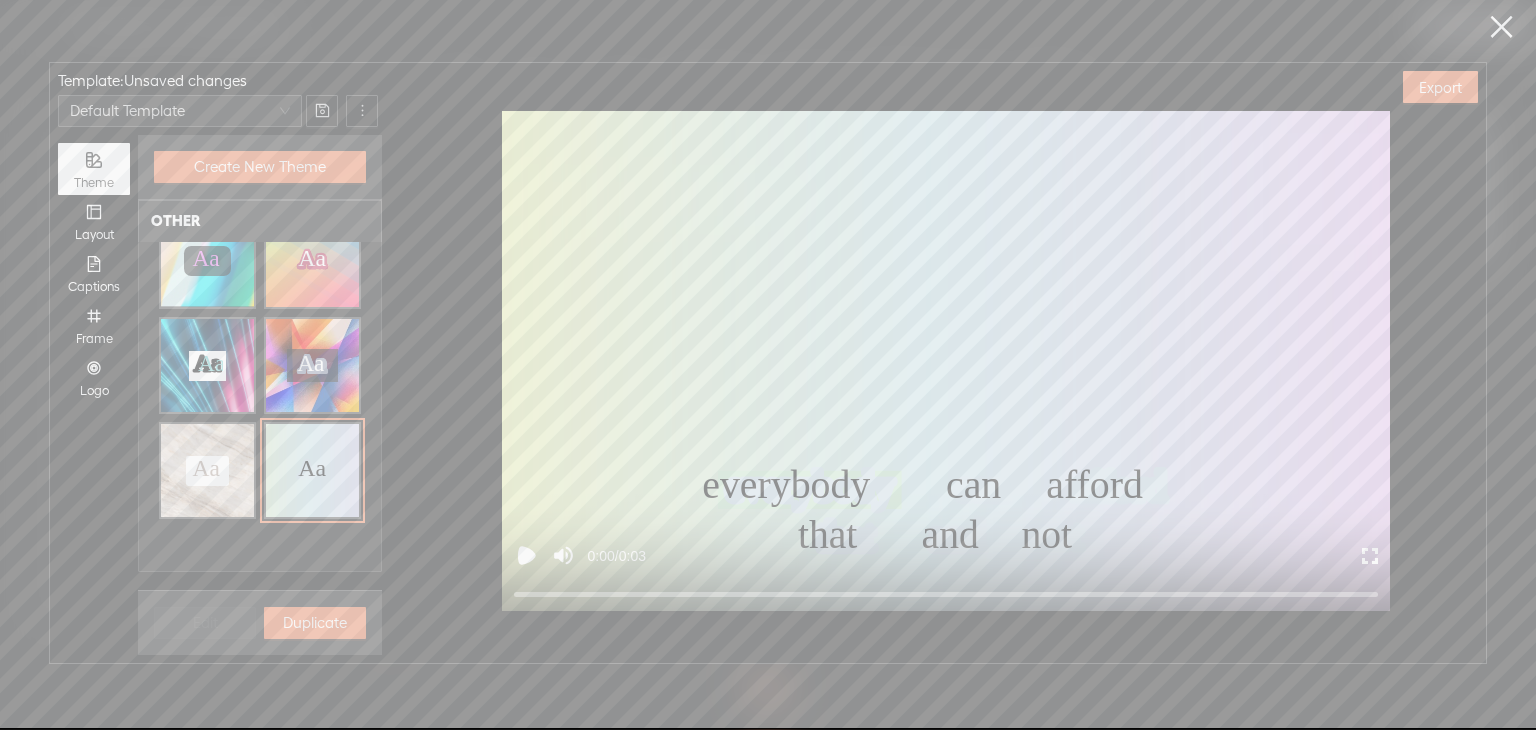 click on "Aa Aa Aa Aa Aa" 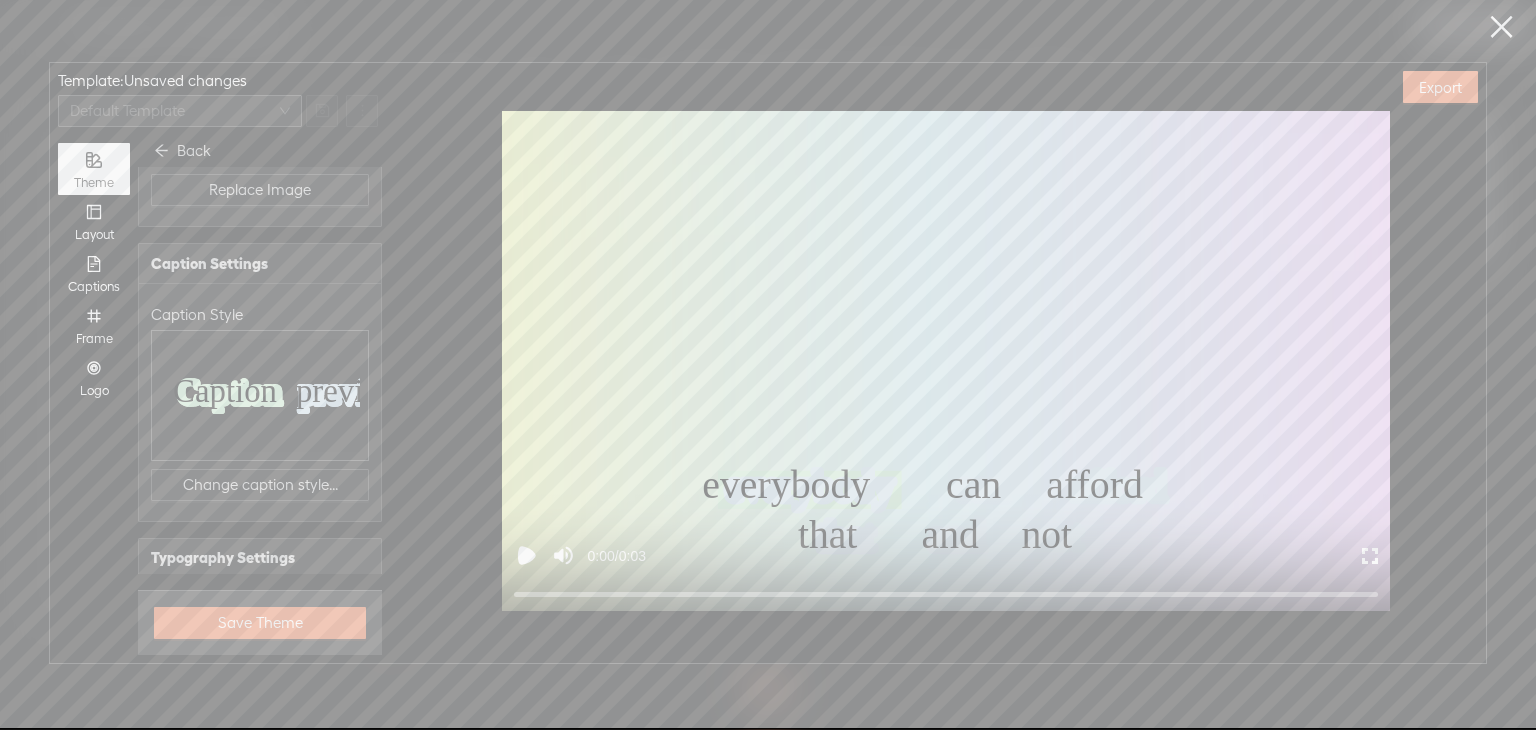 scroll, scrollTop: 826, scrollLeft: 0, axis: vertical 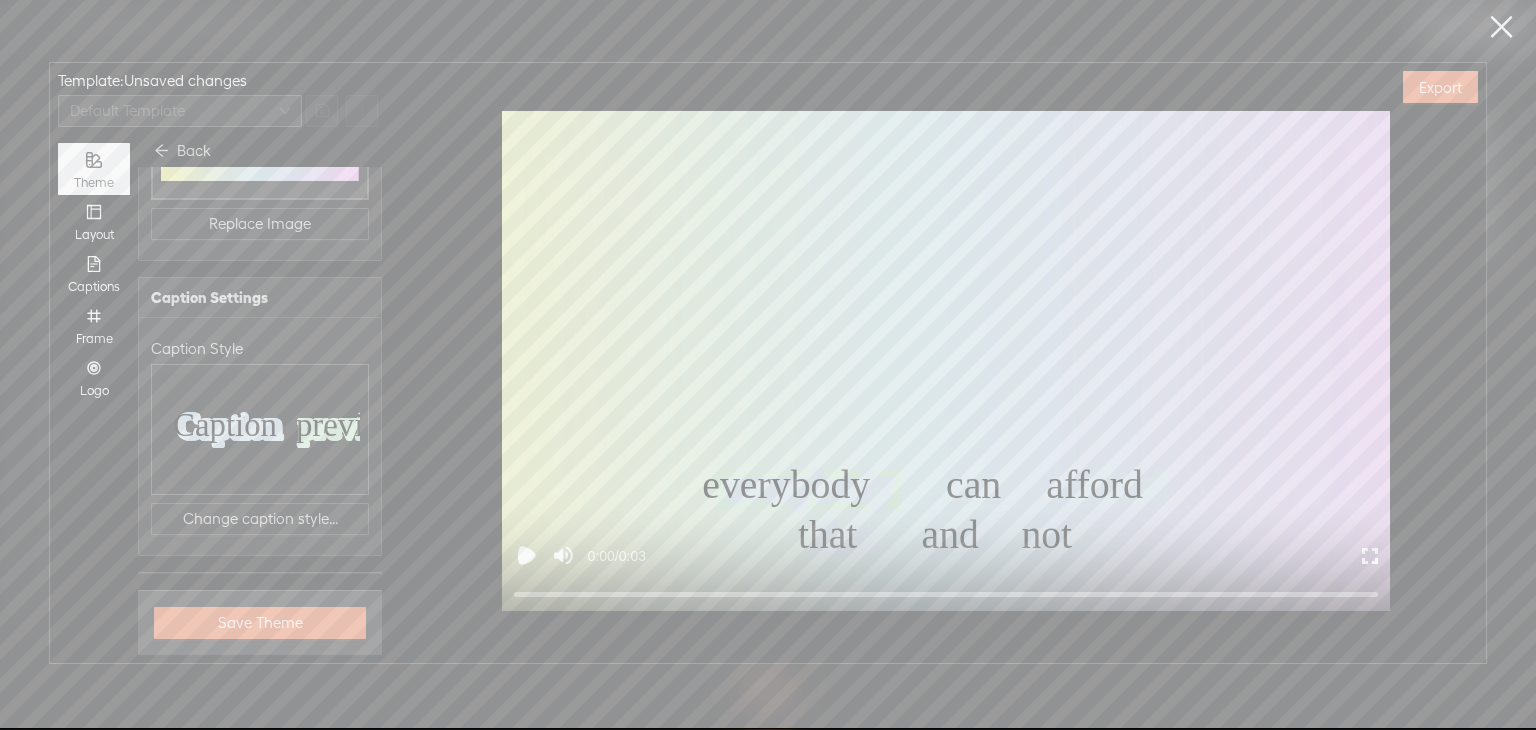 click on "Caption" 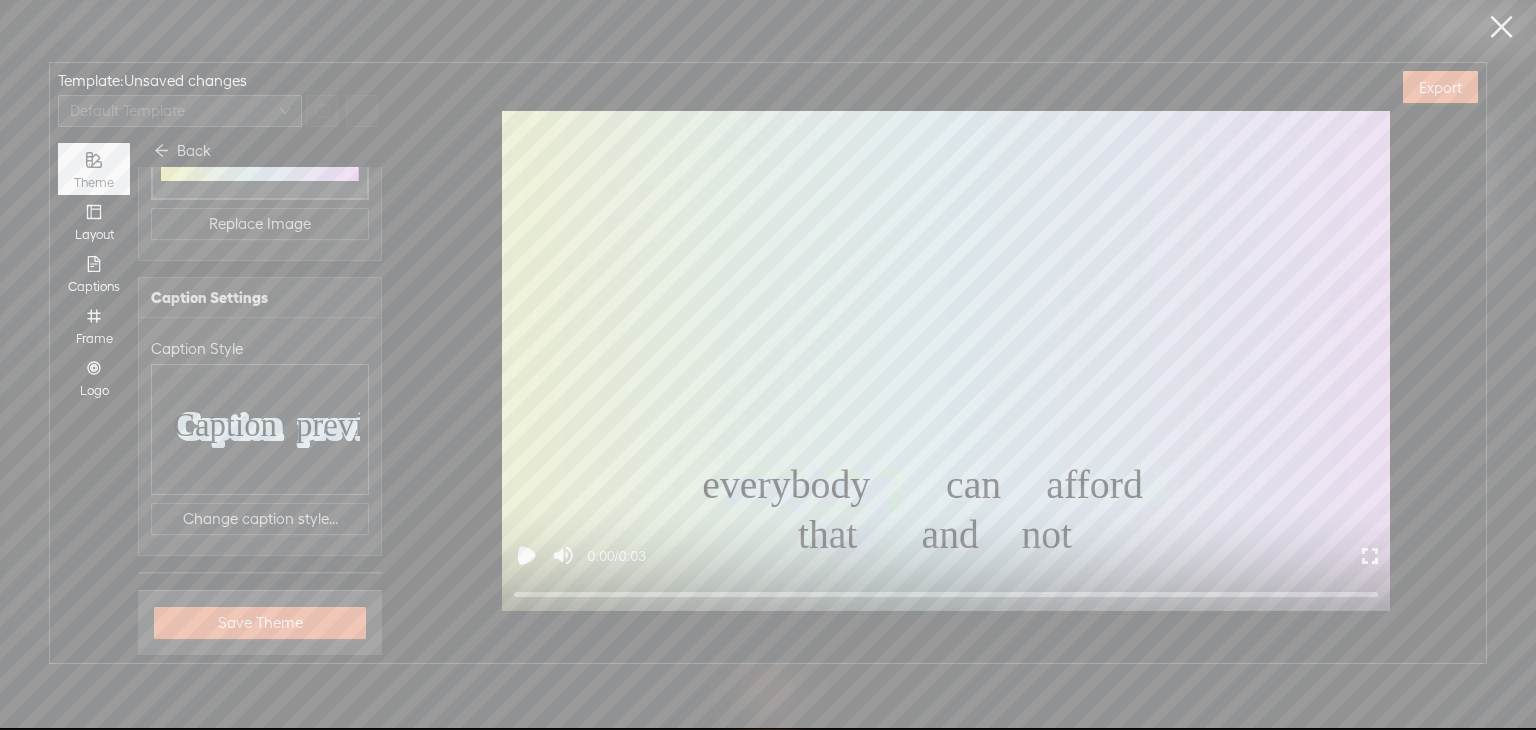 click on "Caption Style Caption Caption Caption Caption preview preview preview preview Caption preview Change caption style..." at bounding box center (260, 436) 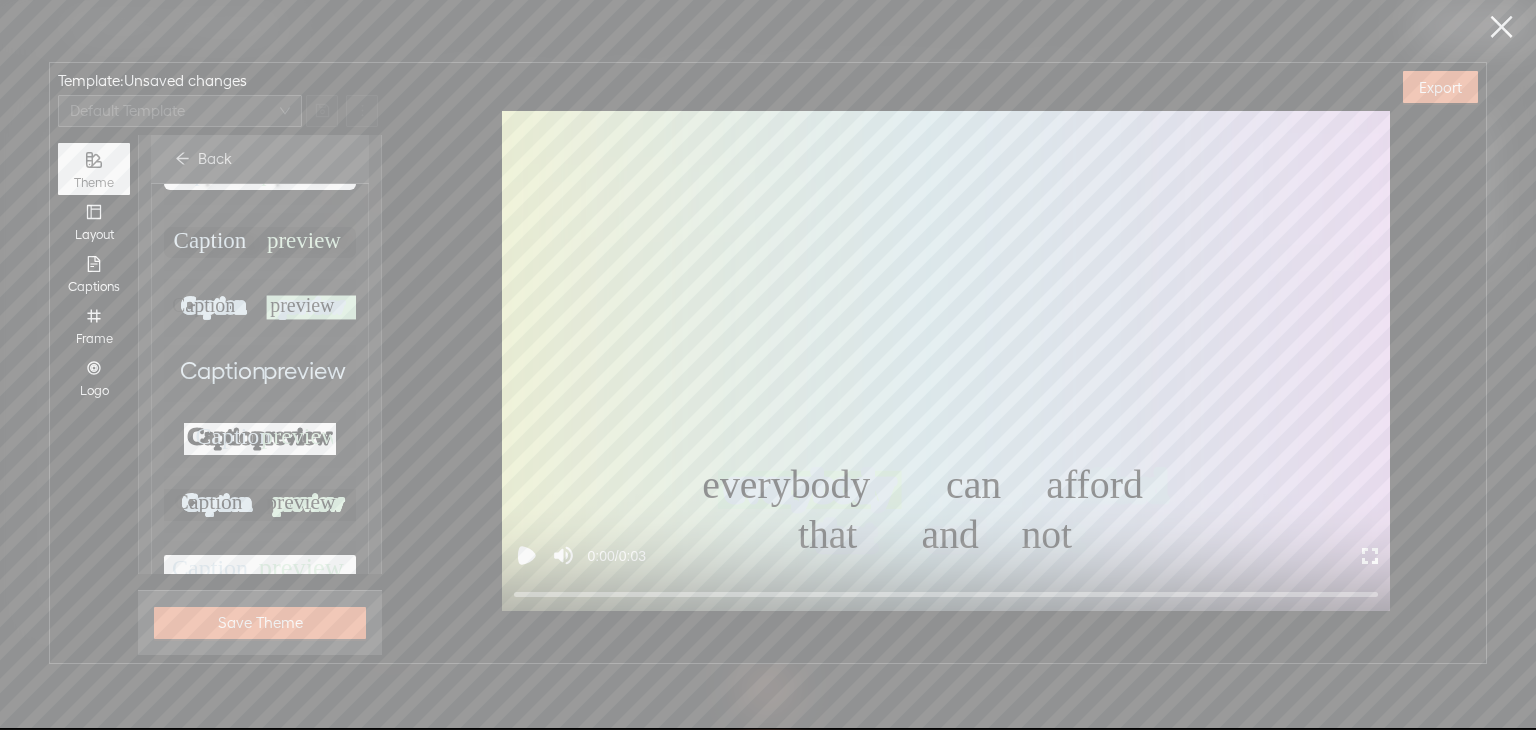 scroll, scrollTop: 600, scrollLeft: 0, axis: vertical 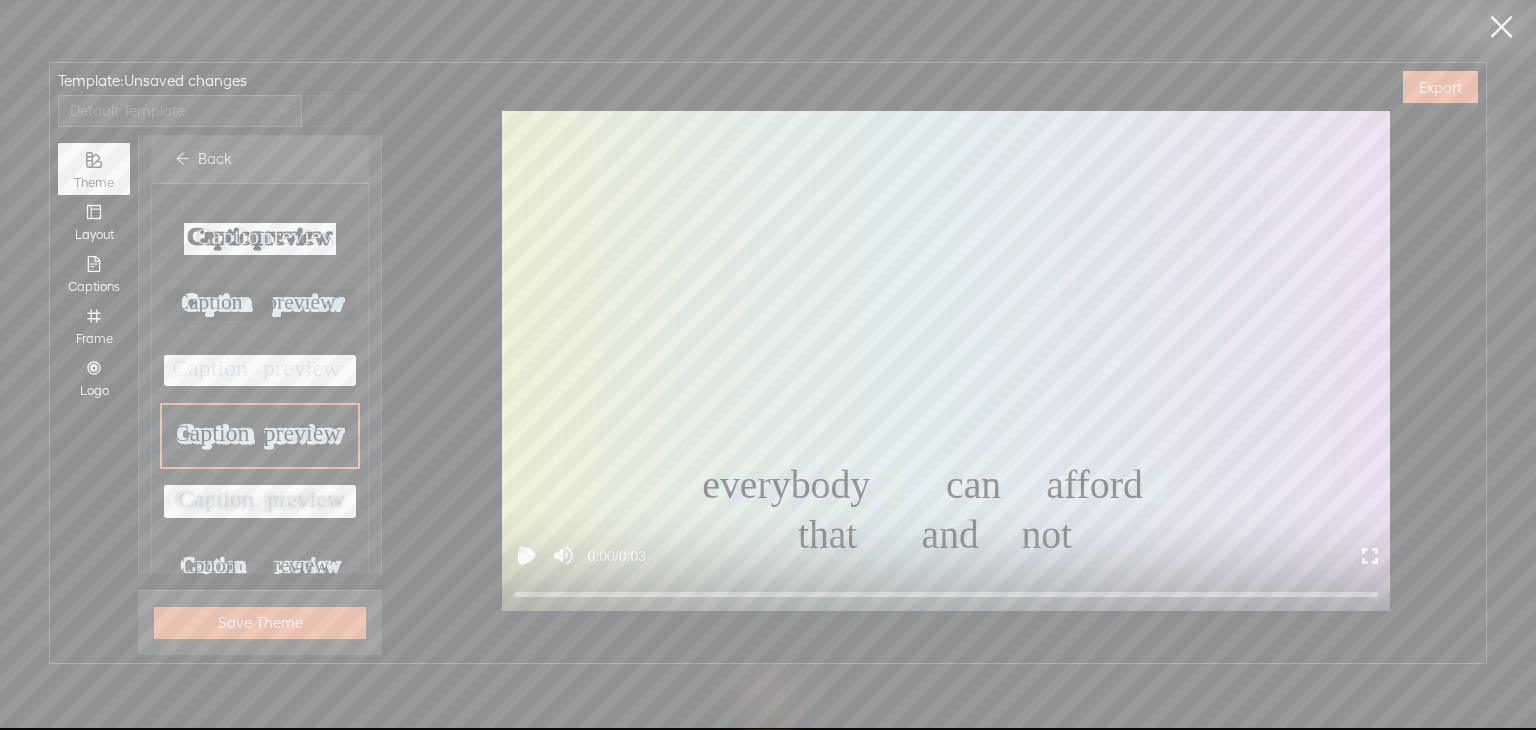 click on "Caption" 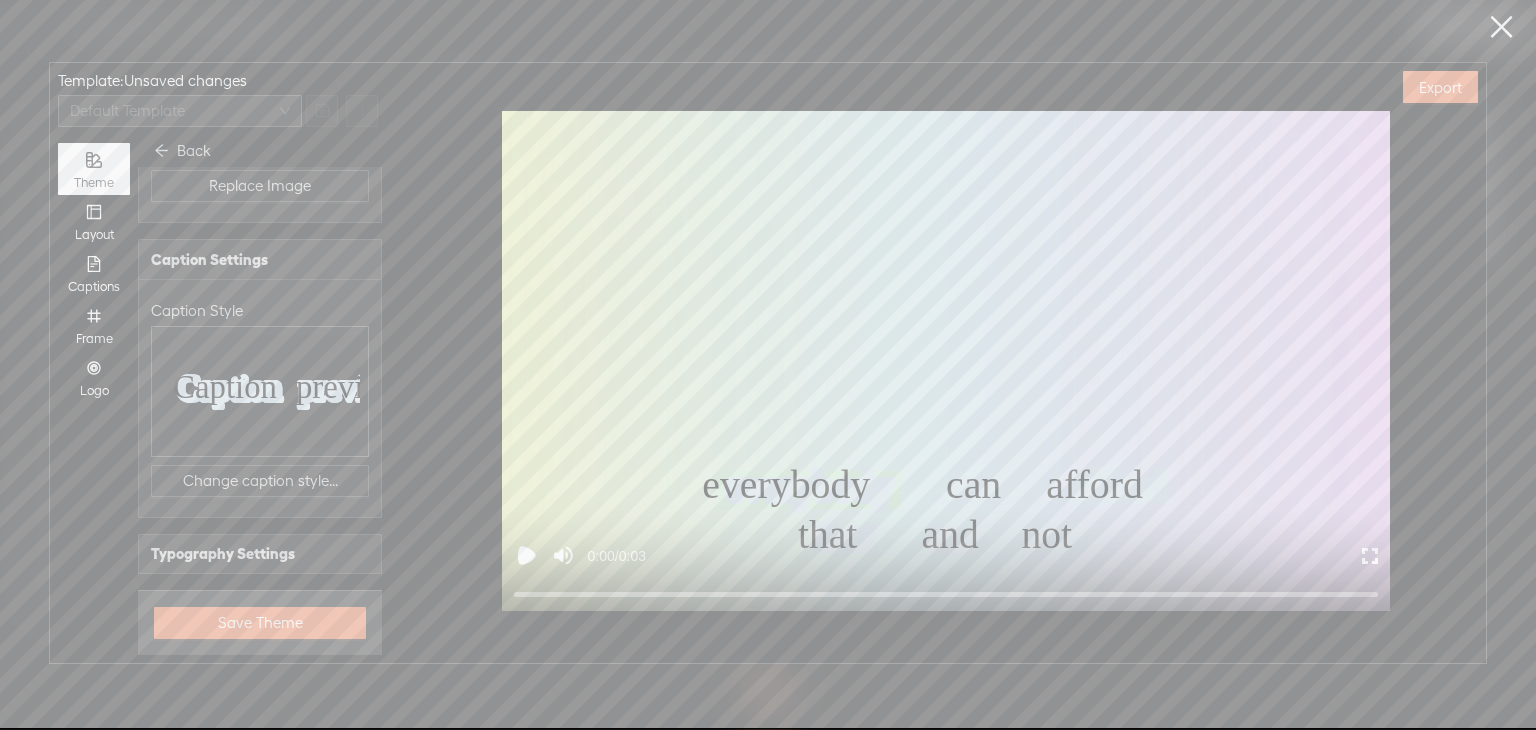 scroll, scrollTop: 900, scrollLeft: 0, axis: vertical 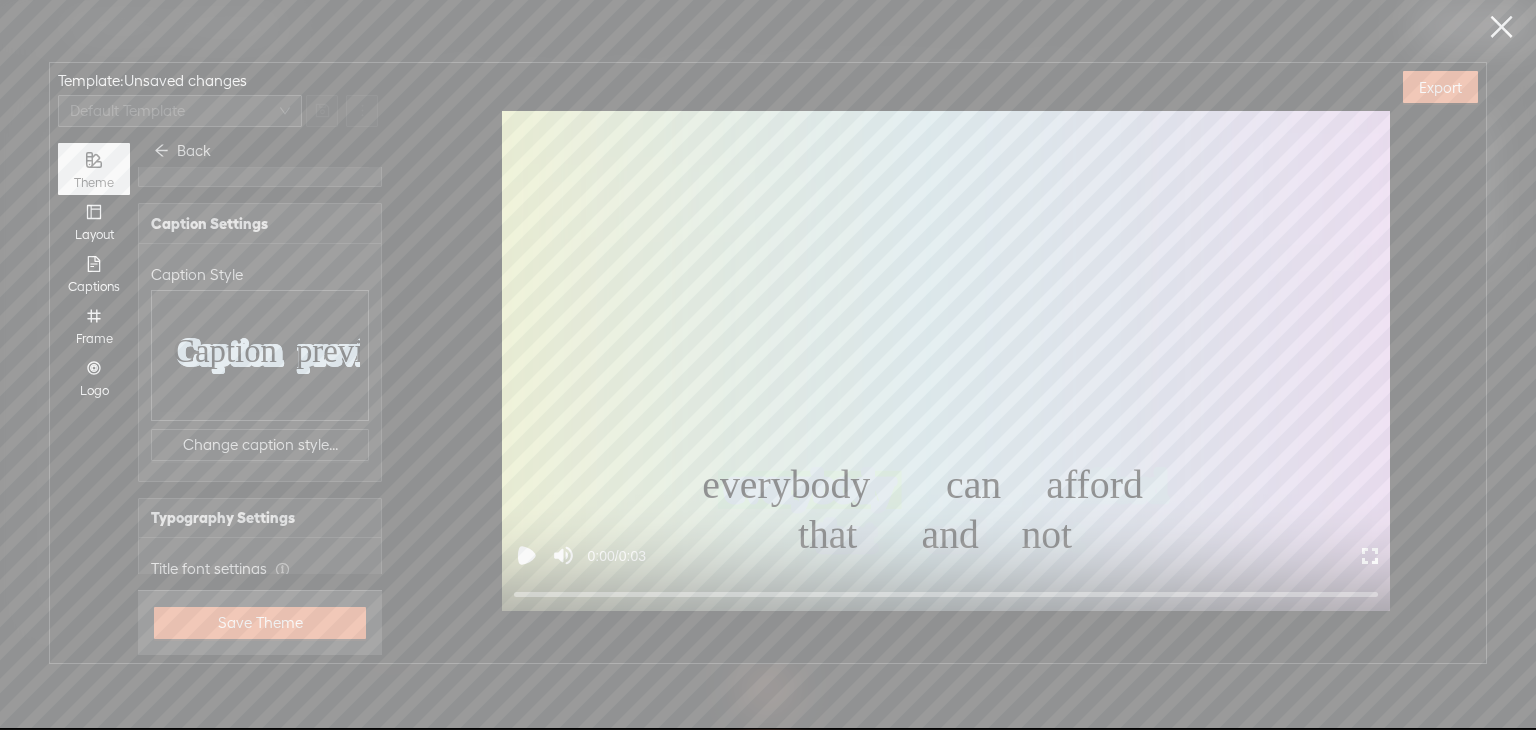 click on "Change caption style..." at bounding box center [260, 445] 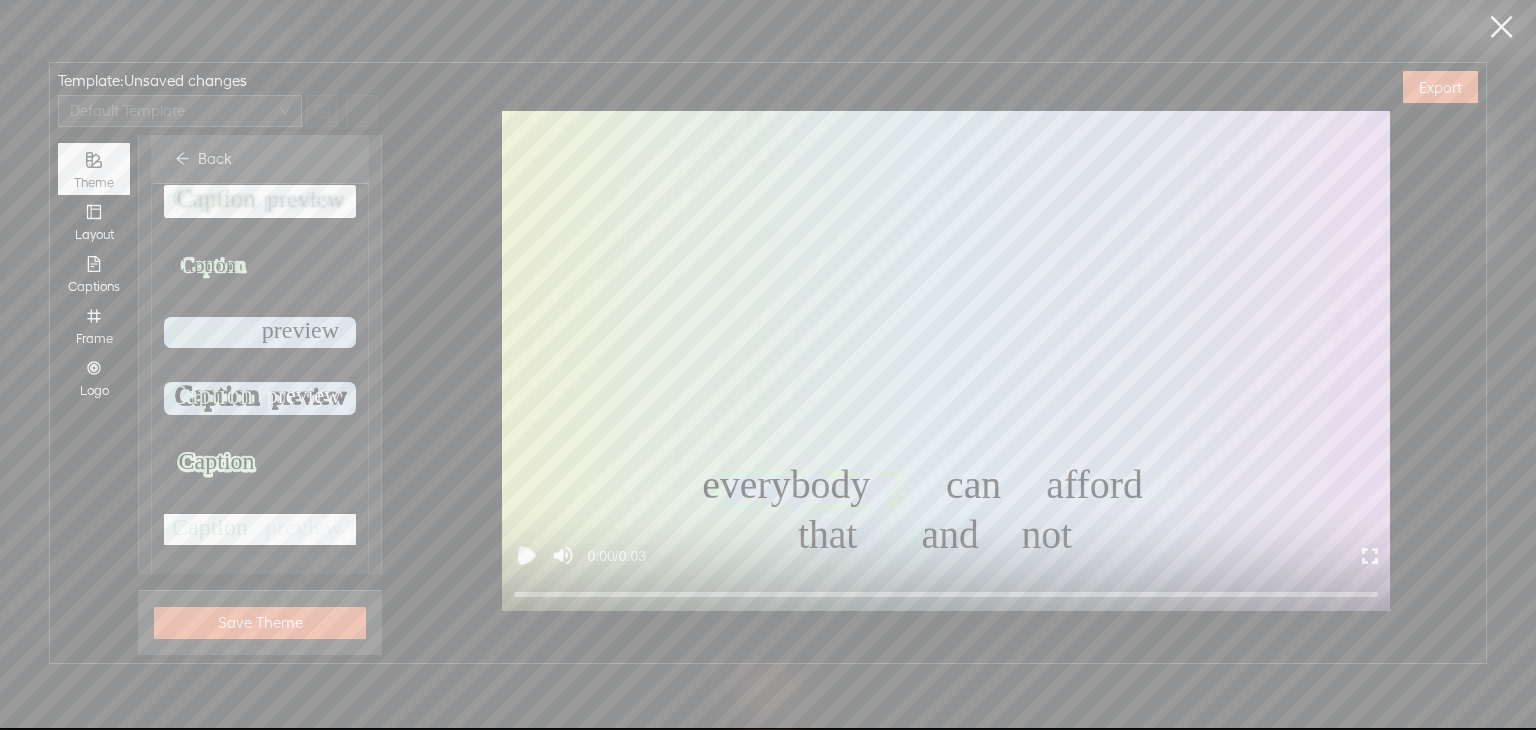 scroll, scrollTop: 0, scrollLeft: 0, axis: both 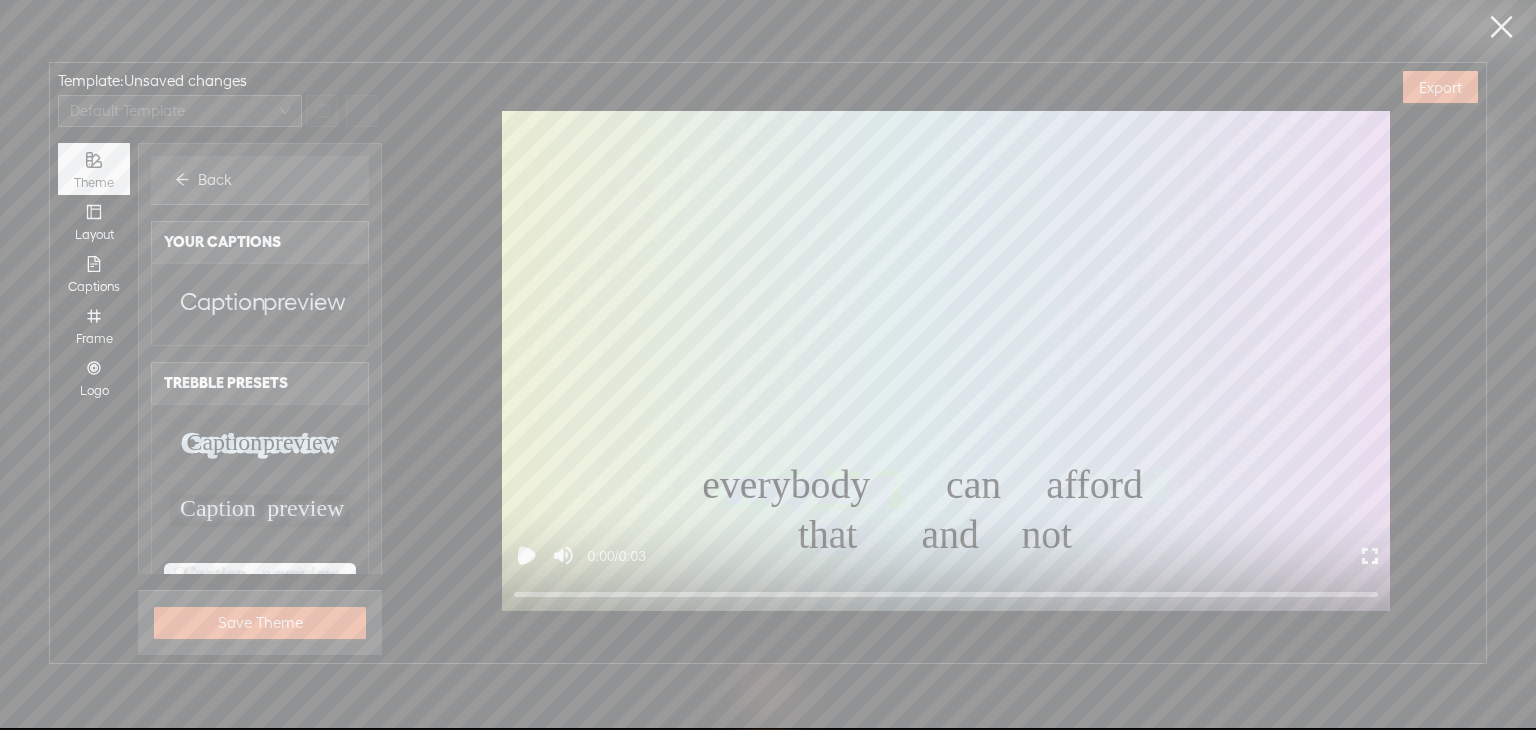 click on "Captions" at bounding box center [94, 273] 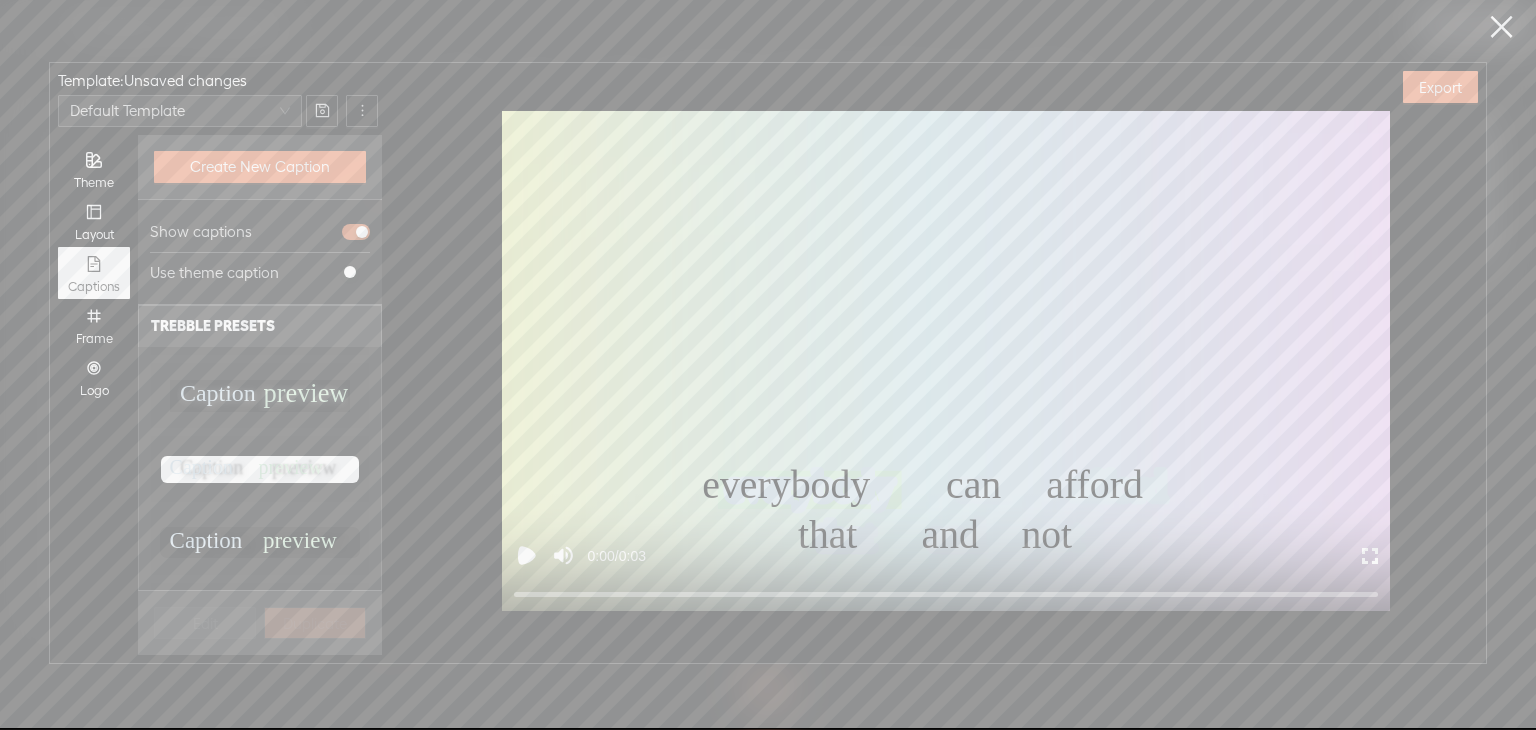 scroll, scrollTop: 400, scrollLeft: 0, axis: vertical 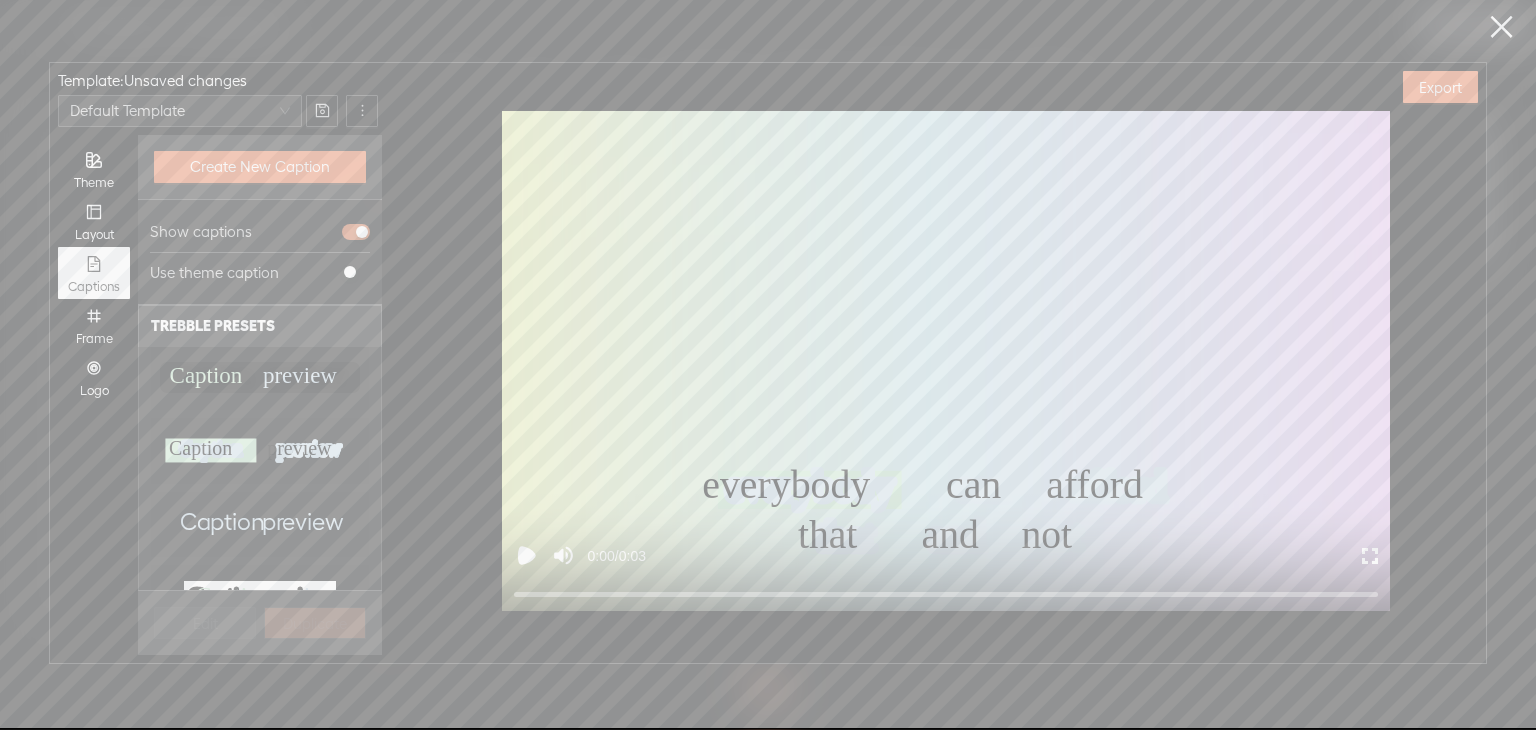 click on "preview" 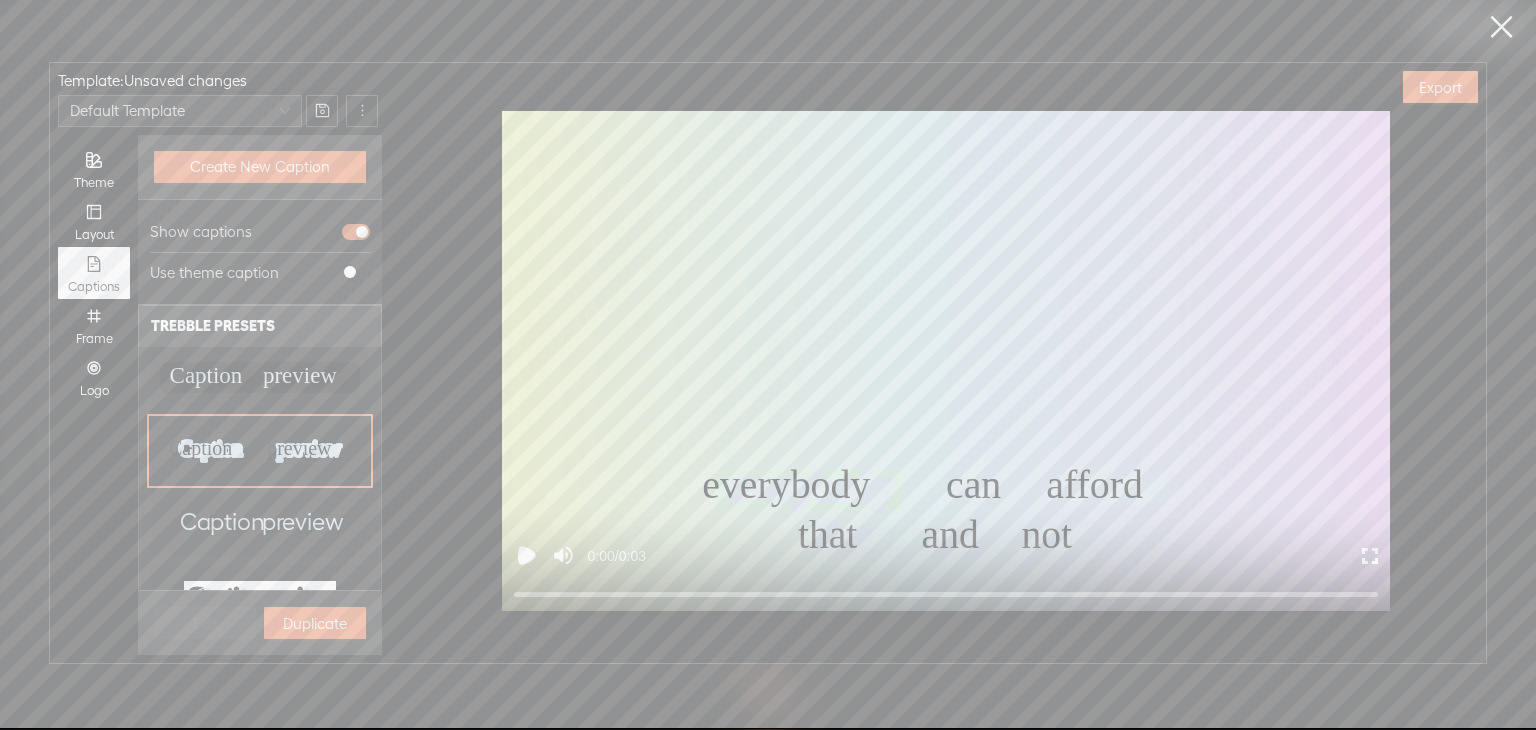 click on "Duplicate" at bounding box center [315, 623] 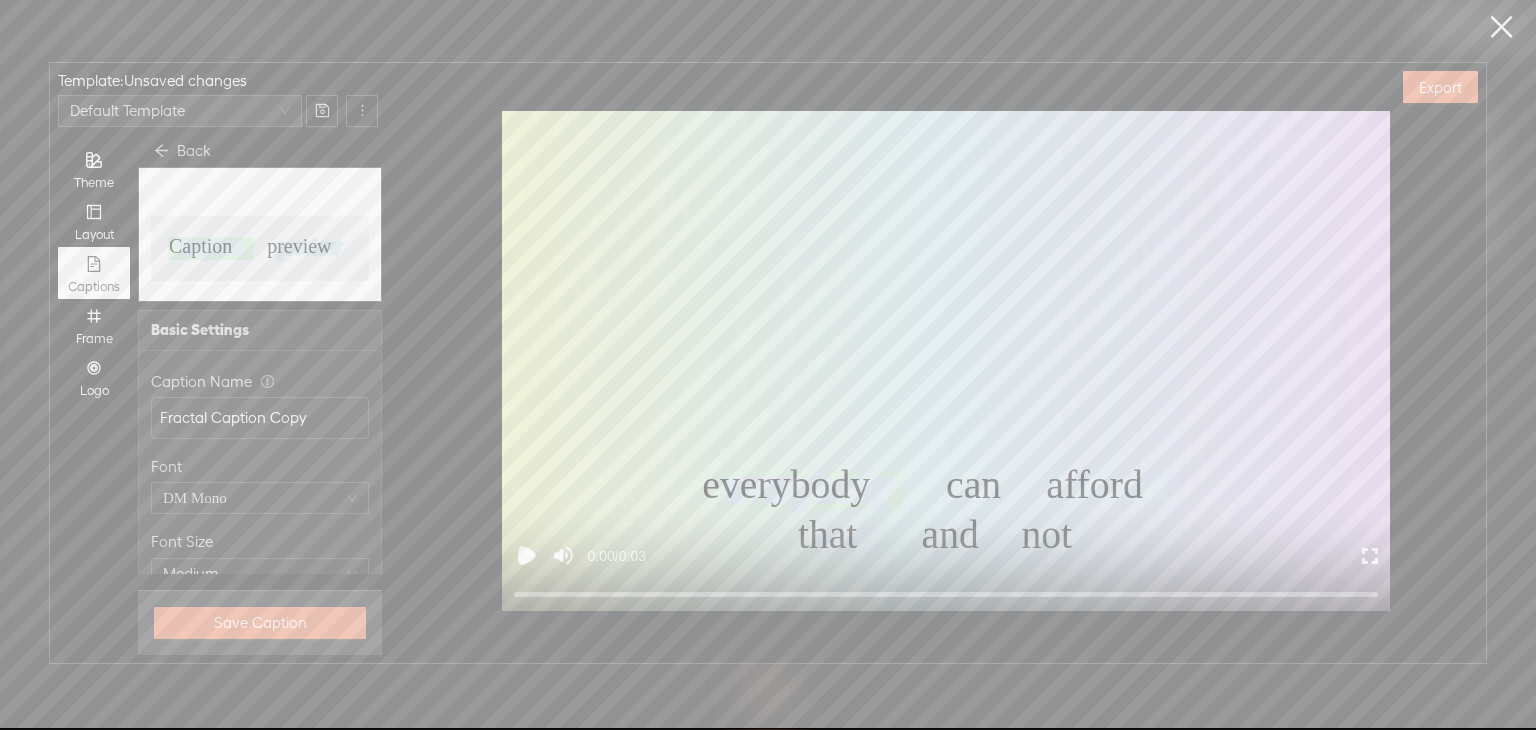 scroll, scrollTop: 0, scrollLeft: 0, axis: both 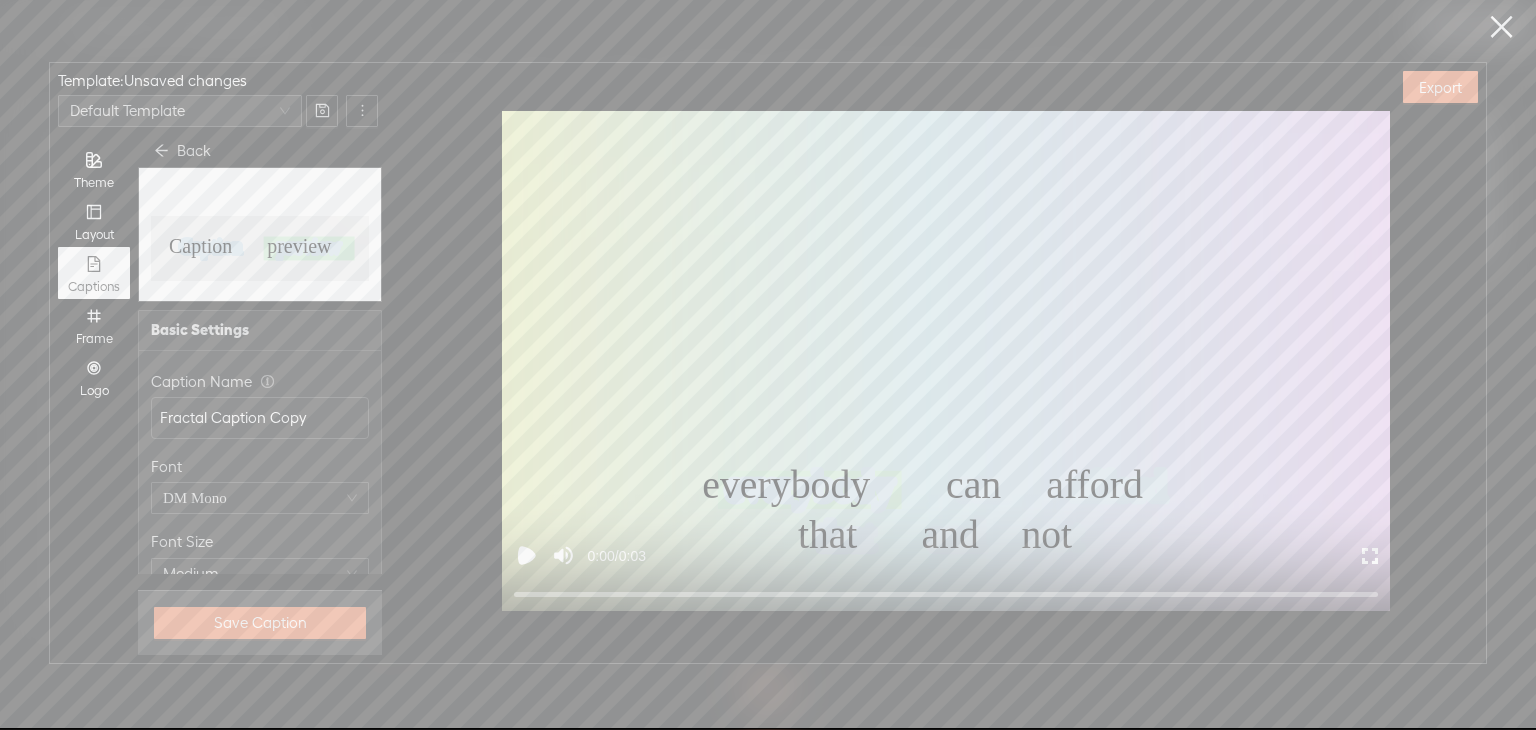 click 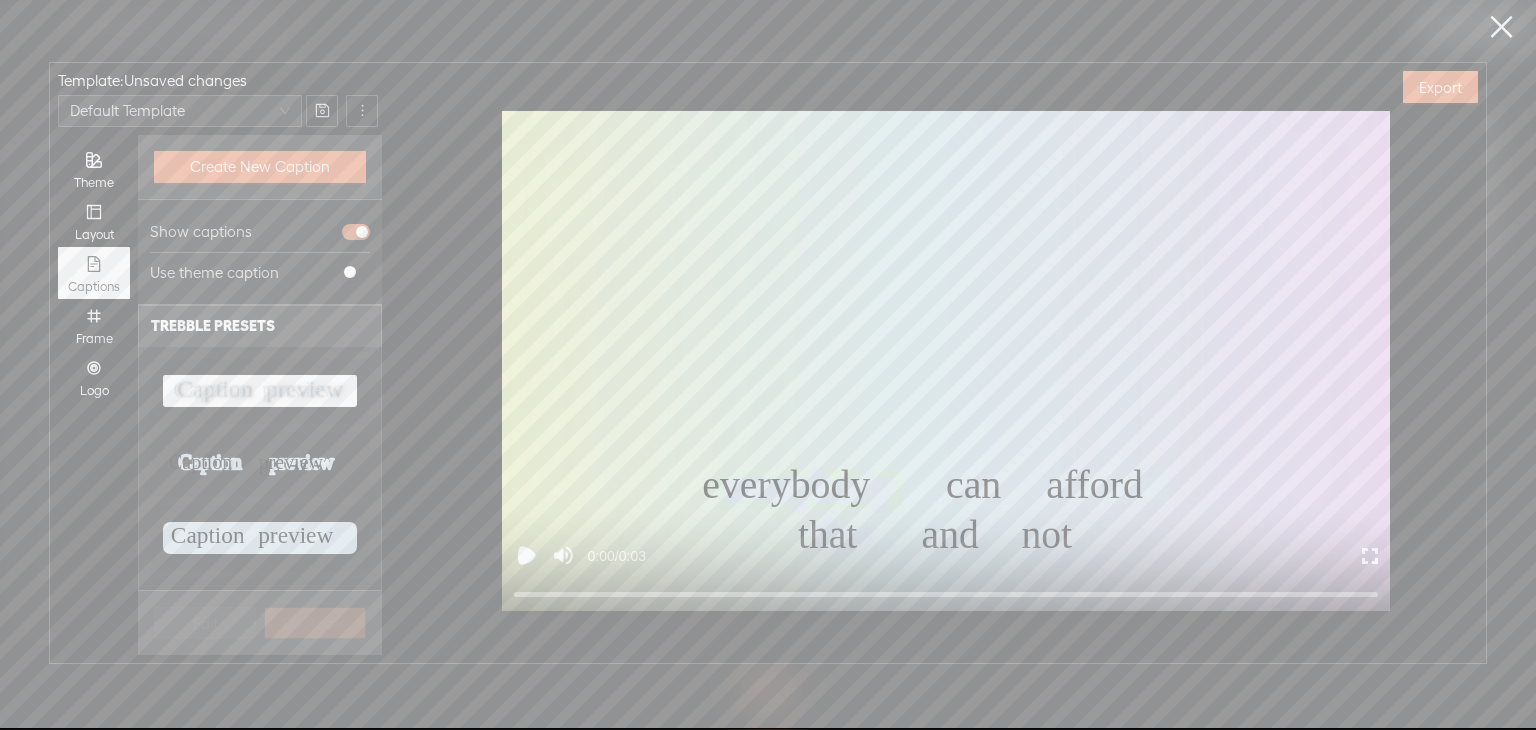 scroll, scrollTop: 800, scrollLeft: 0, axis: vertical 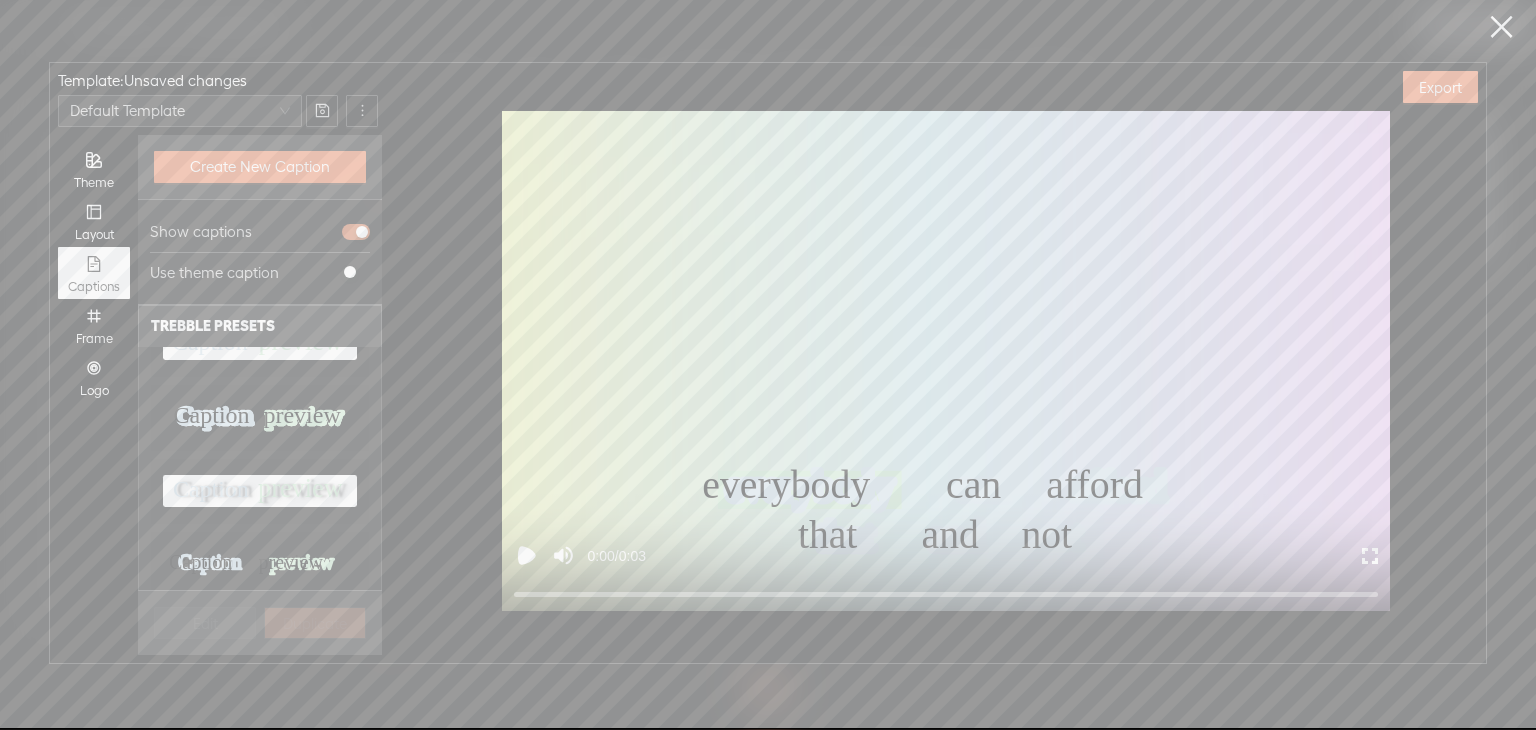 click on "preview" 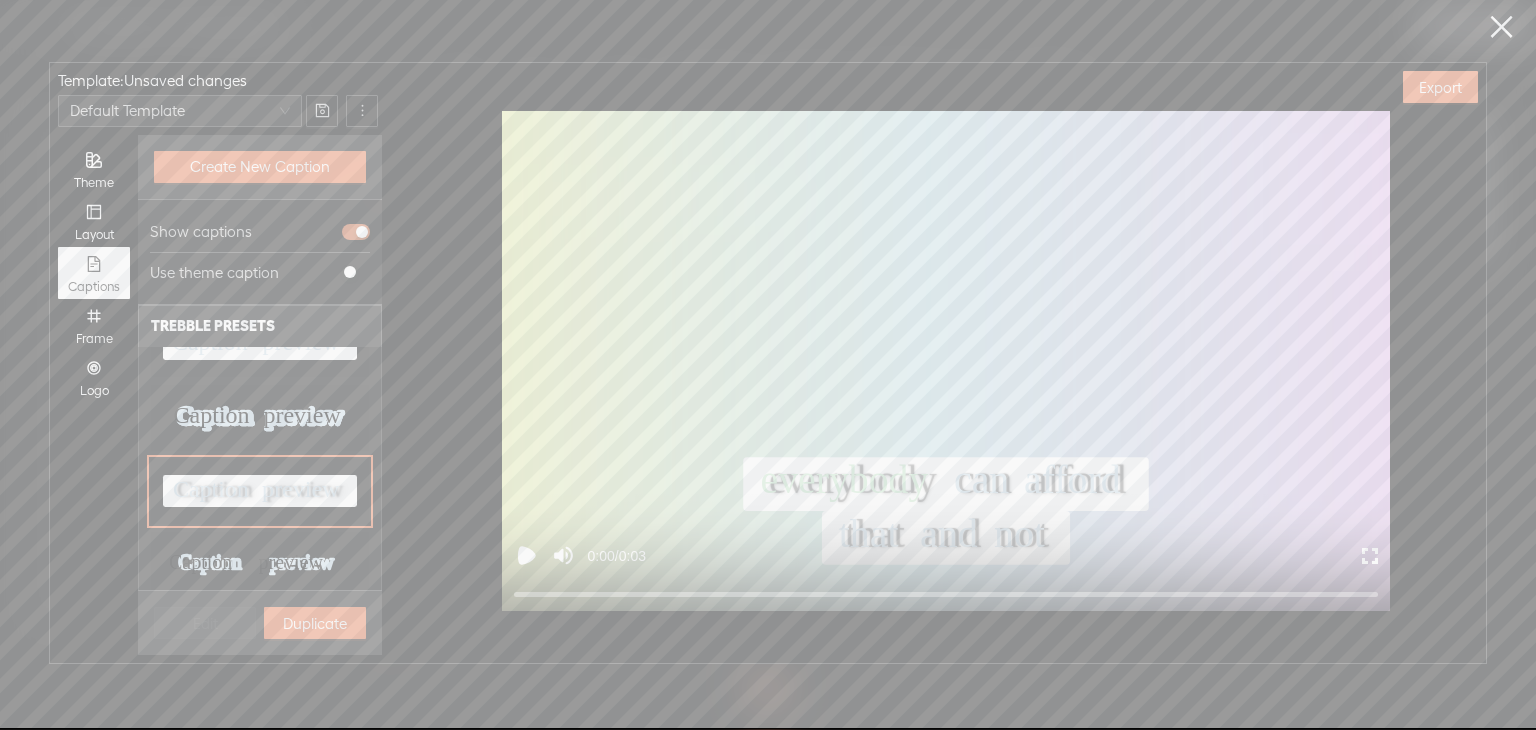 click on "Duplicate" at bounding box center (315, 623) 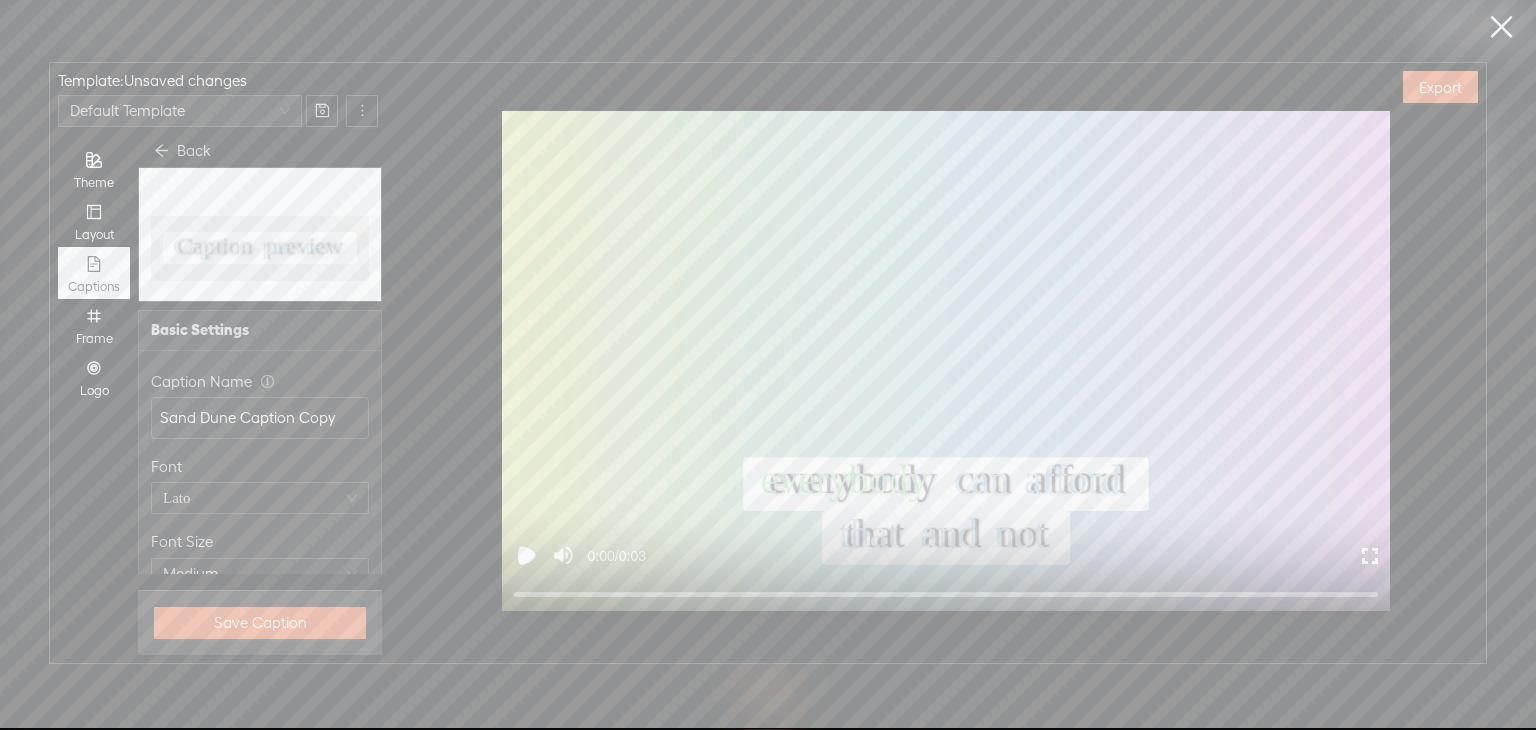 click on "Back" at bounding box center (182, 151) 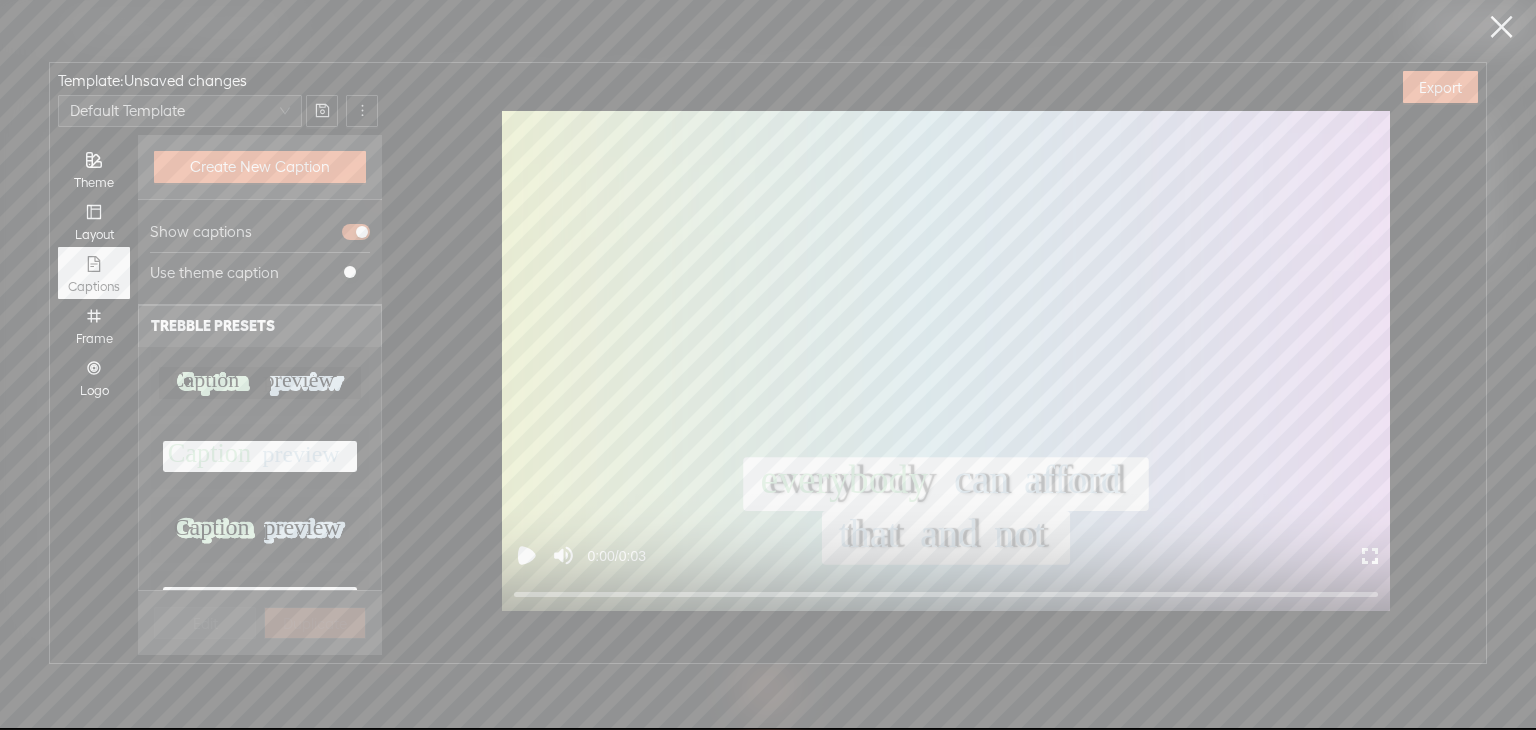 scroll, scrollTop: 700, scrollLeft: 0, axis: vertical 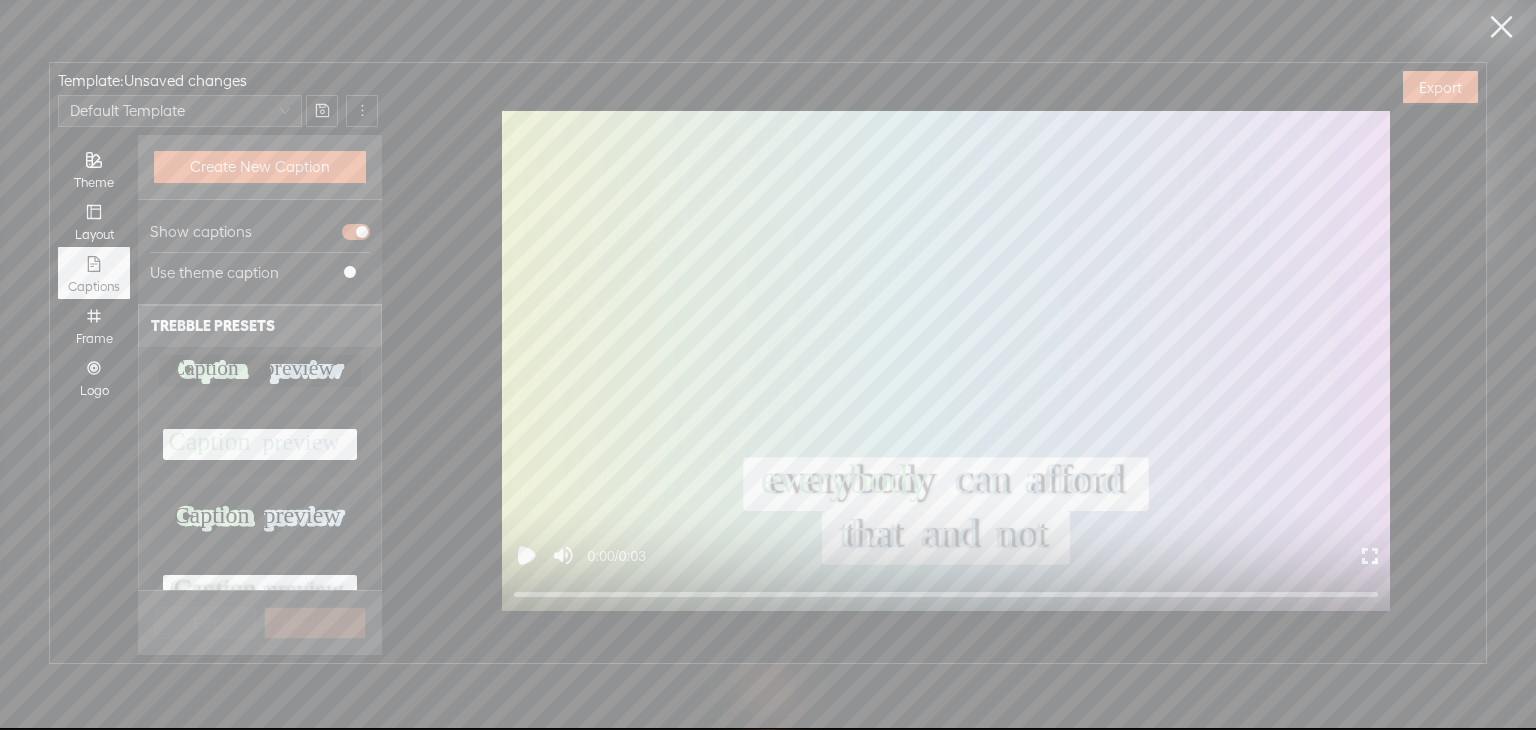 click on "Caption Caption Caption Caption preview preview preview preview Caption preview" 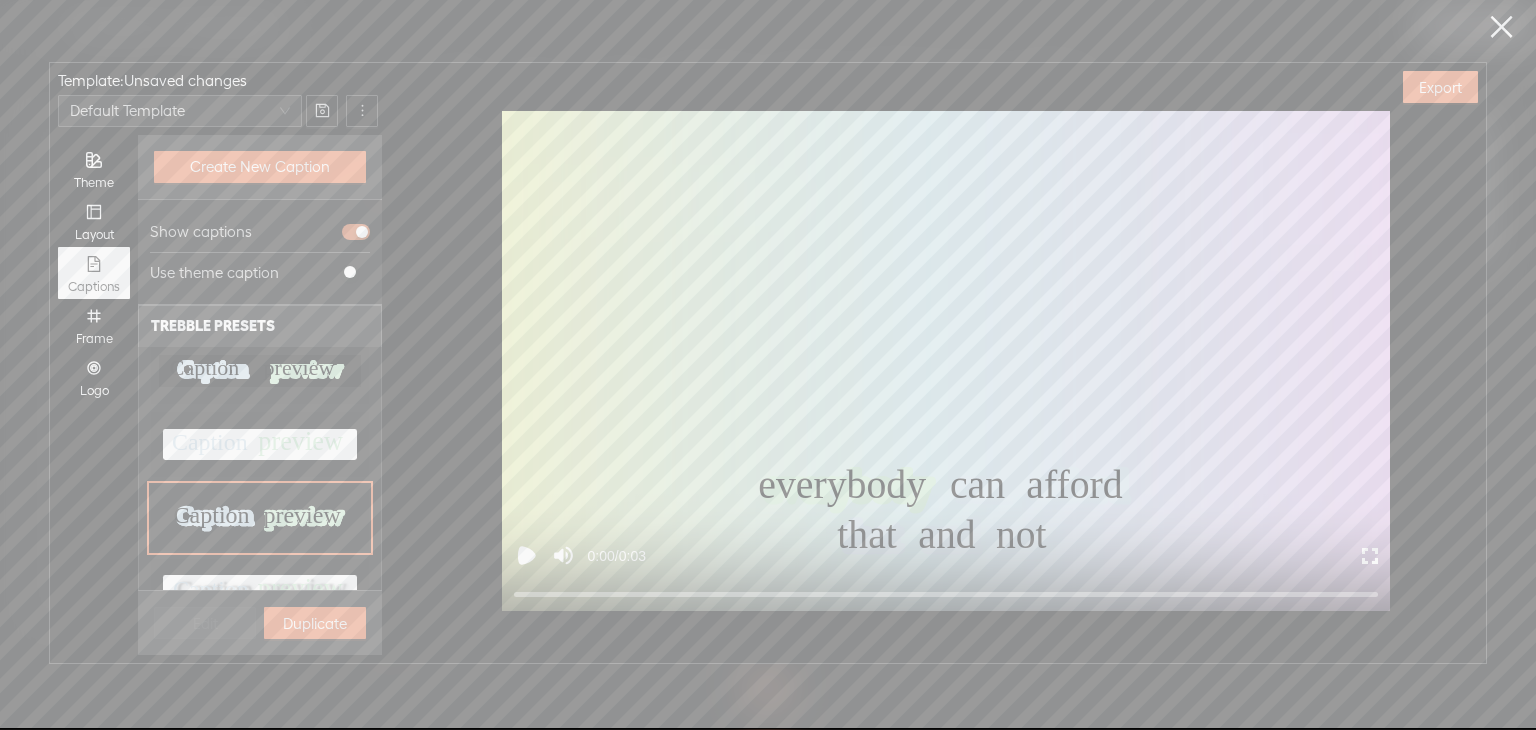 click on "Duplicate" at bounding box center [315, 623] 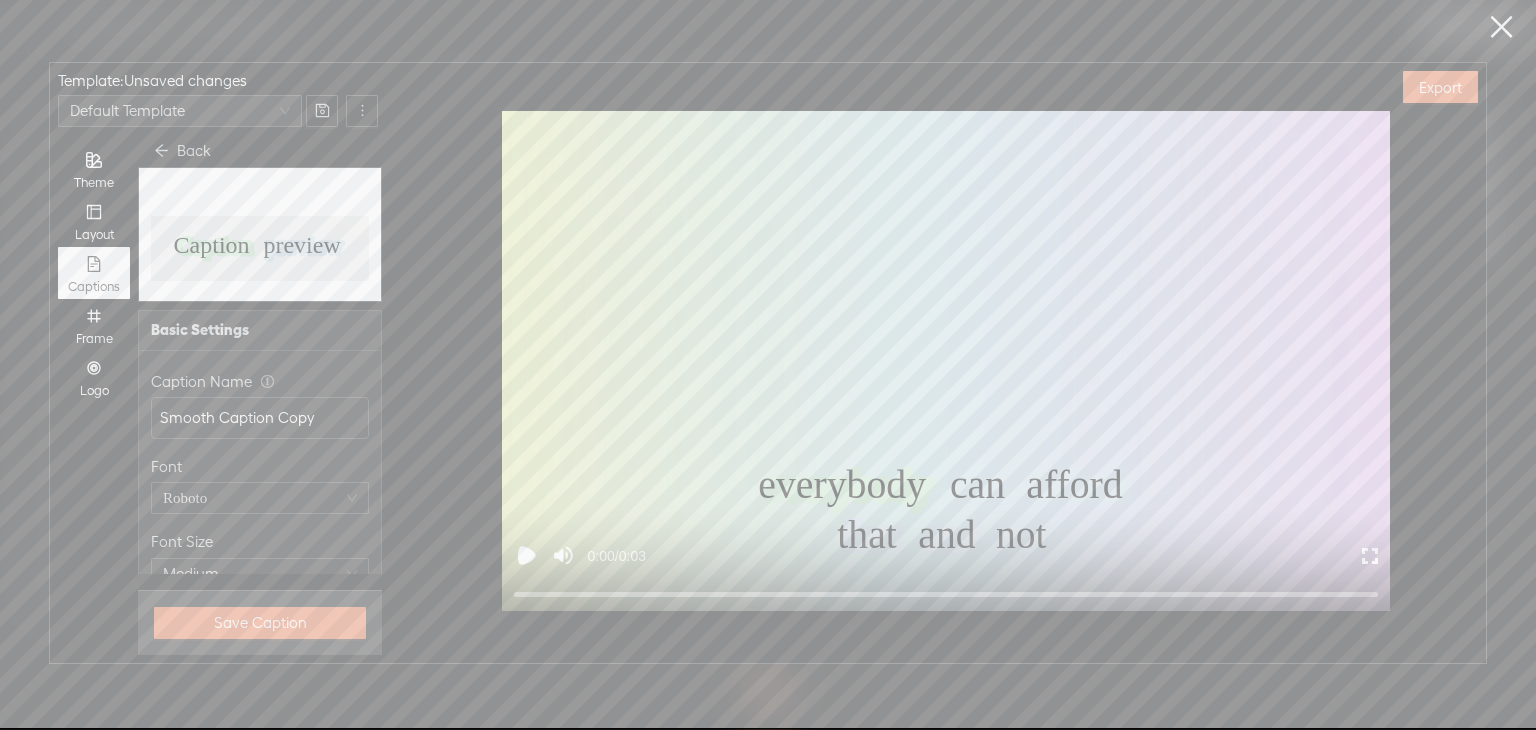 scroll, scrollTop: 0, scrollLeft: 0, axis: both 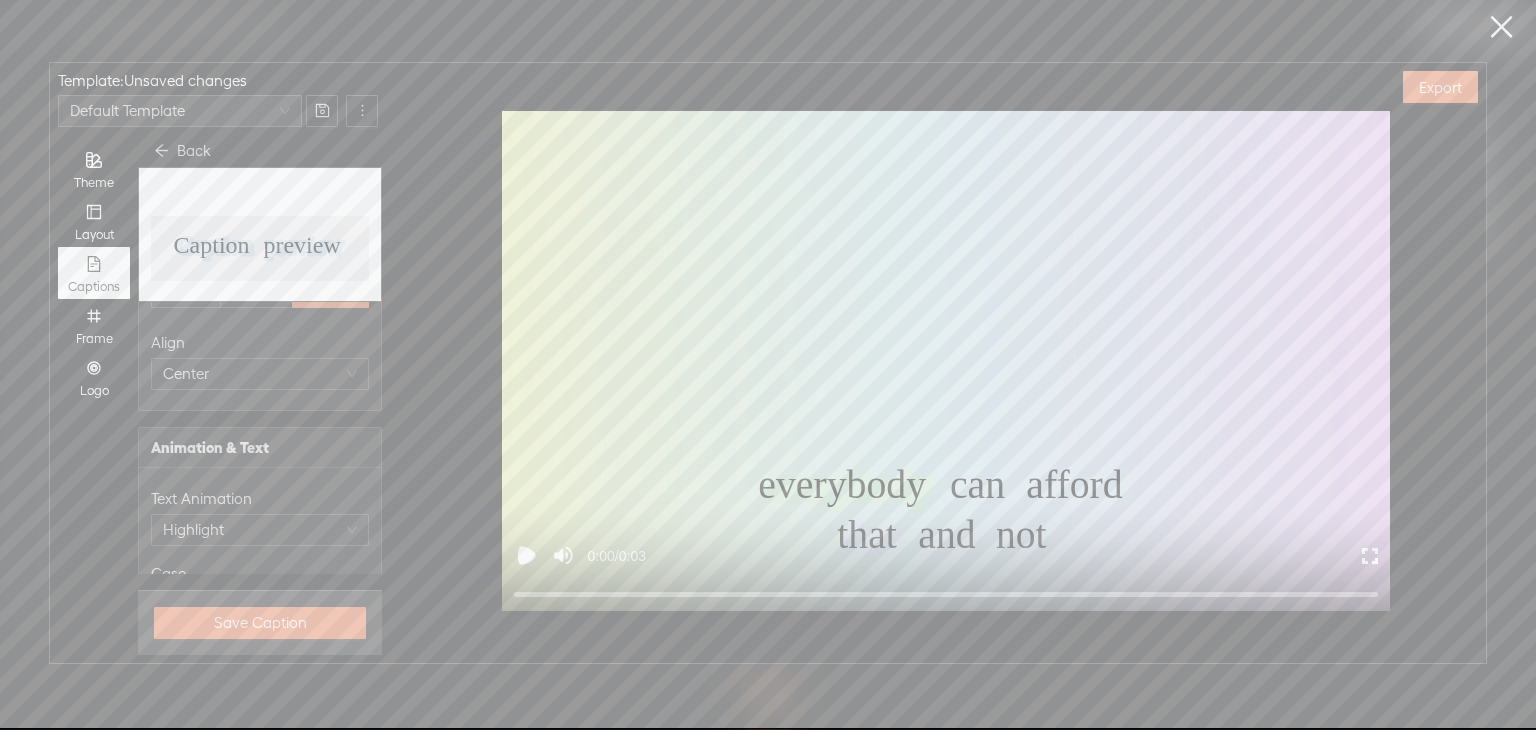 click on "Back" at bounding box center [182, 151] 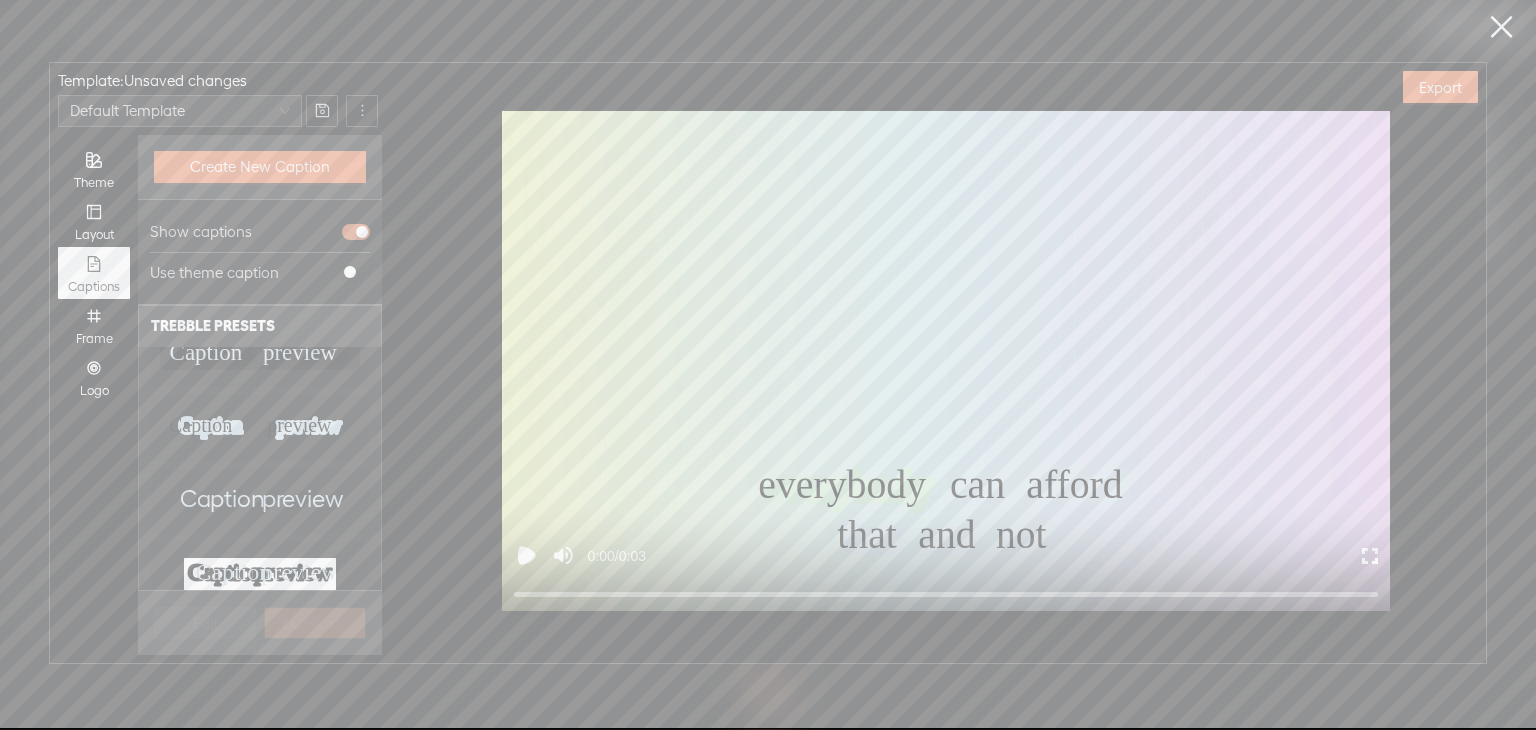 scroll, scrollTop: 500, scrollLeft: 0, axis: vertical 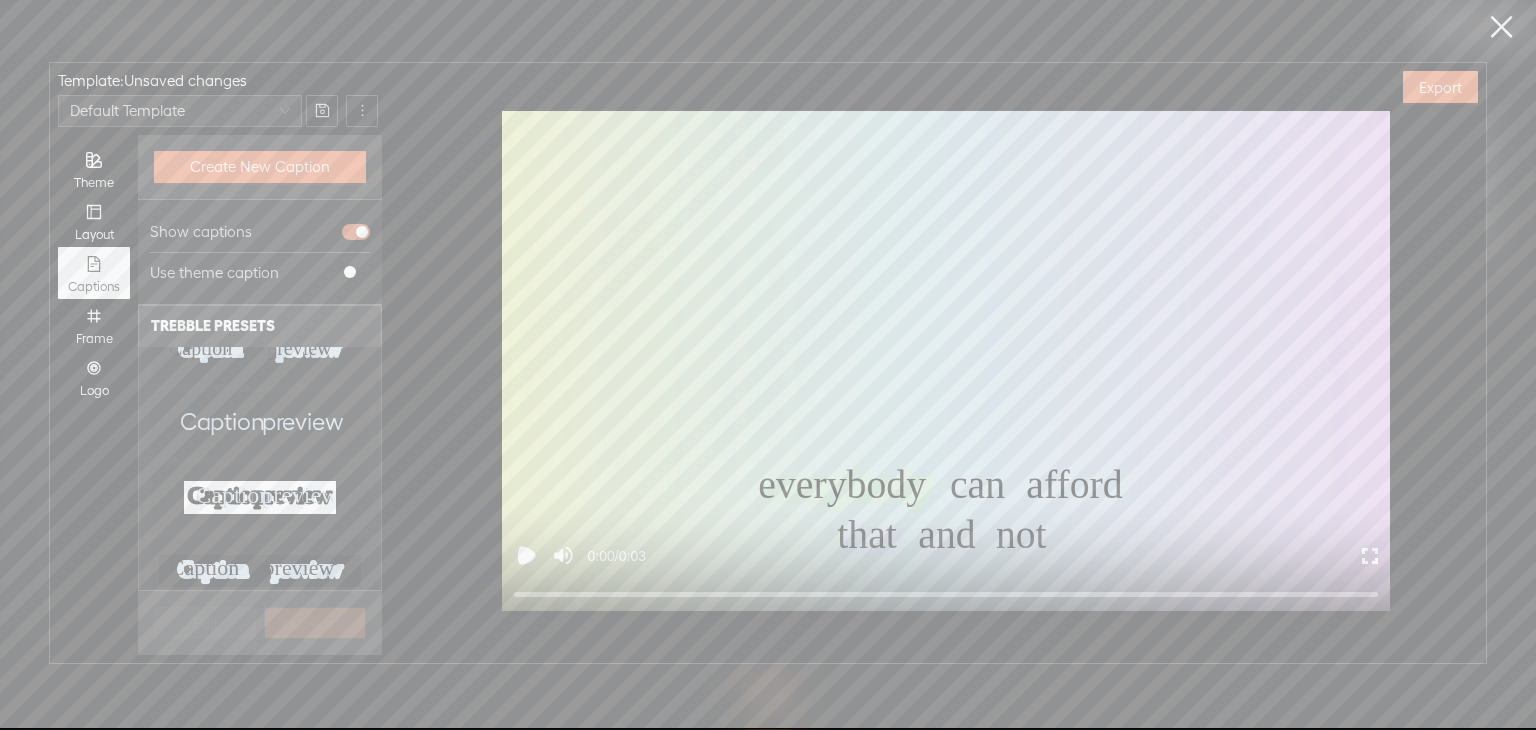 click on "Theme" at bounding box center [94, 169] 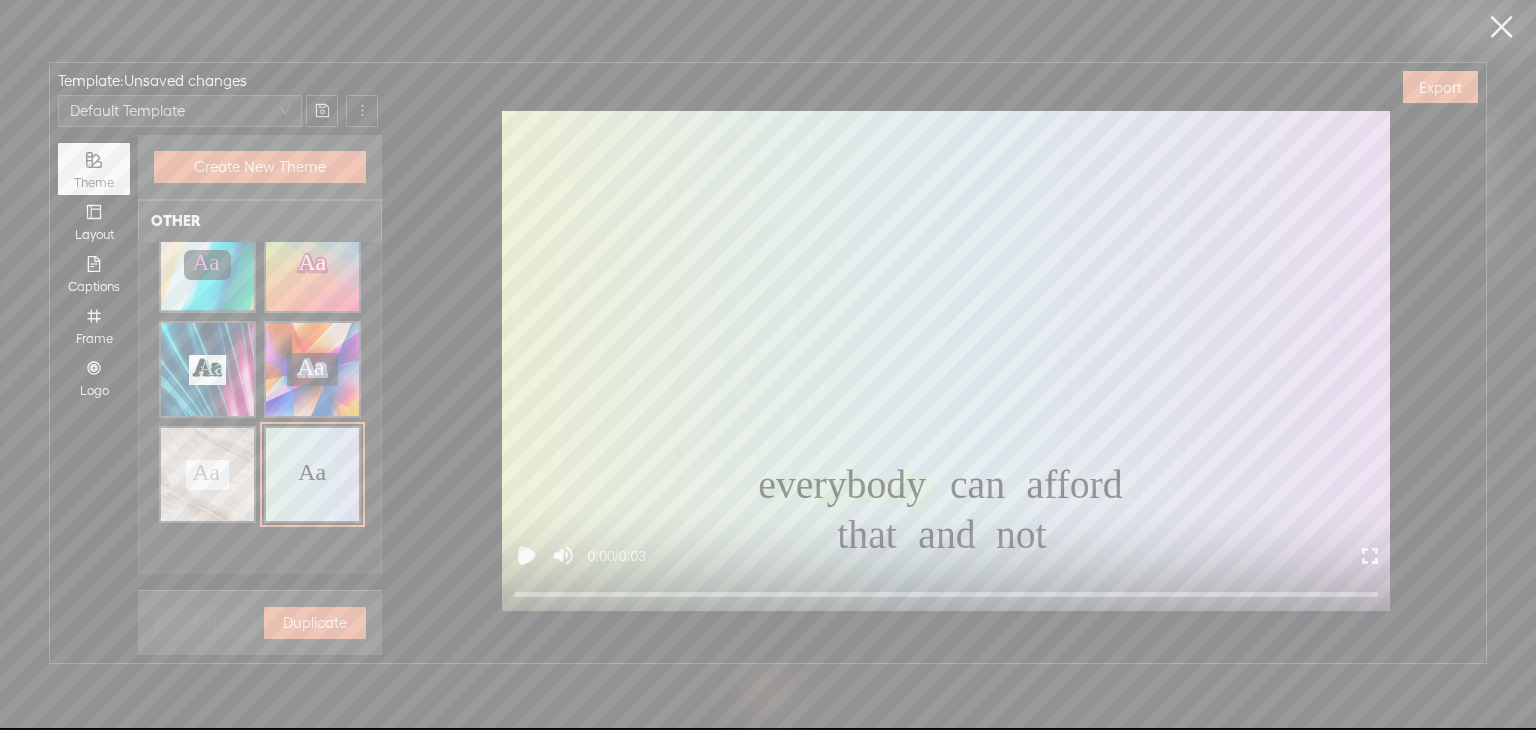 scroll, scrollTop: 400, scrollLeft: 0, axis: vertical 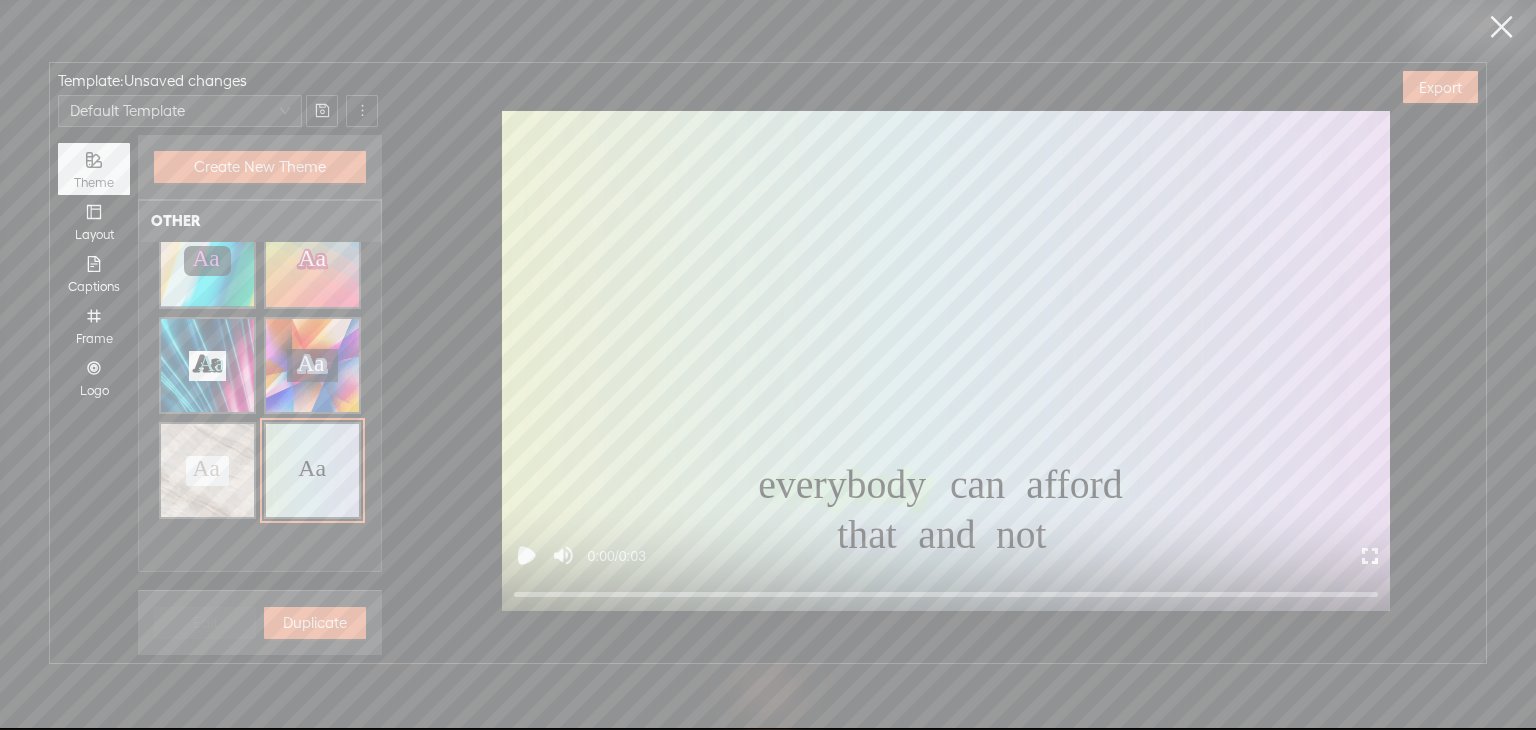 click on "Aa" at bounding box center [207, 470] 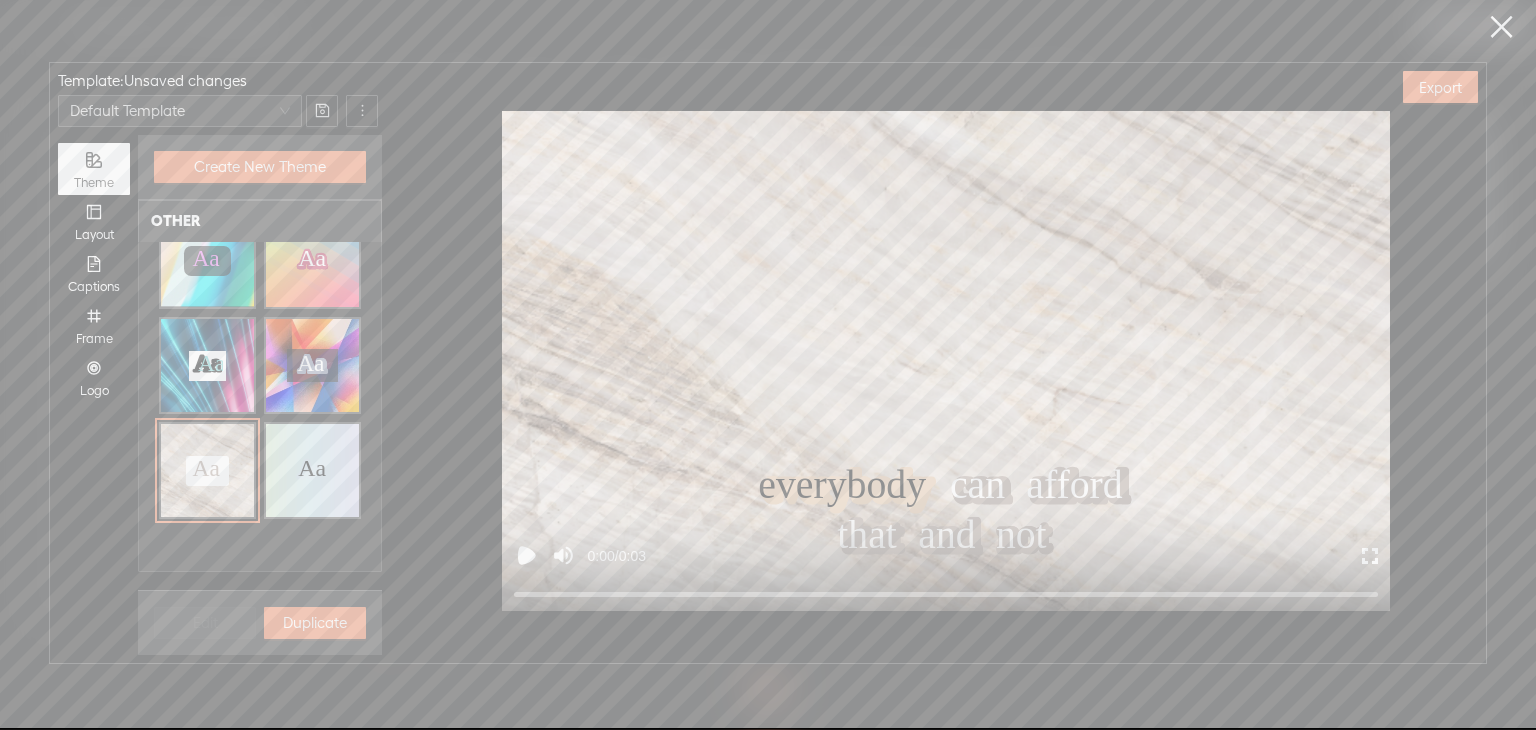 click on "Duplicate" at bounding box center (315, 623) 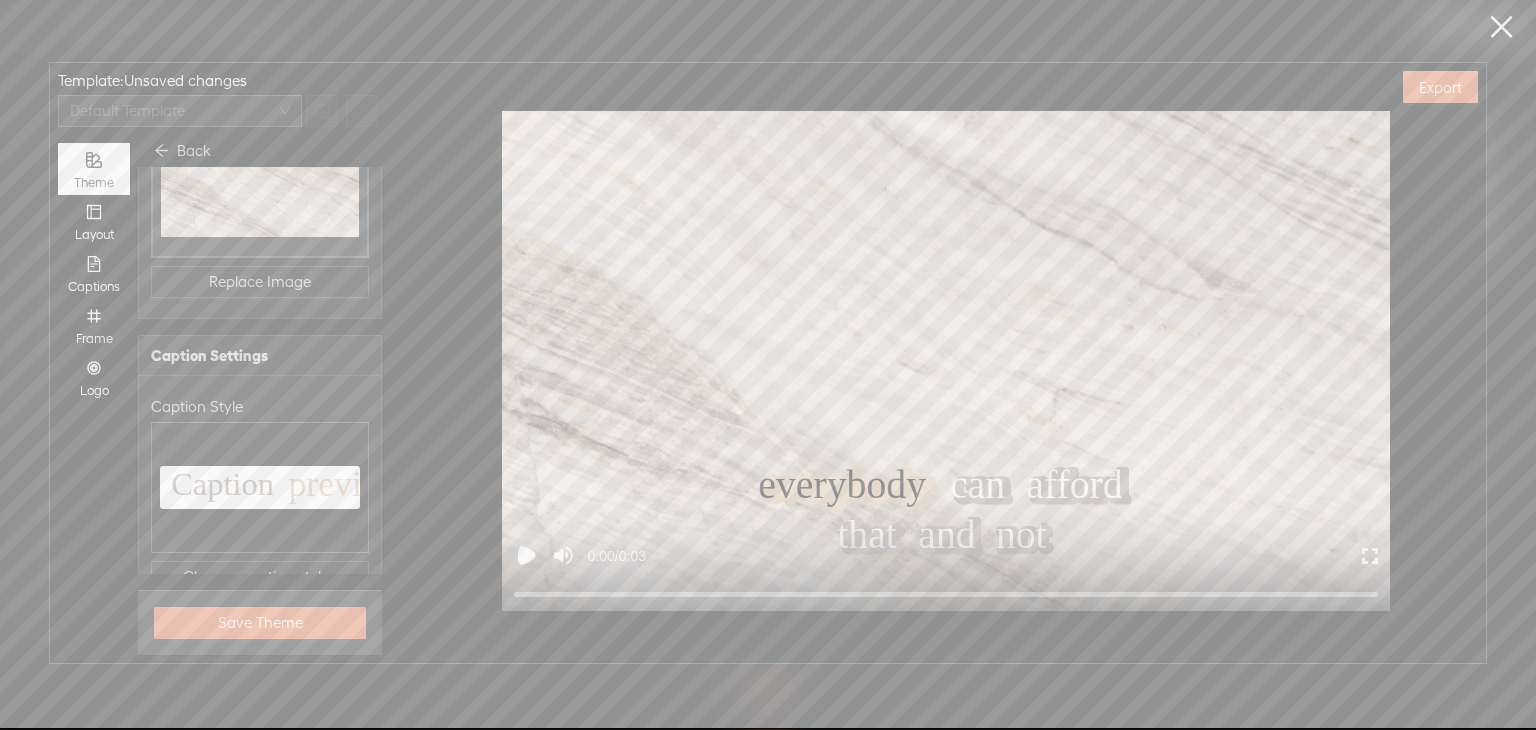 scroll, scrollTop: 800, scrollLeft: 0, axis: vertical 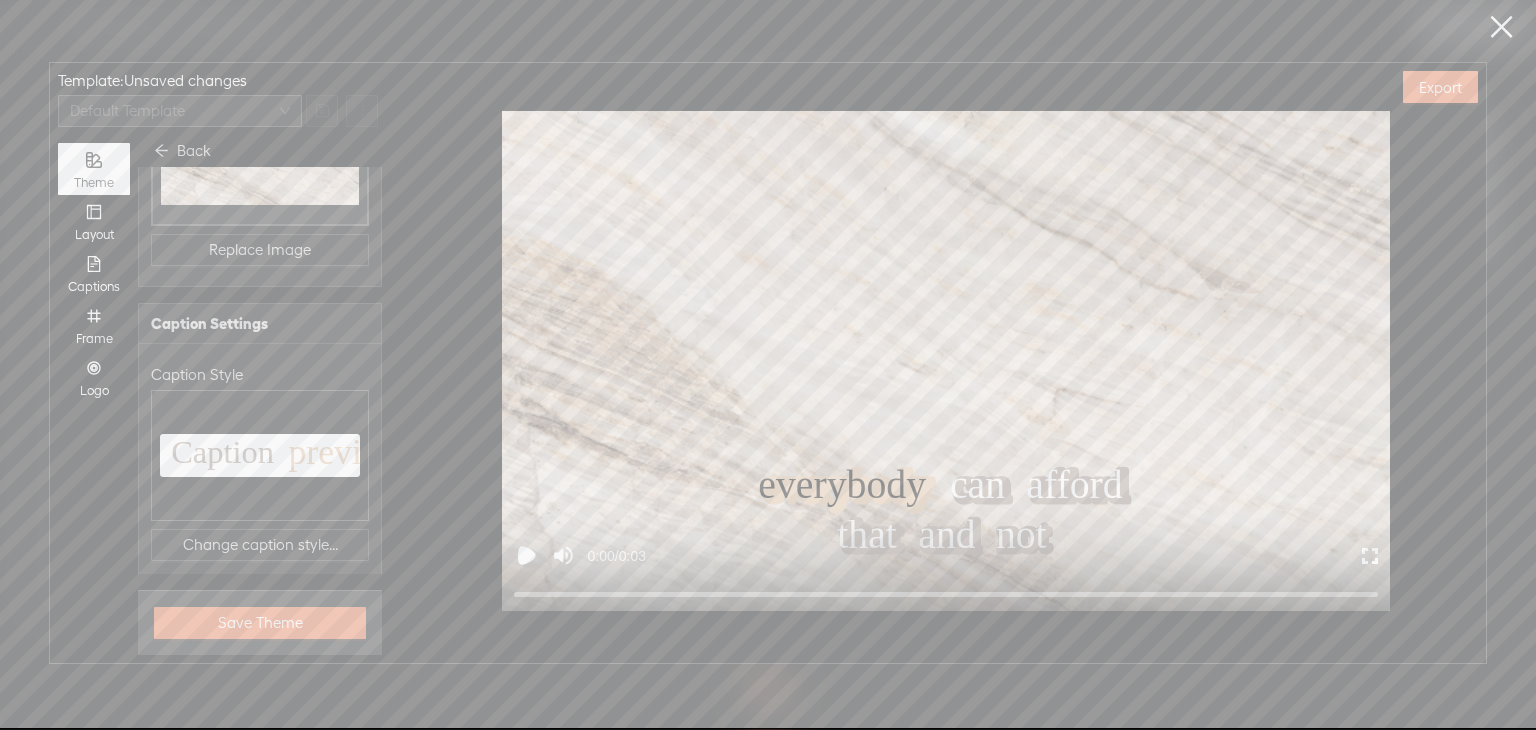 click on "Captions" at bounding box center [94, 273] 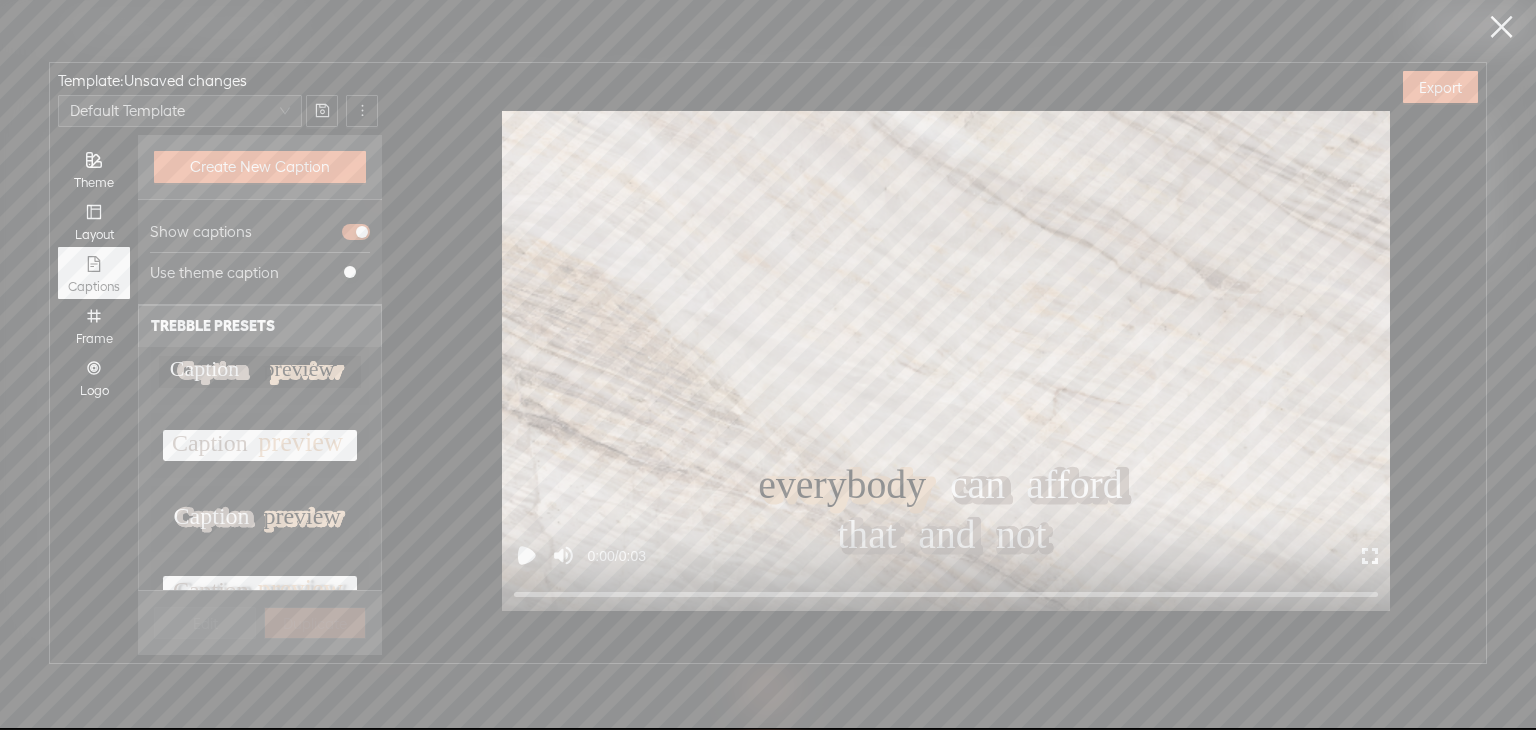 scroll, scrollTop: 700, scrollLeft: 0, axis: vertical 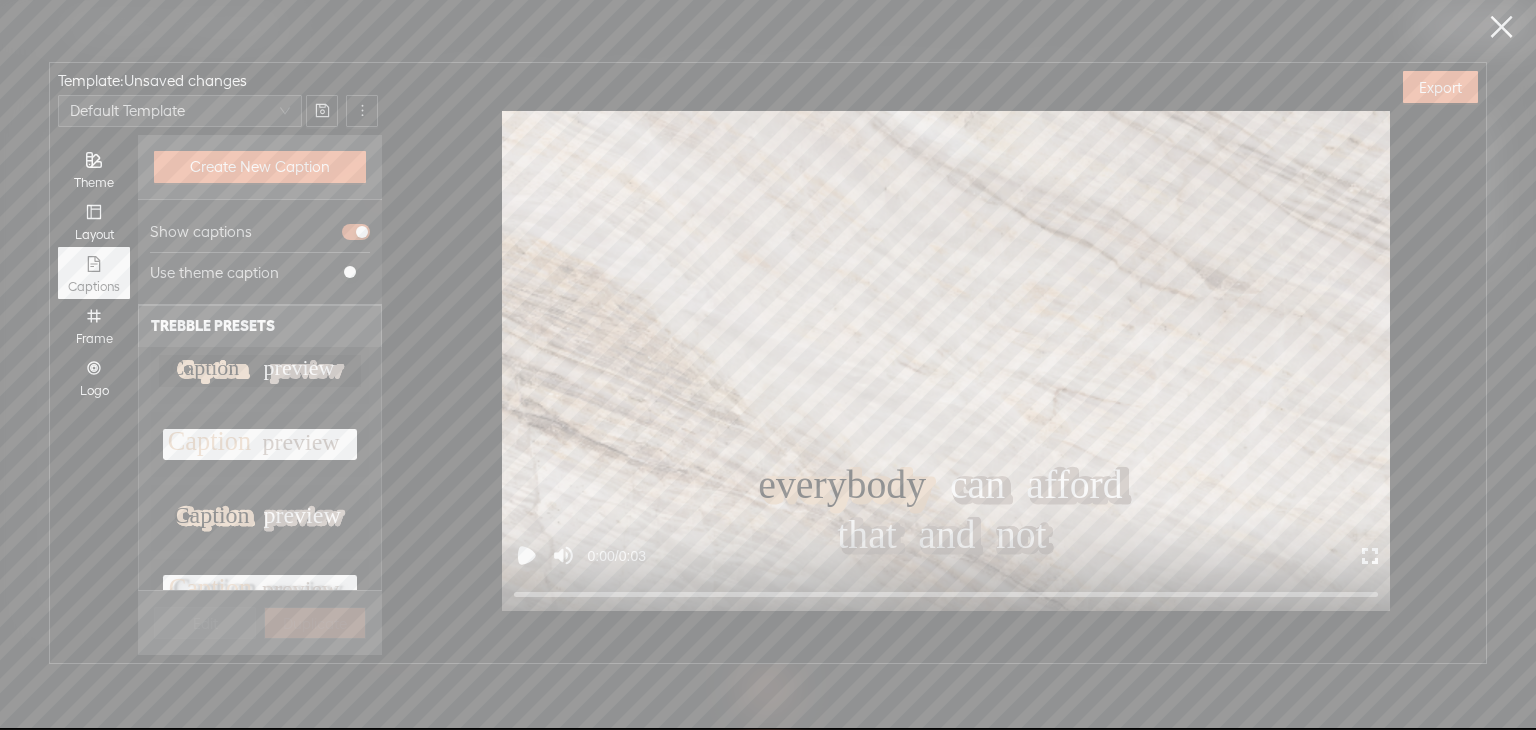 click on "preview" 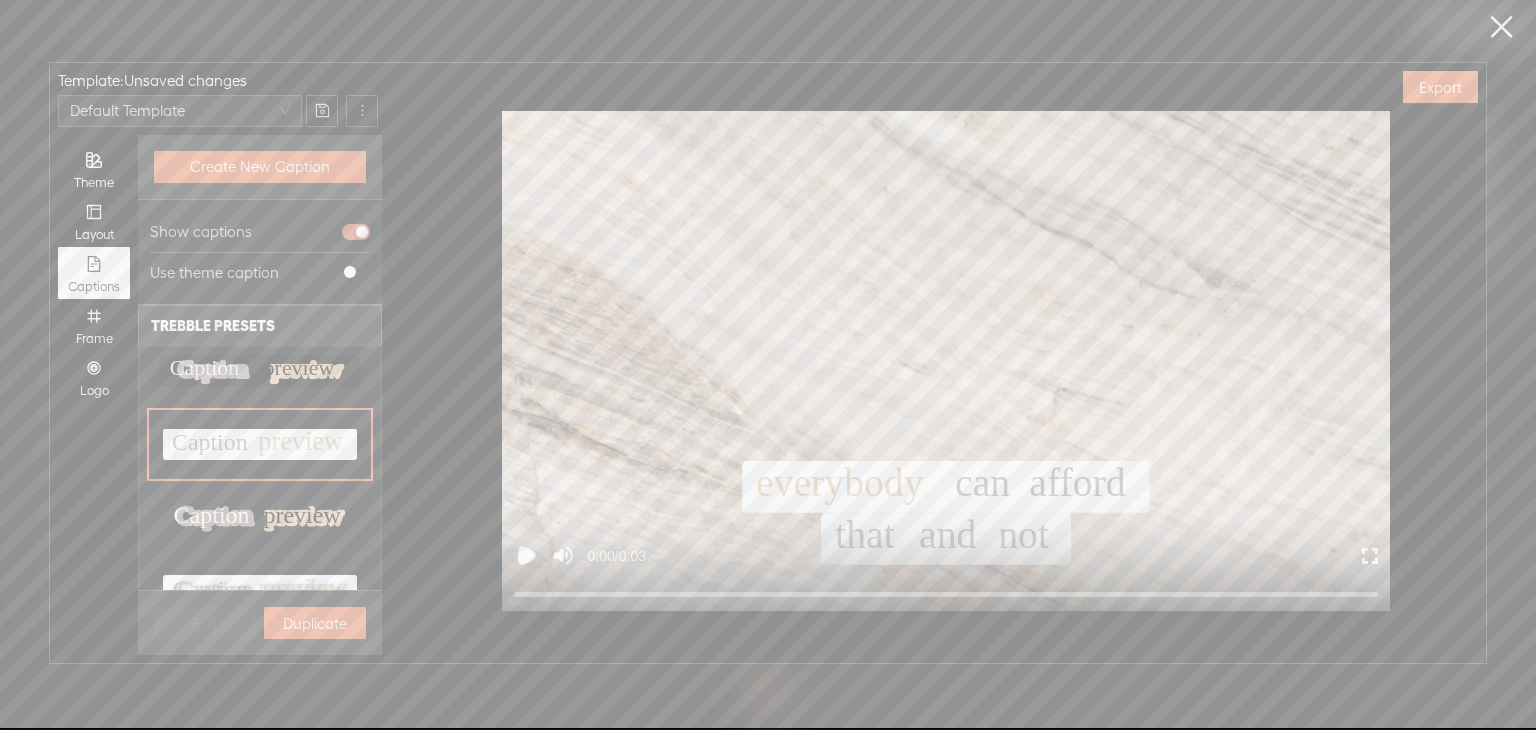 click on "Duplicate" at bounding box center (315, 623) 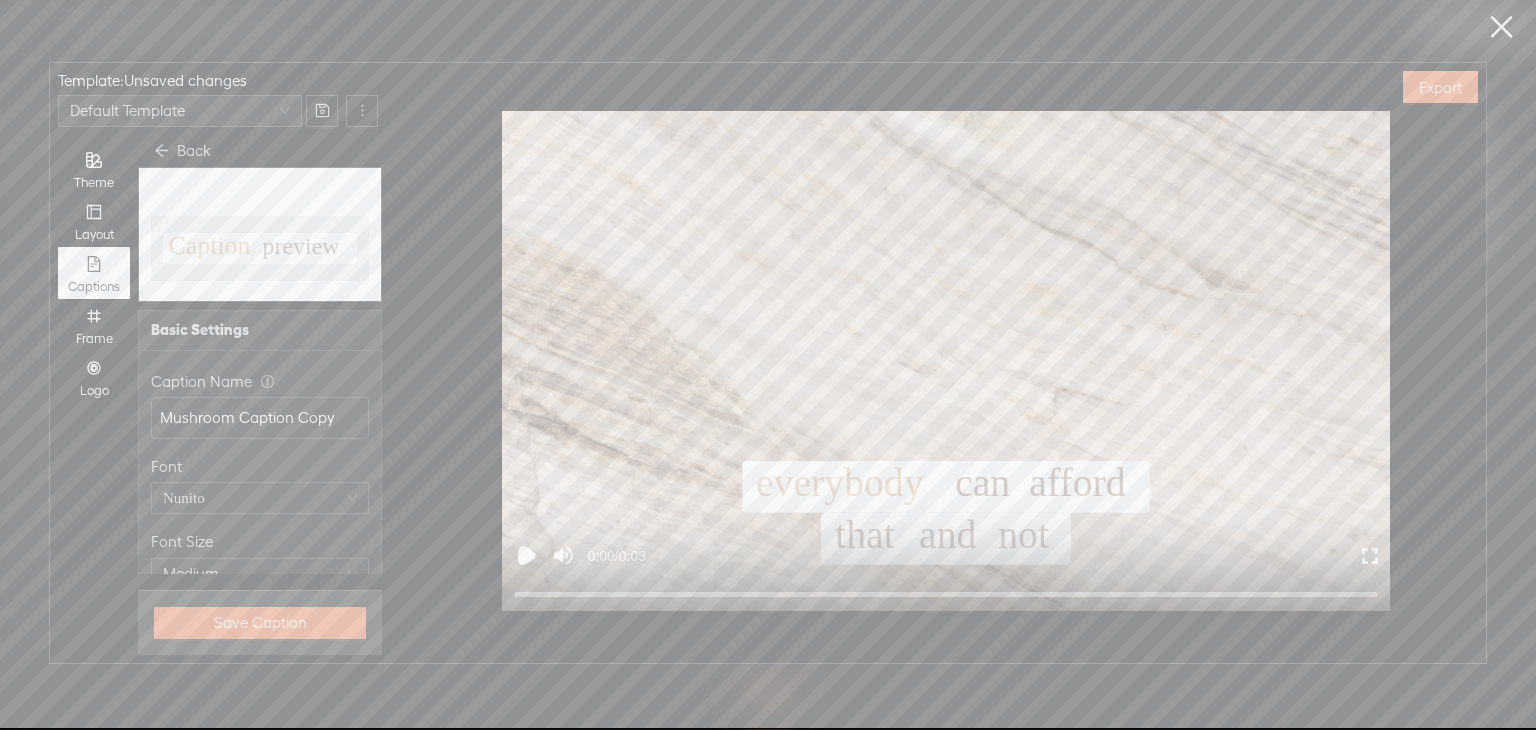 scroll, scrollTop: 0, scrollLeft: 0, axis: both 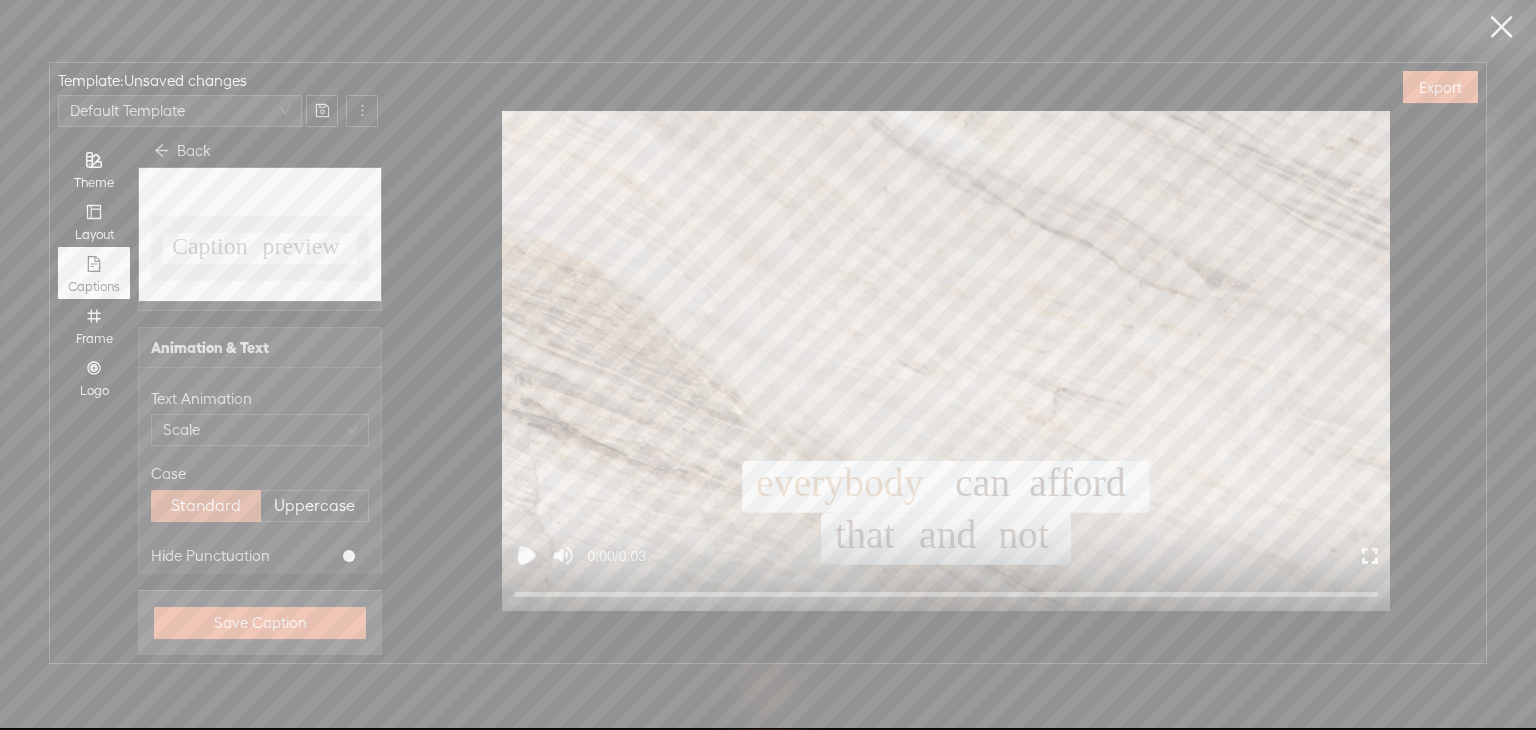 click on "Theme" at bounding box center (94, 169) 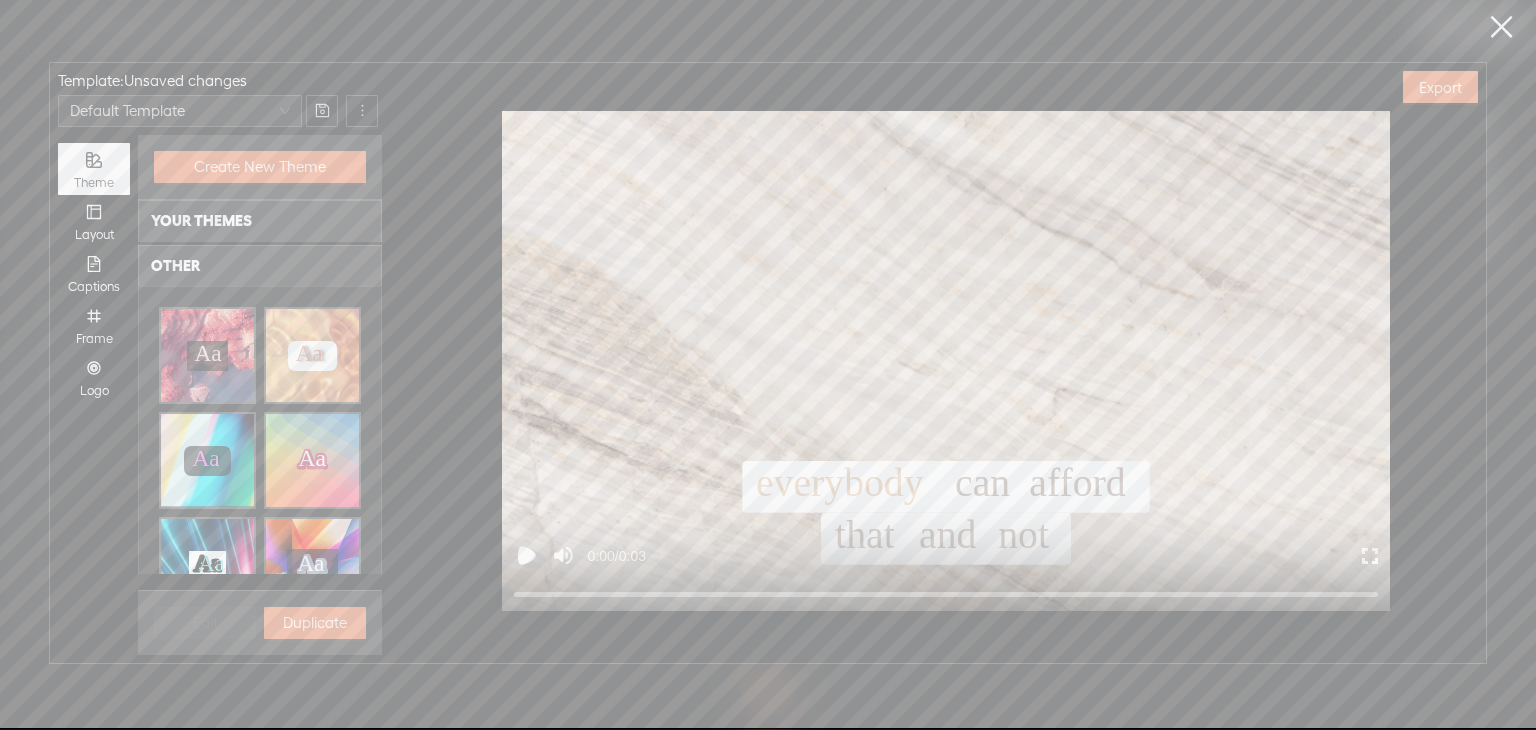scroll, scrollTop: 500, scrollLeft: 0, axis: vertical 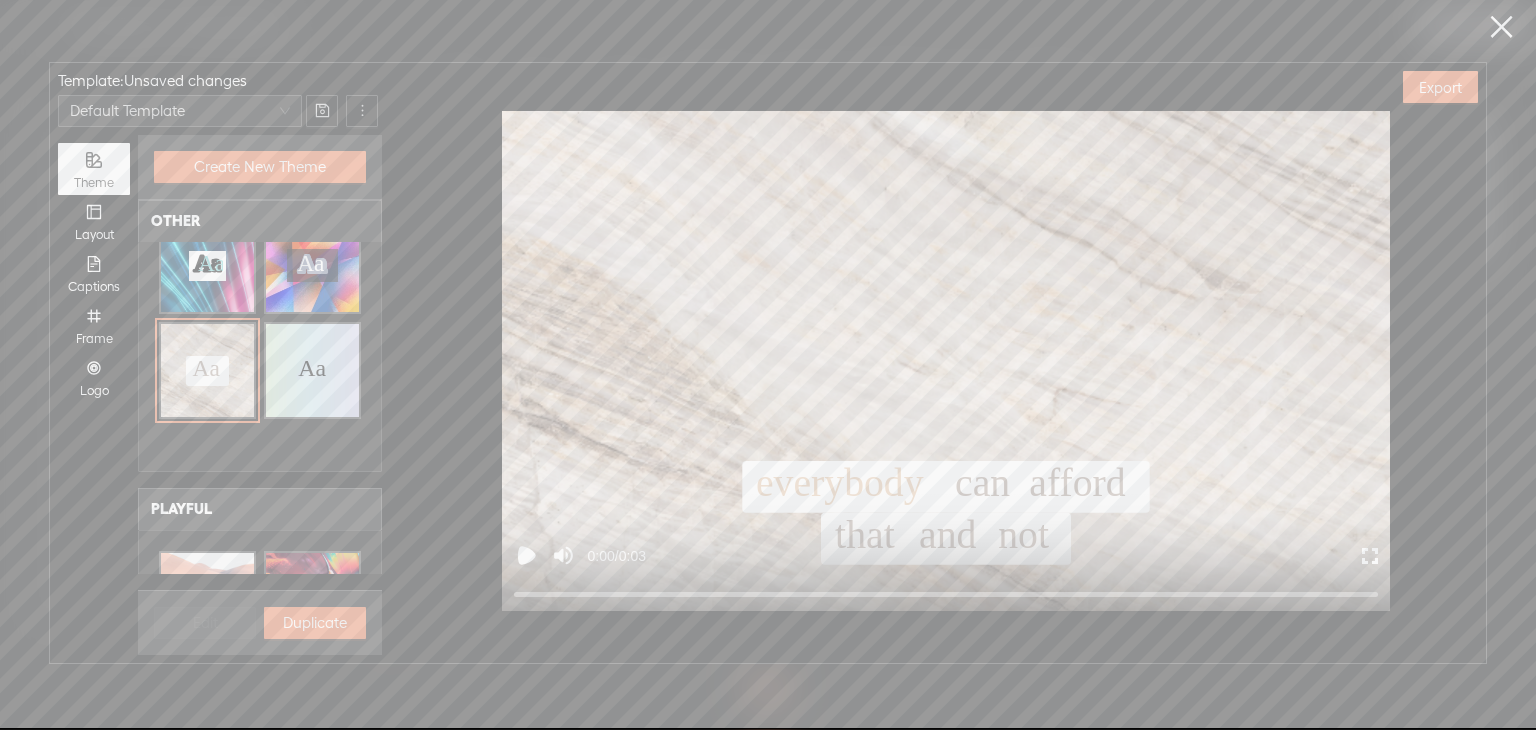 click on "Aa" 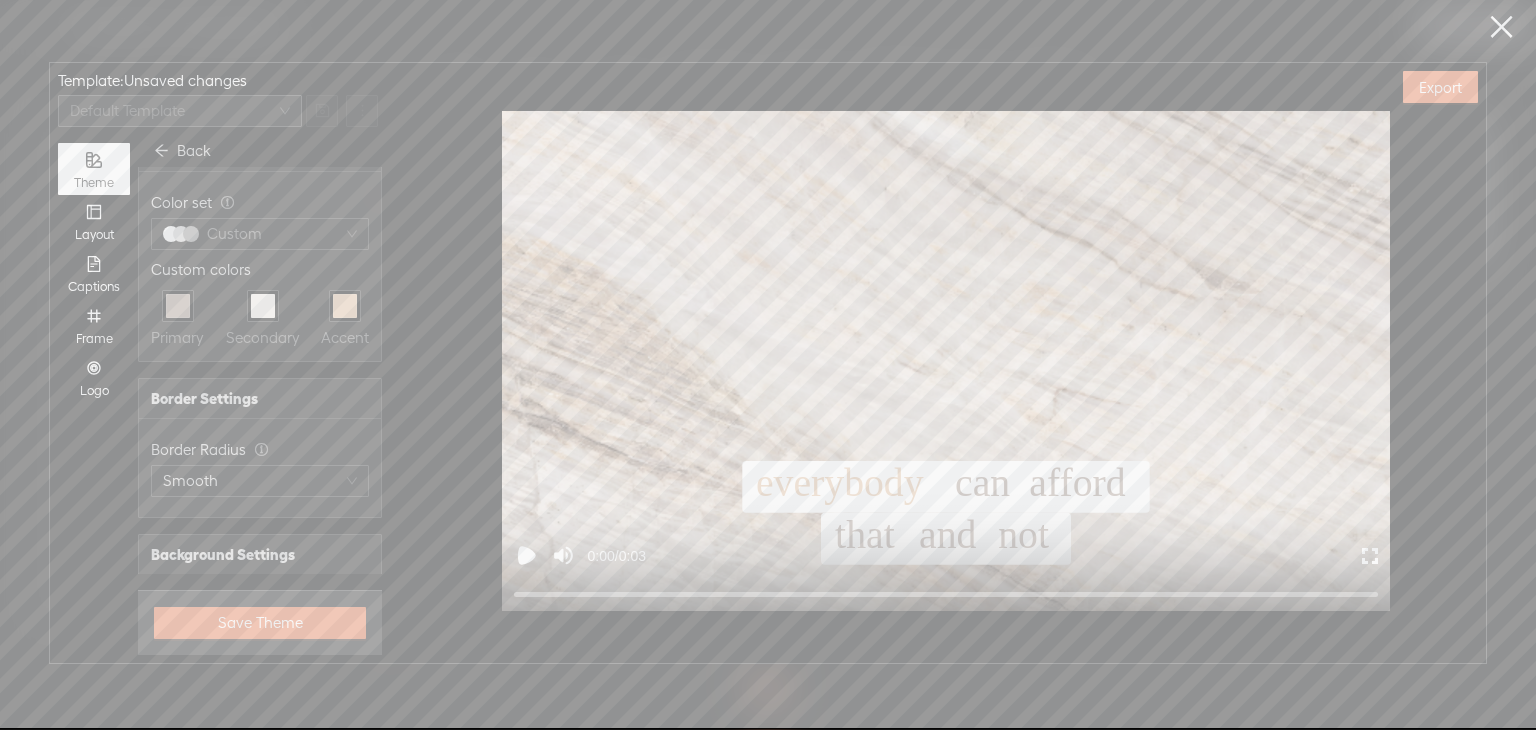 scroll, scrollTop: 0, scrollLeft: 0, axis: both 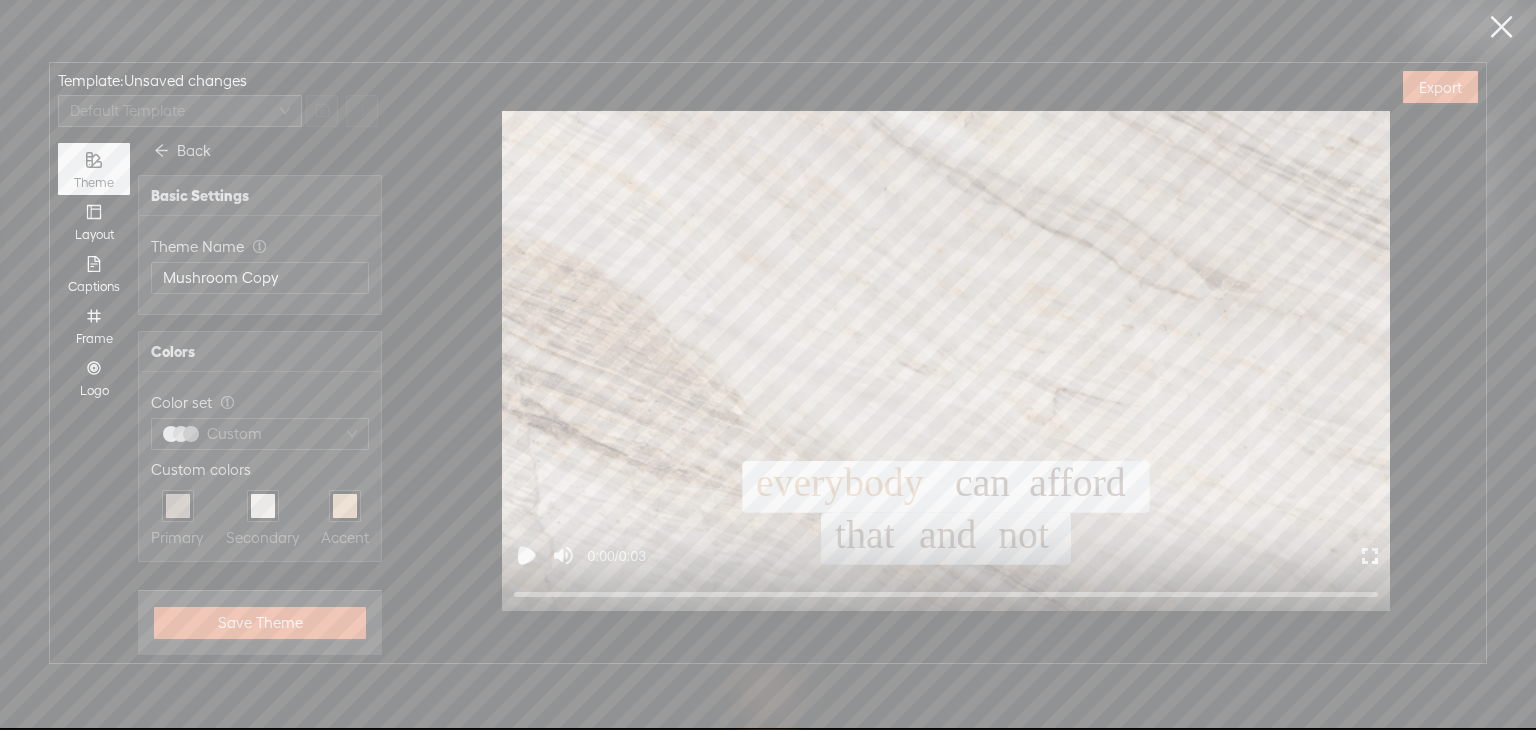 click on "Back" at bounding box center [182, 151] 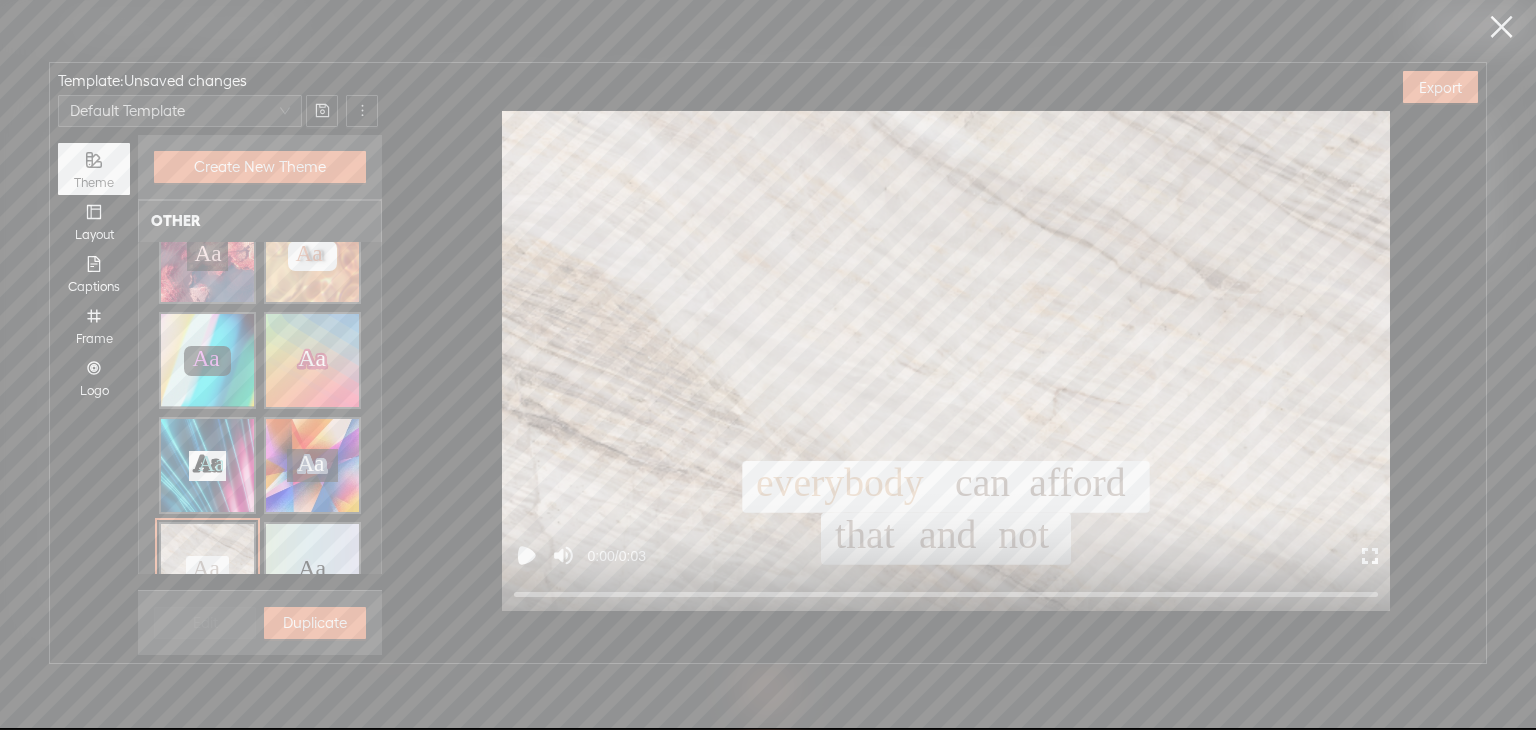 scroll, scrollTop: 200, scrollLeft: 0, axis: vertical 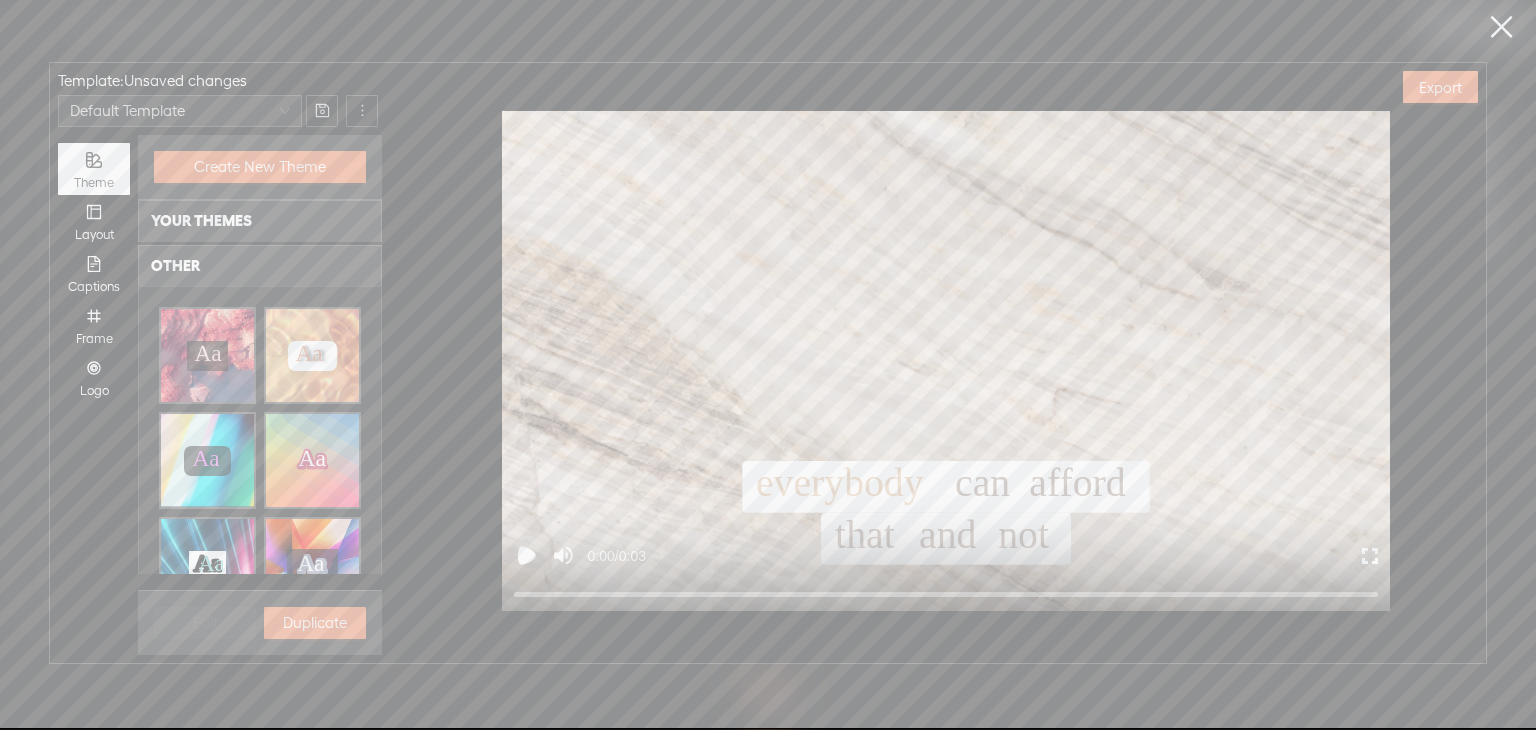 click on "Aa" 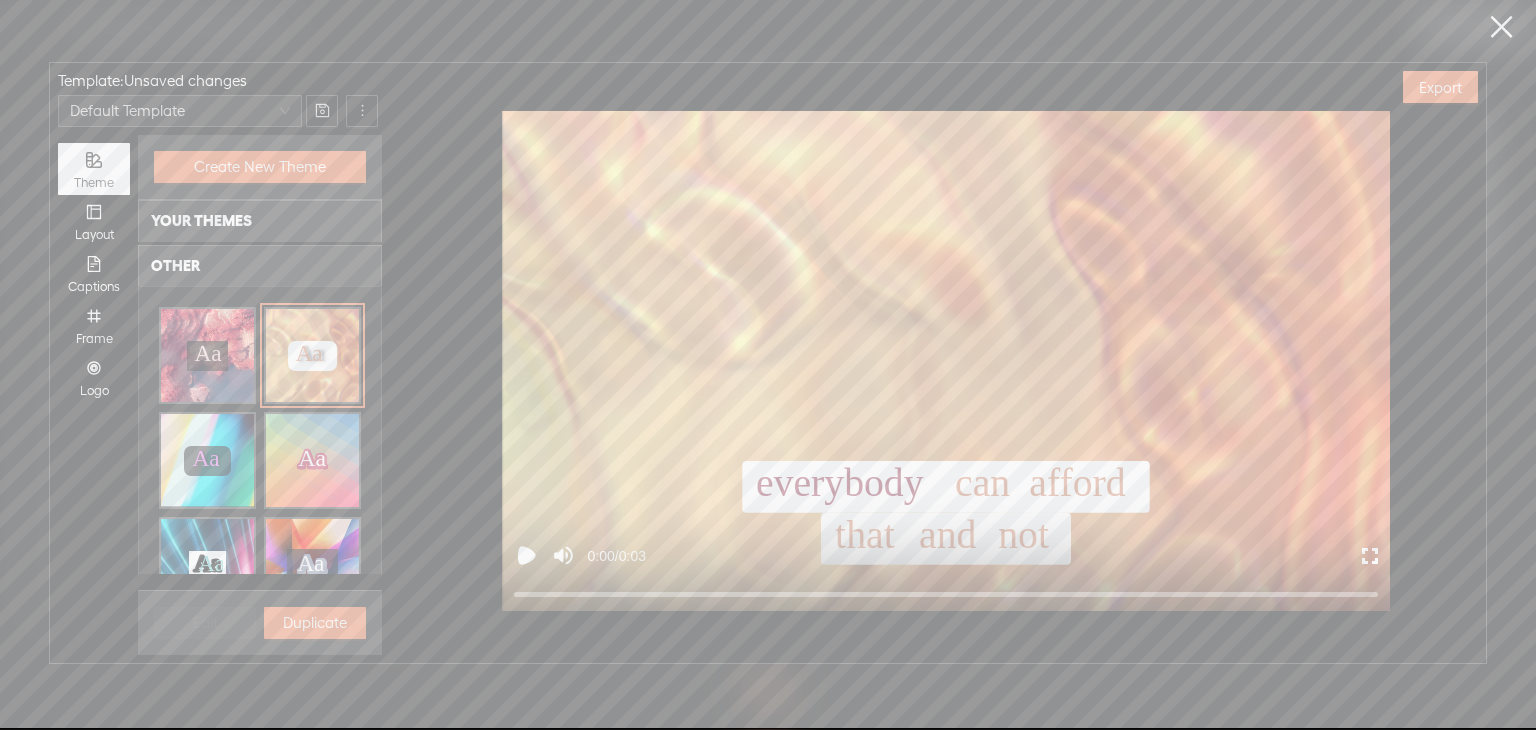 click on "Duplicate" at bounding box center (315, 623) 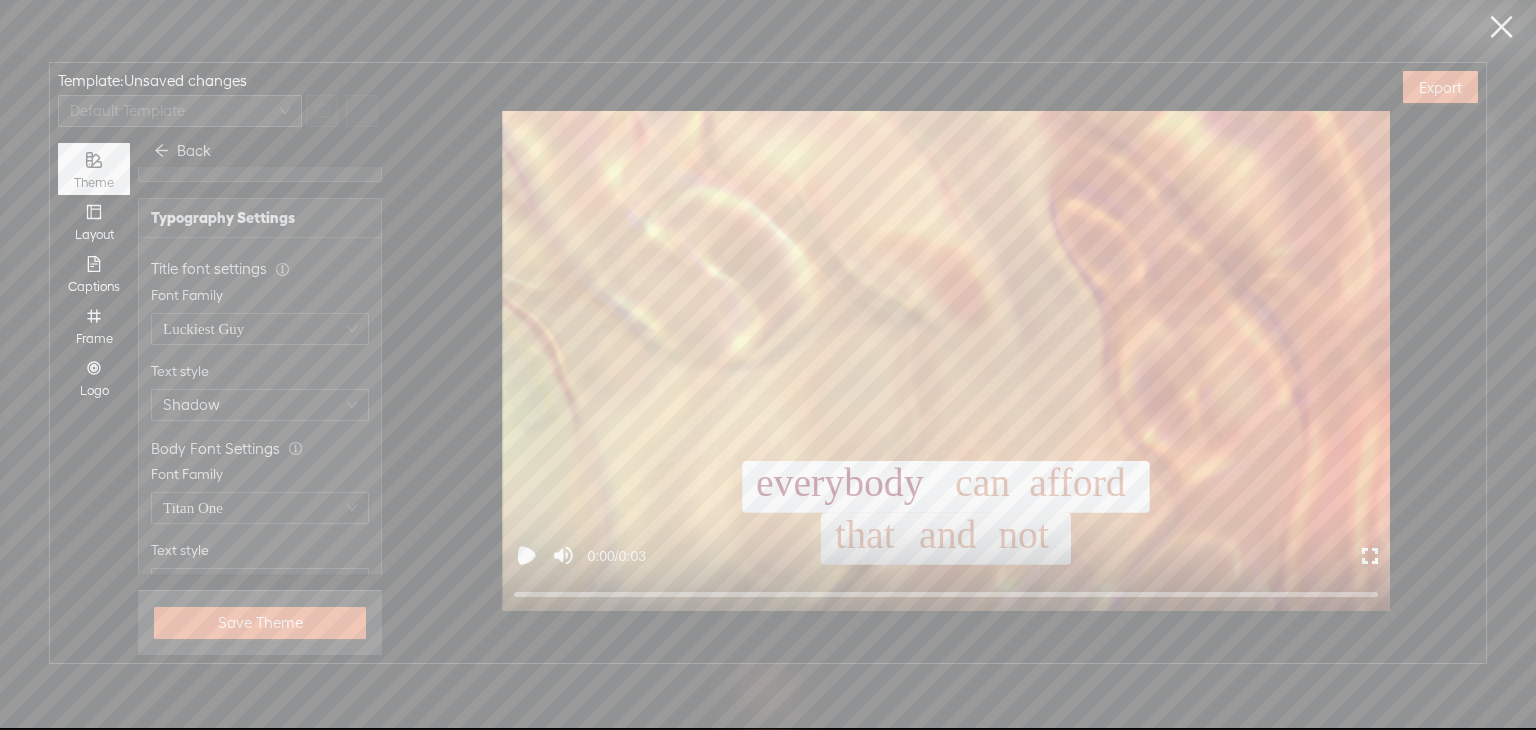 scroll, scrollTop: 1226, scrollLeft: 0, axis: vertical 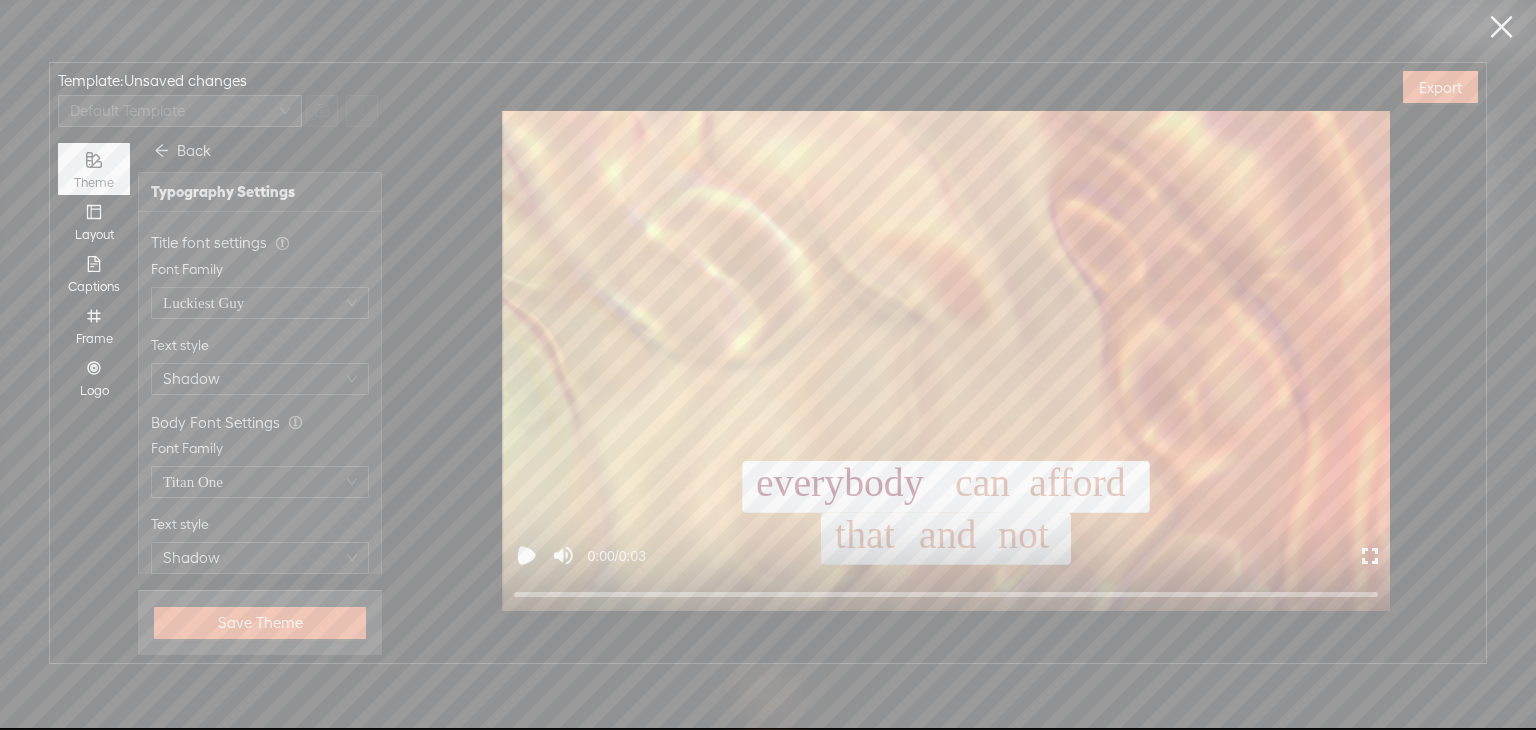 click on "Captions" at bounding box center [94, 273] 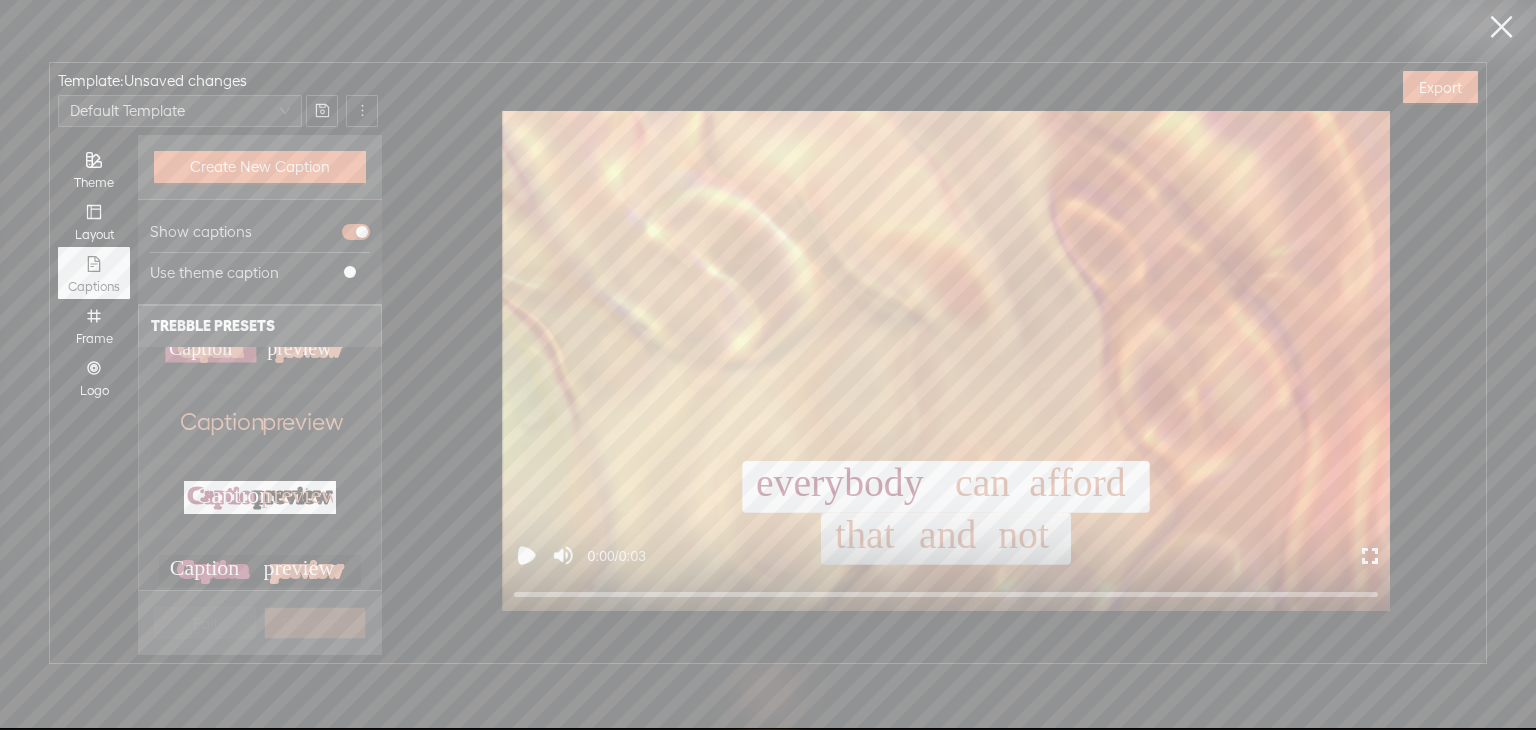 scroll, scrollTop: 600, scrollLeft: 0, axis: vertical 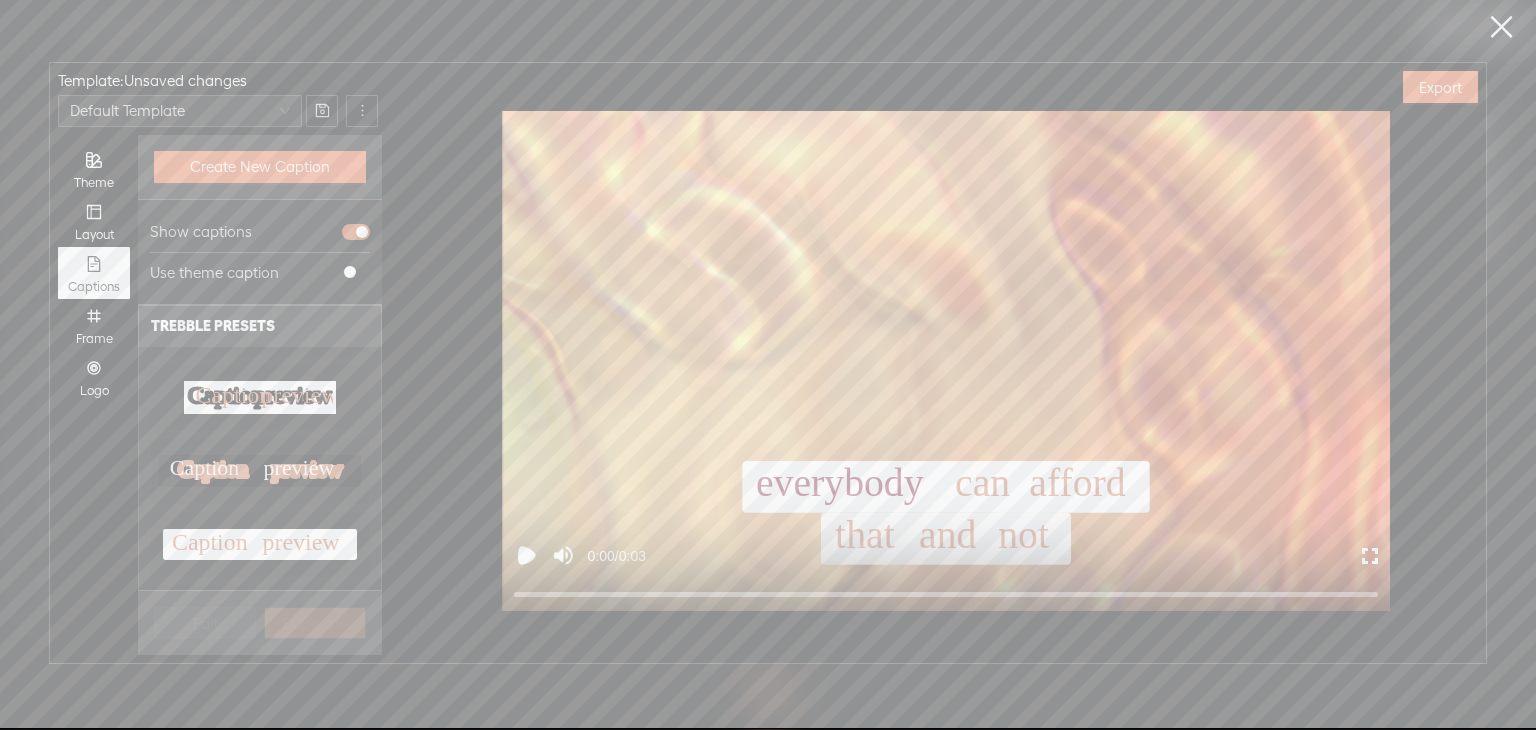click on "preview" 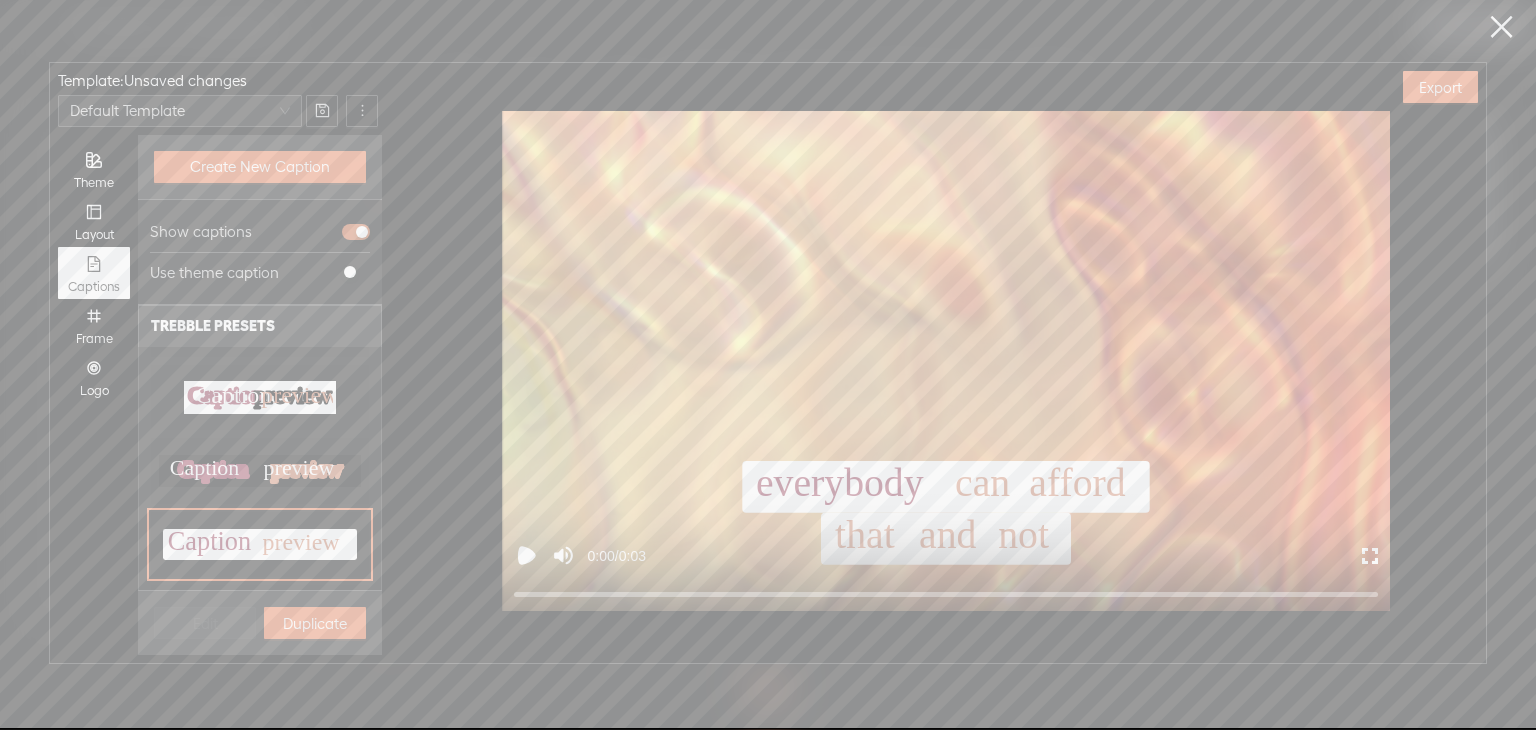 click on "Duplicate" at bounding box center (315, 623) 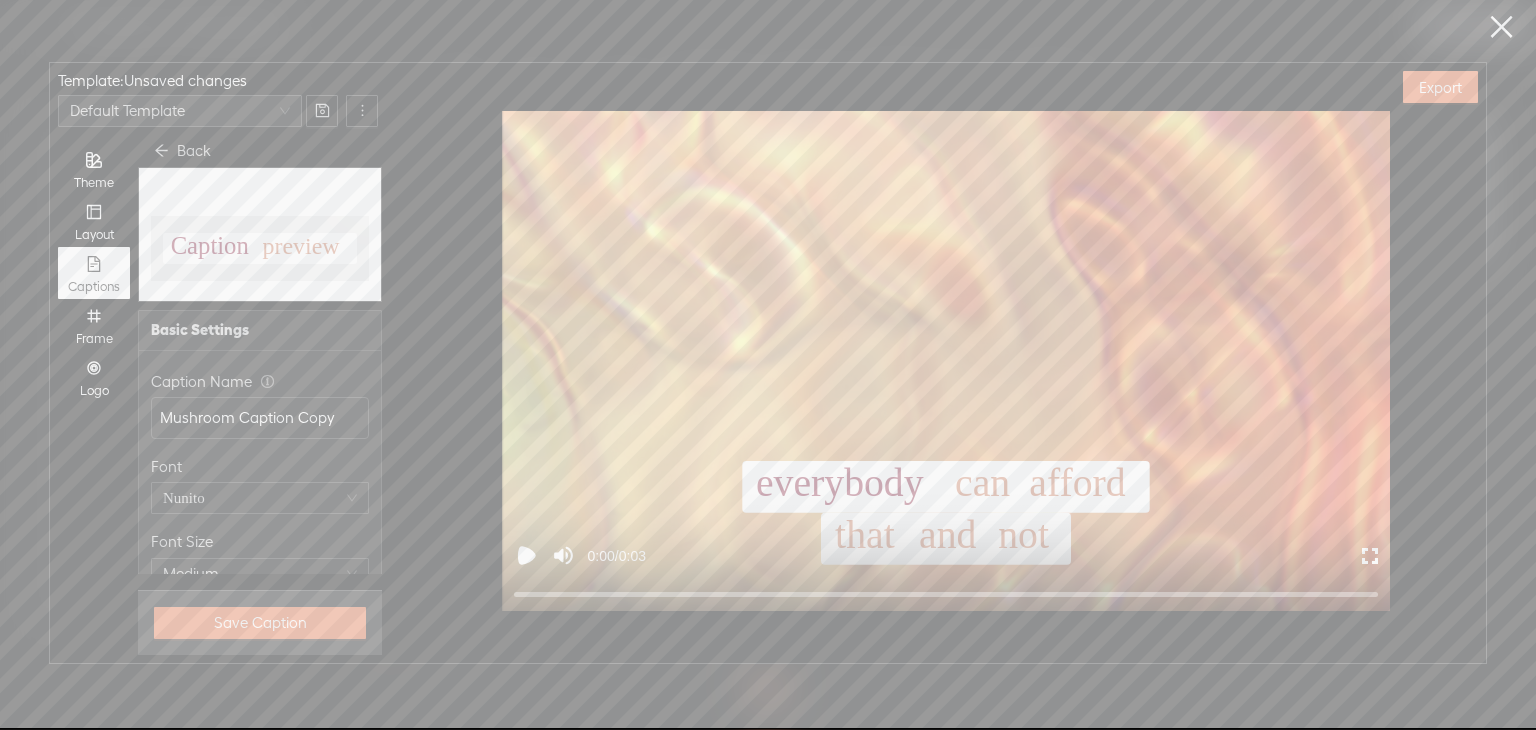 scroll, scrollTop: 0, scrollLeft: 0, axis: both 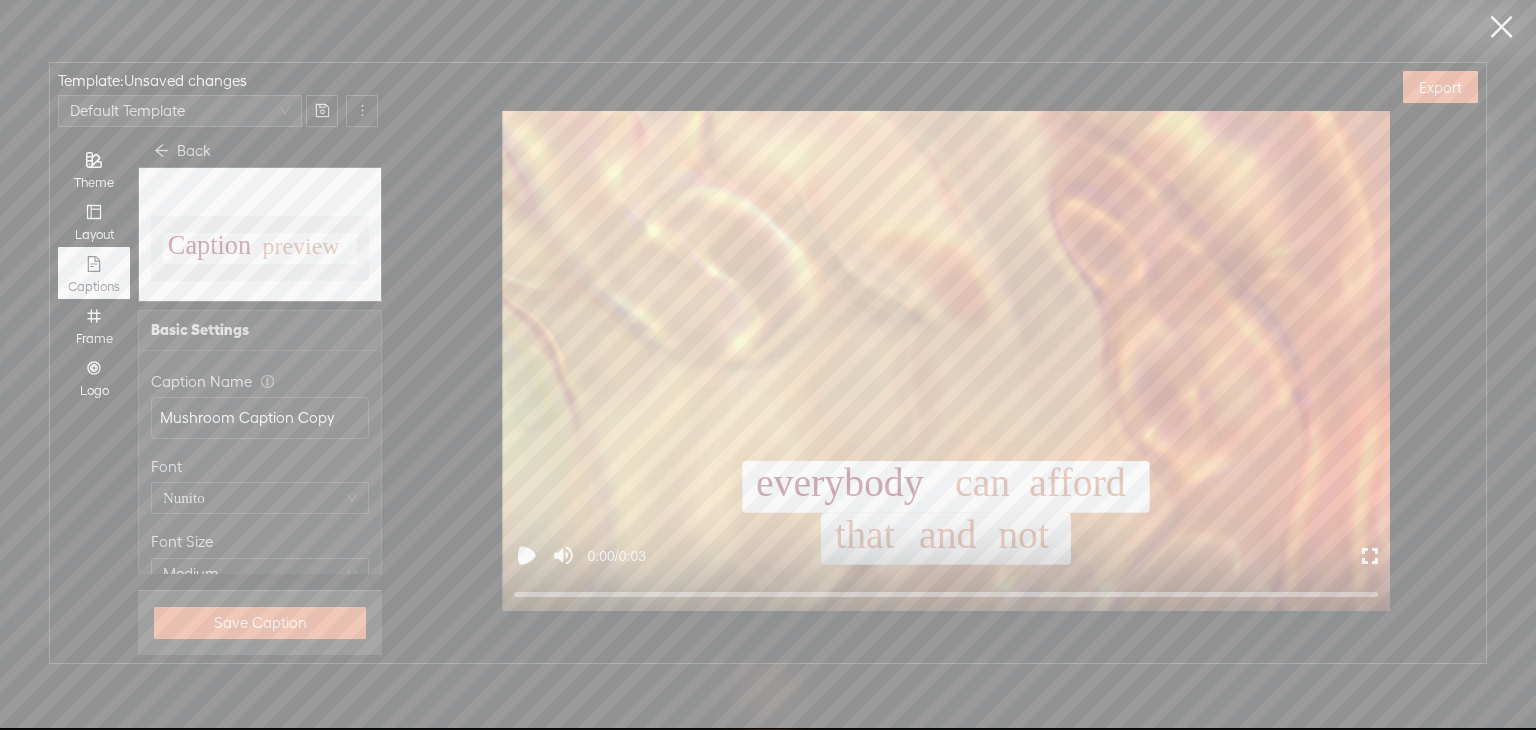 click on "Back" at bounding box center [182, 151] 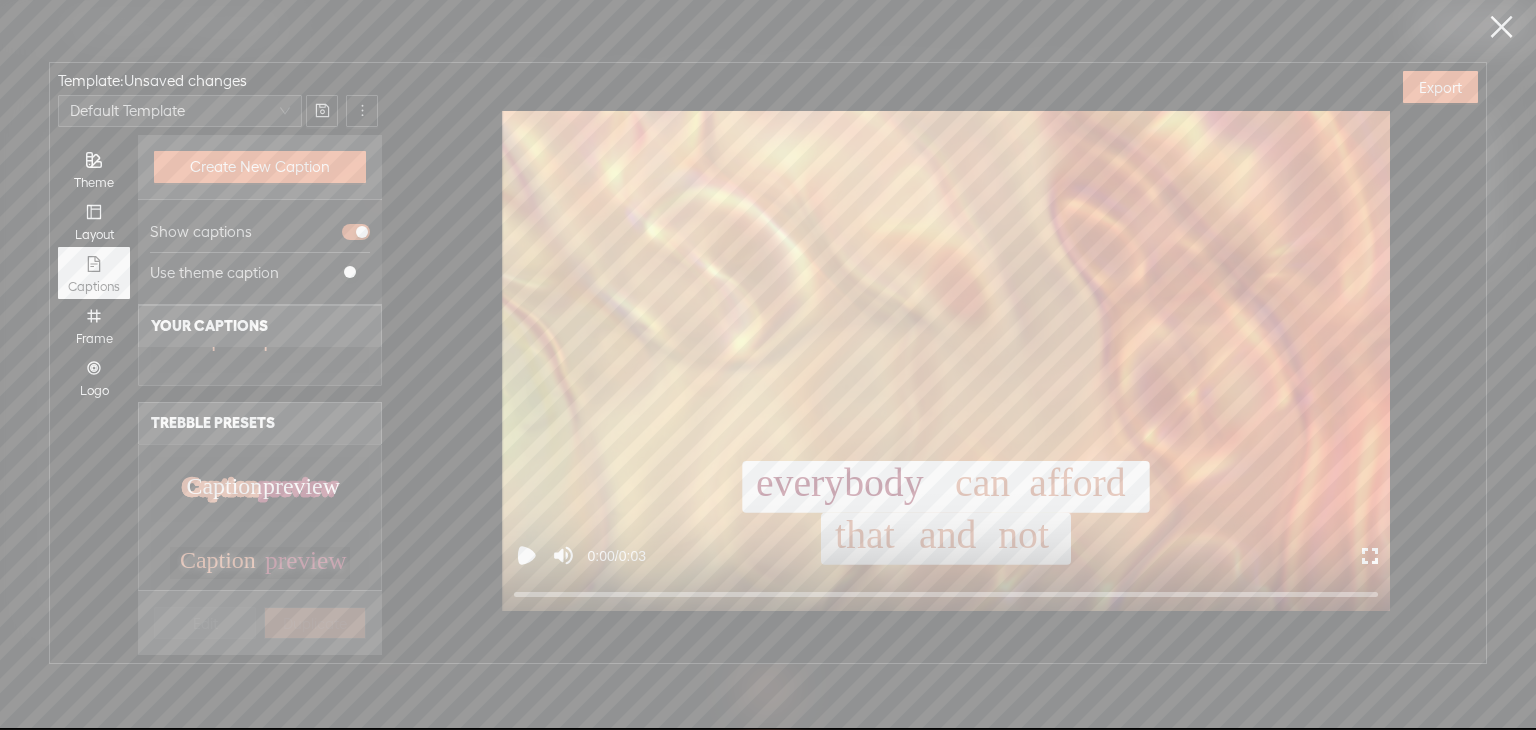 scroll, scrollTop: 100, scrollLeft: 0, axis: vertical 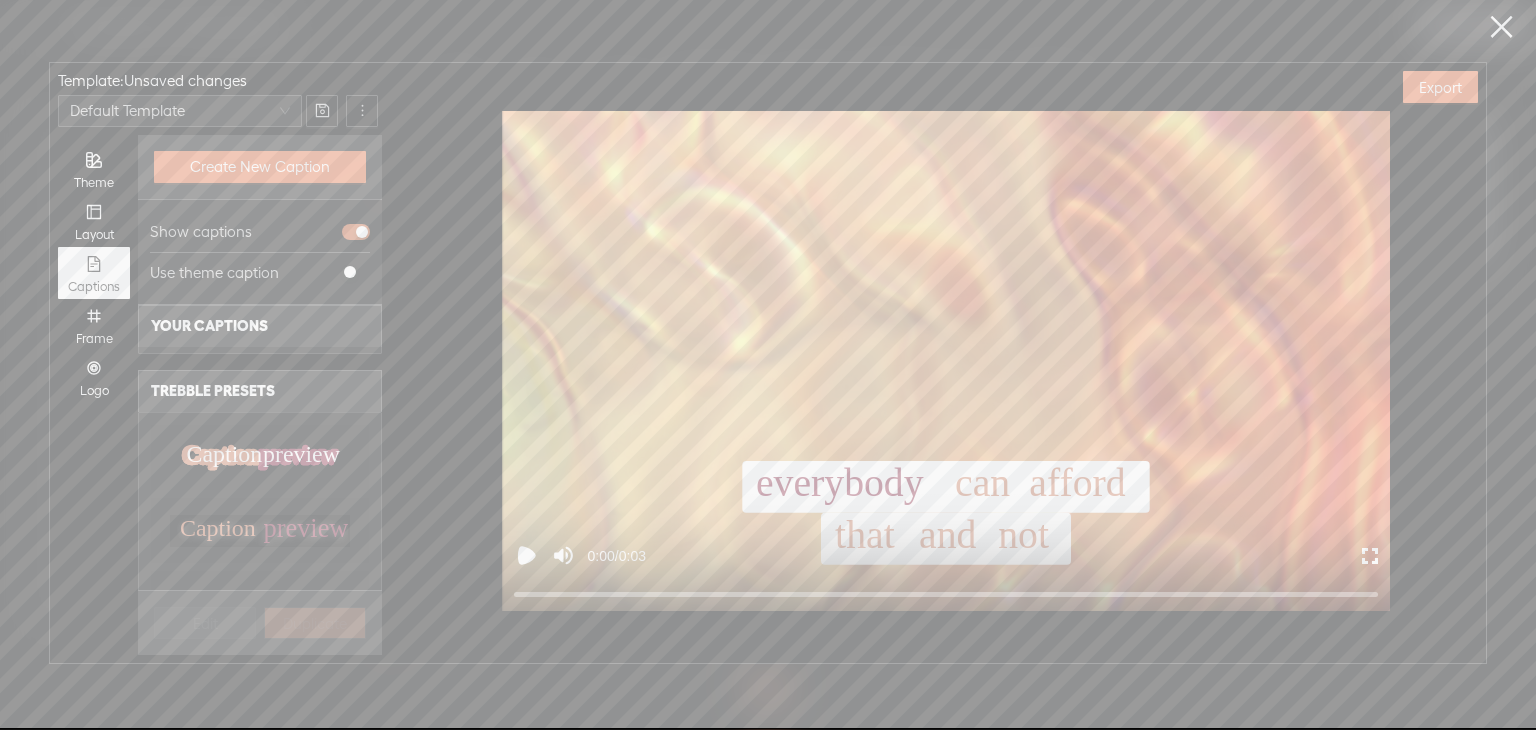 click on "Caption" 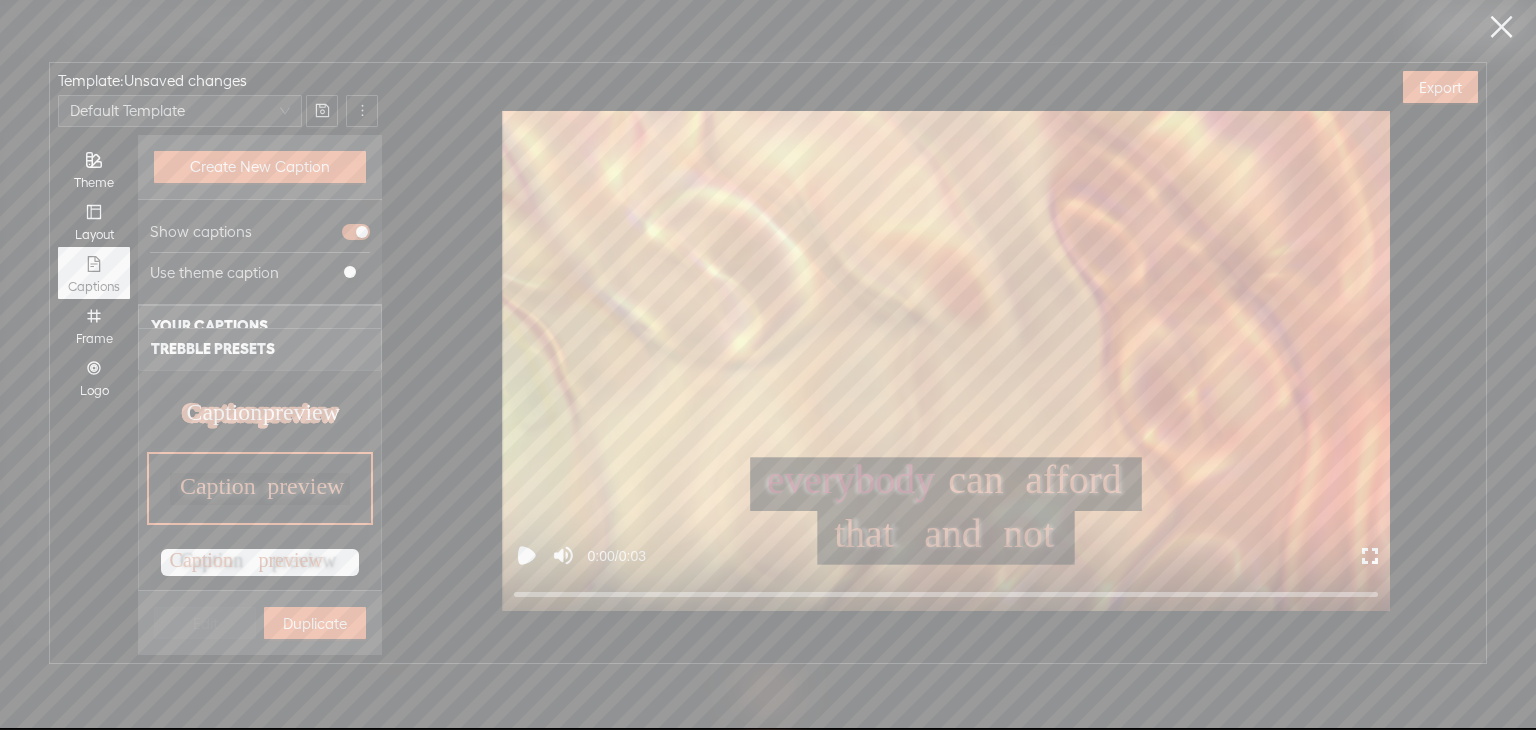 scroll, scrollTop: 200, scrollLeft: 0, axis: vertical 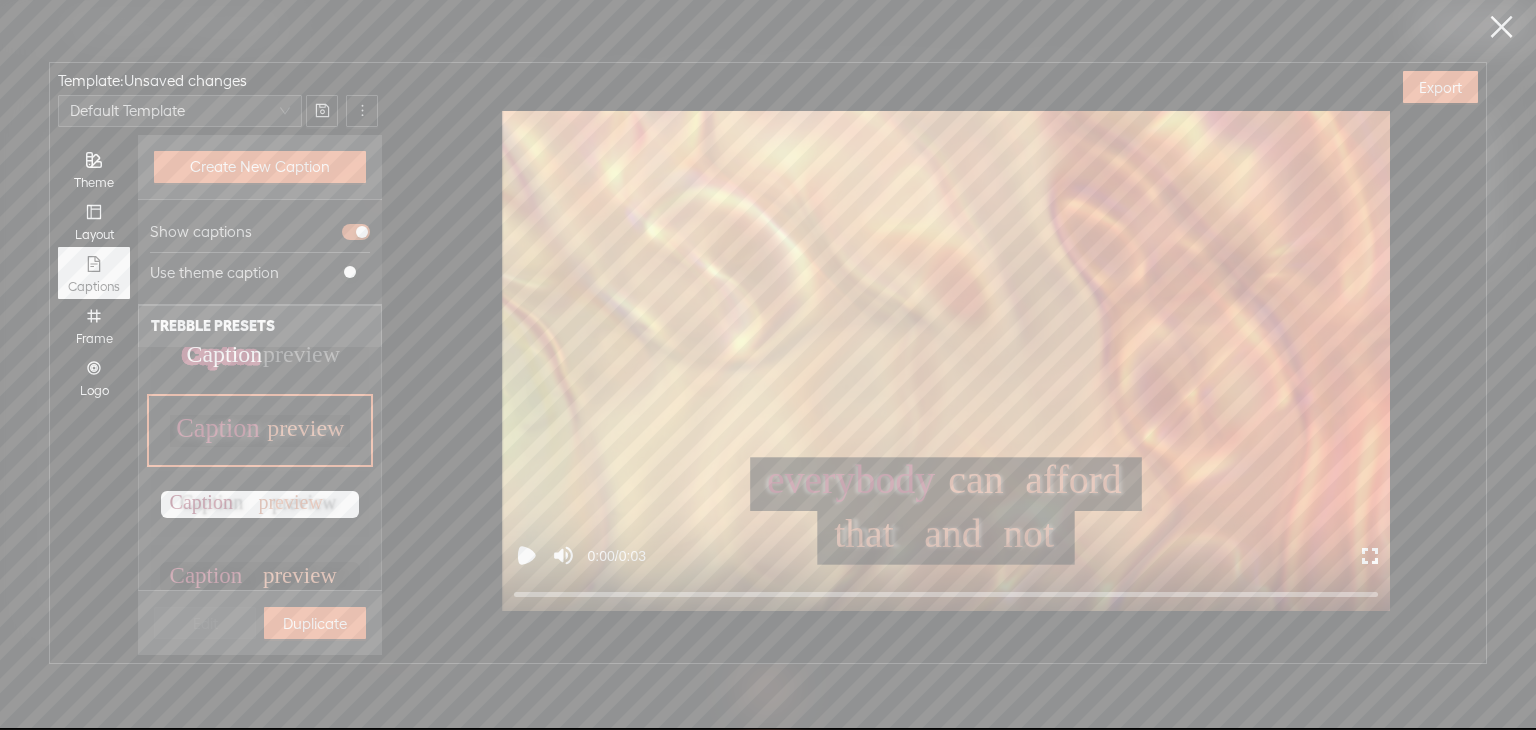 click on "Caption Caption Caption preview preview preview Caption preview" 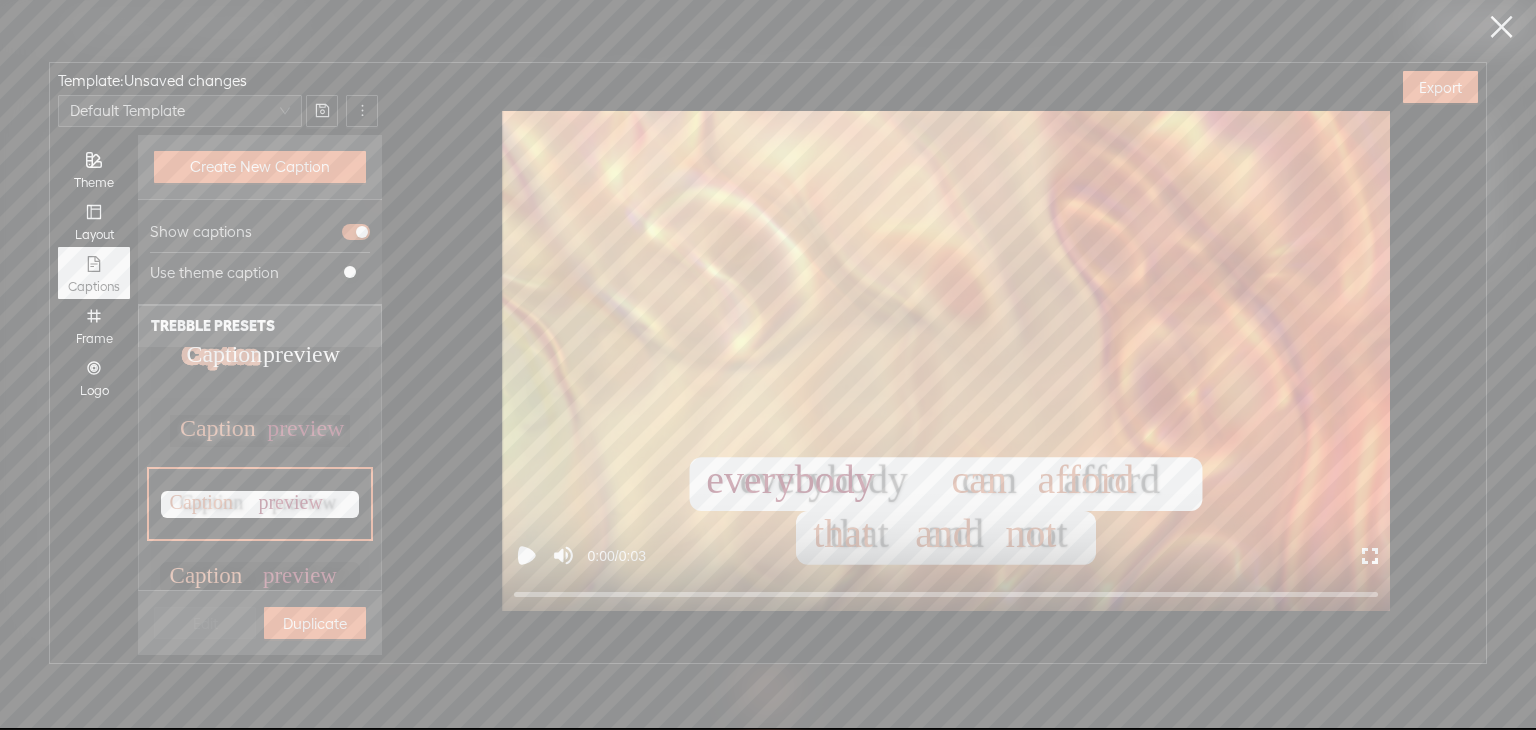 click on "Duplicate" at bounding box center (315, 623) 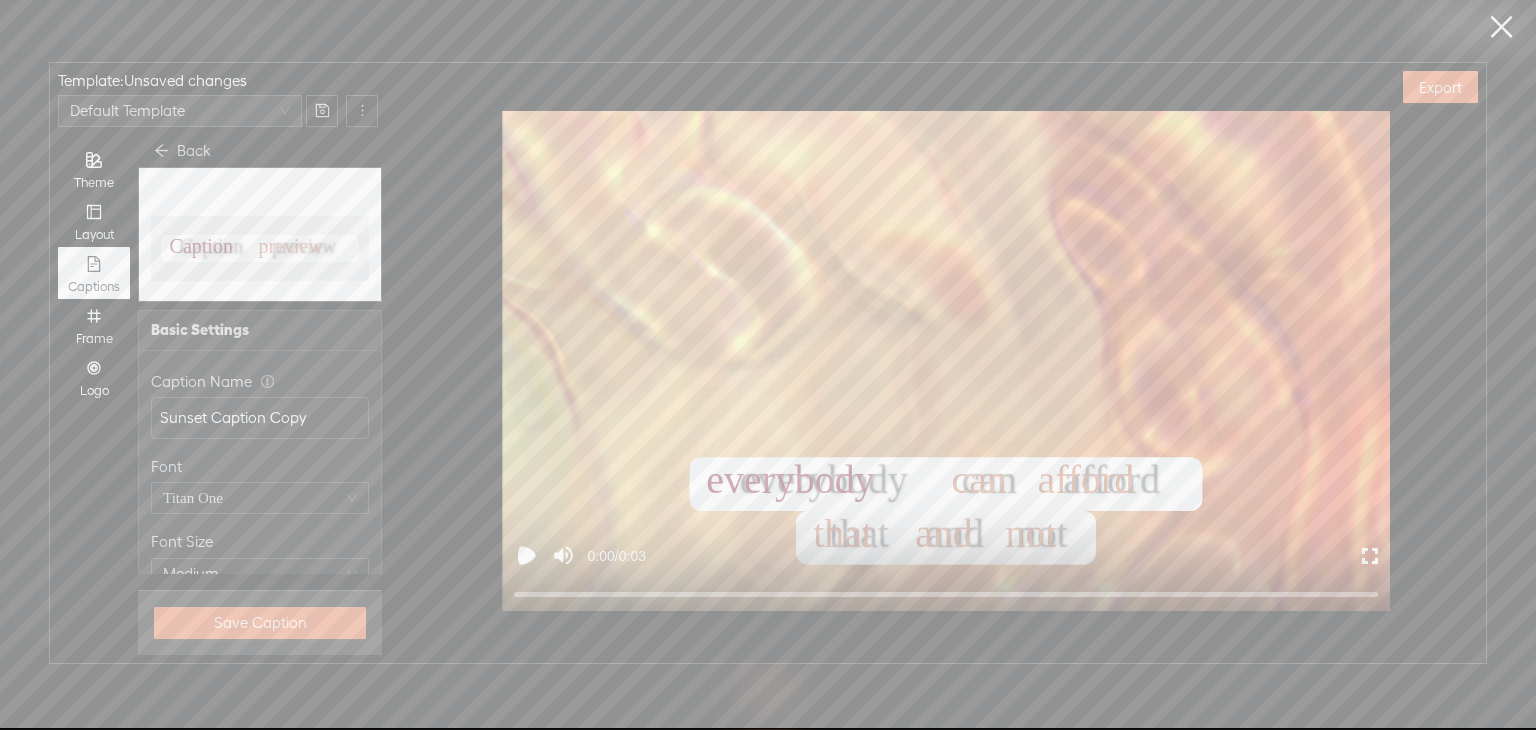 scroll, scrollTop: 0, scrollLeft: 0, axis: both 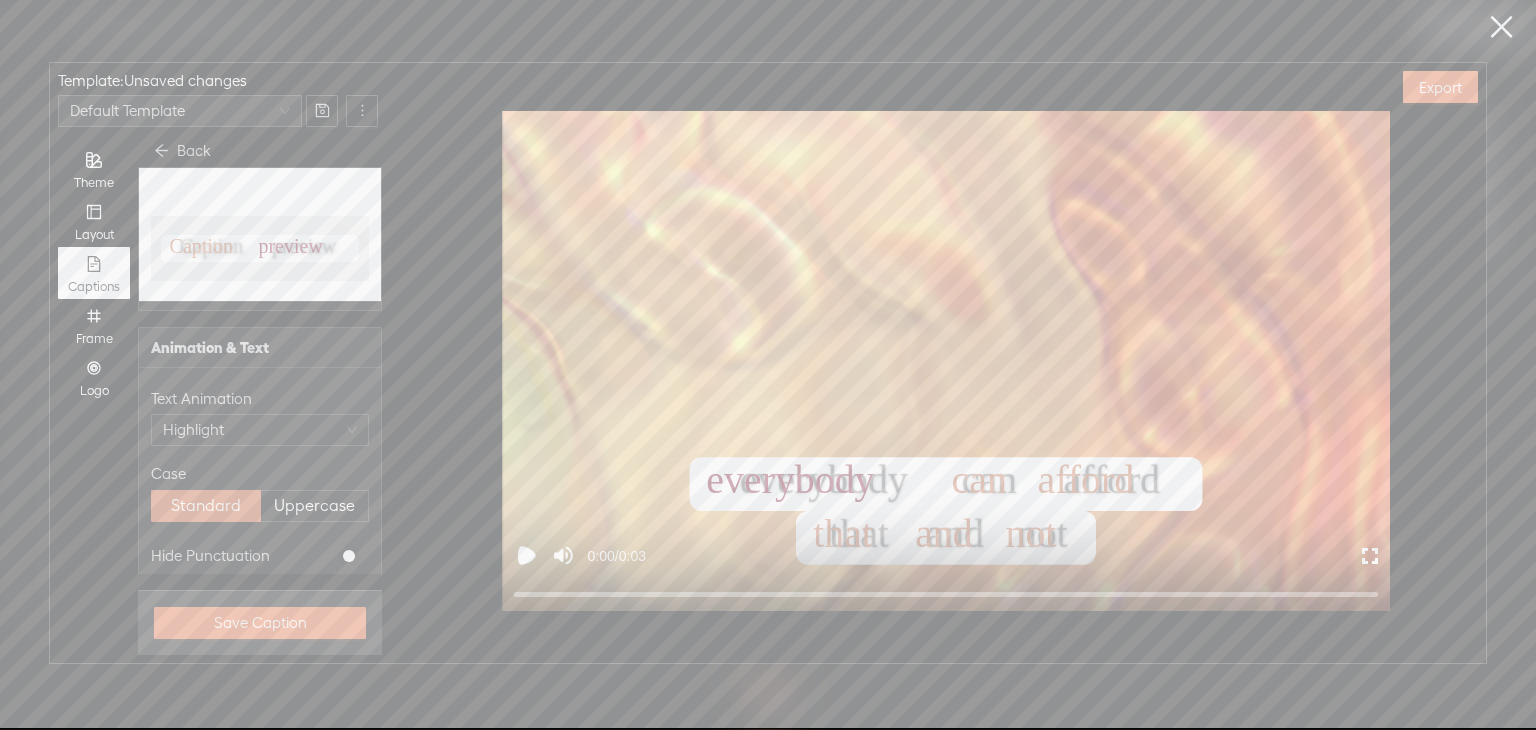 click on "Back" at bounding box center (194, 151) 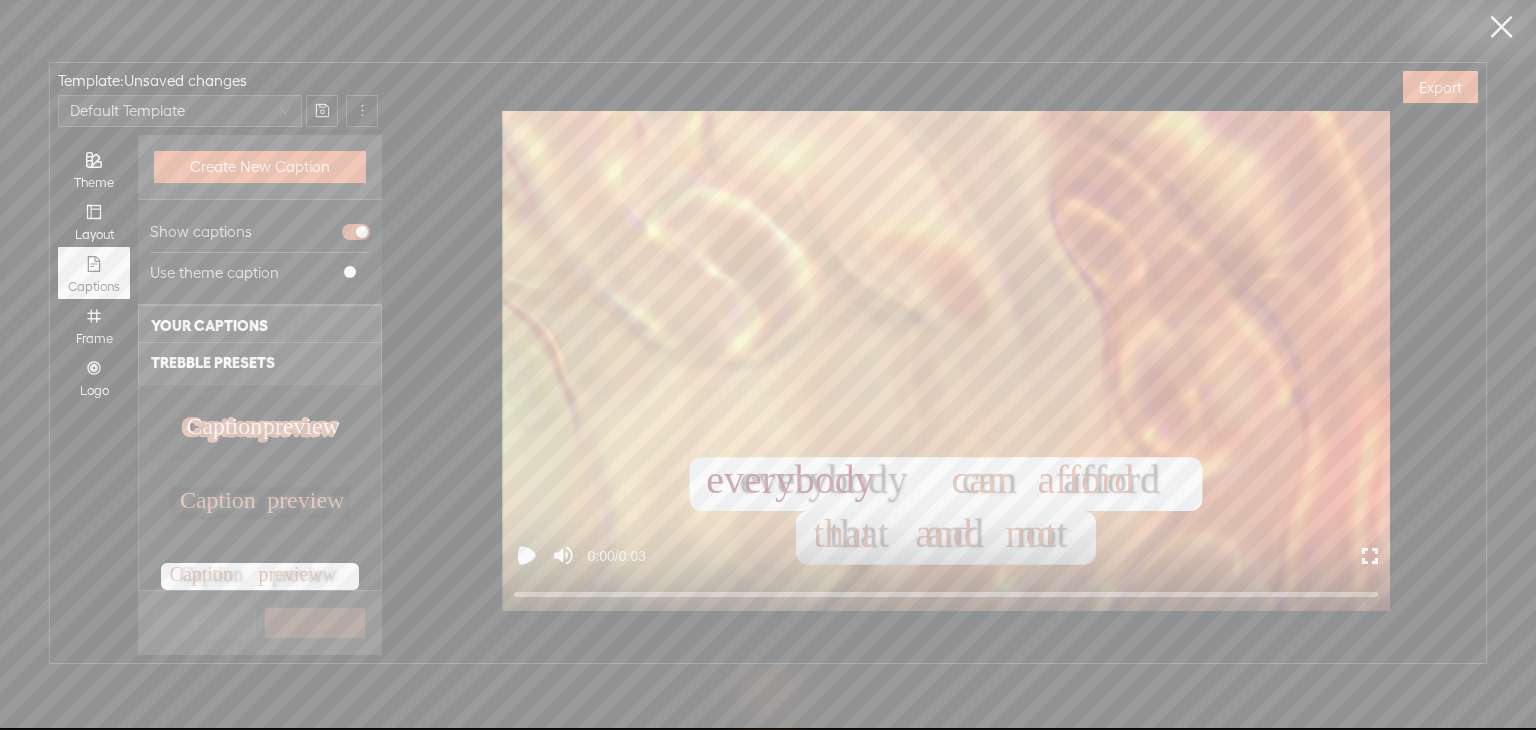 scroll, scrollTop: 200, scrollLeft: 0, axis: vertical 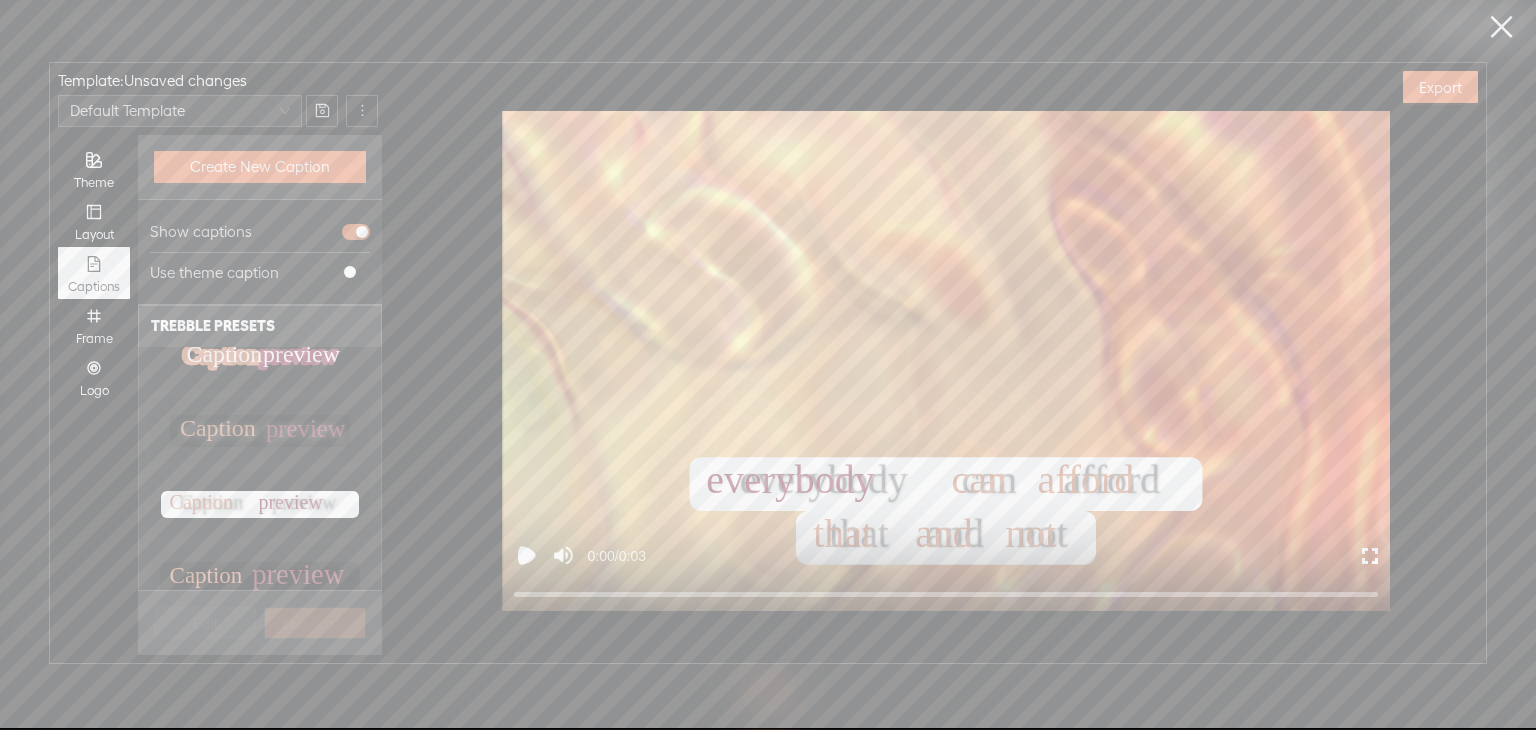 click on "Caption" 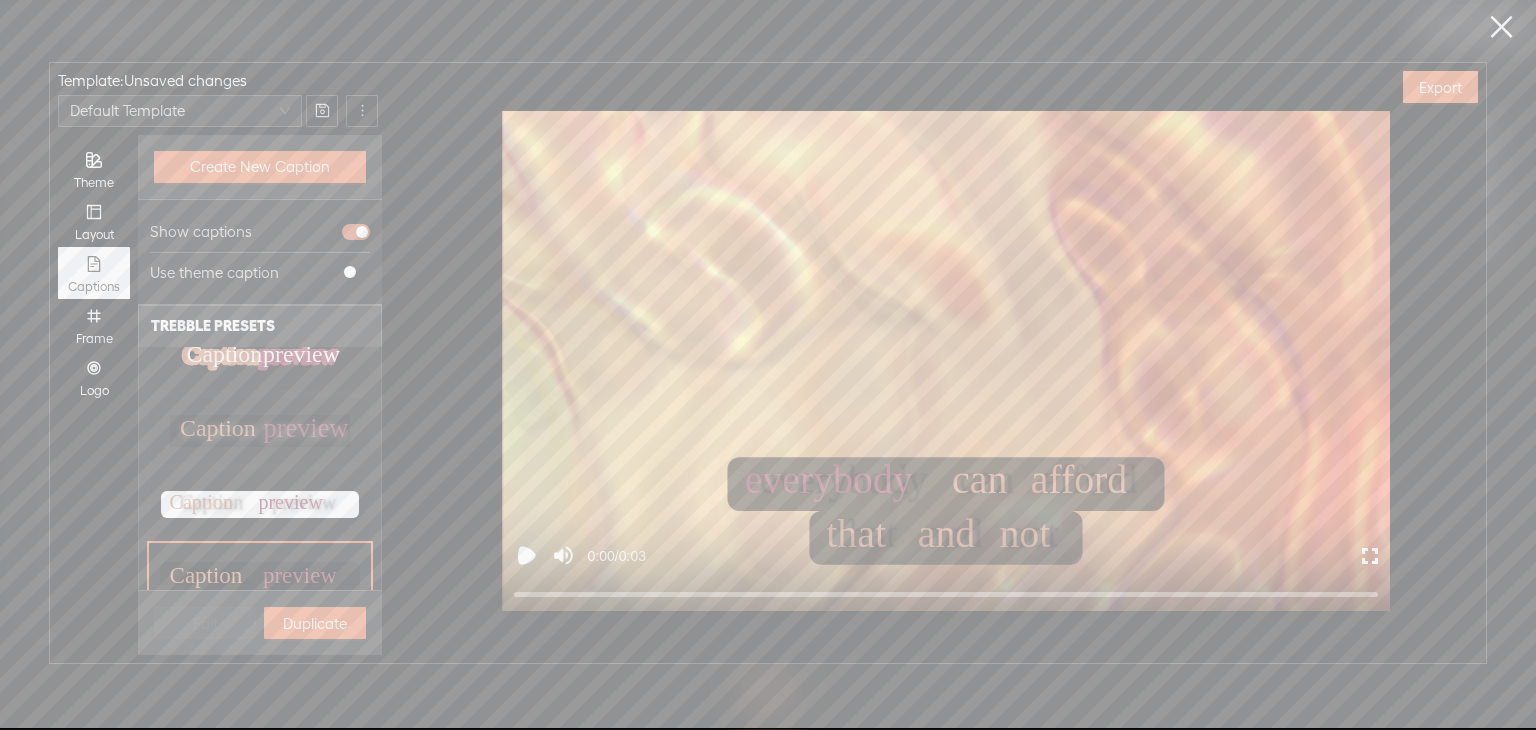 click on "Duplicate" at bounding box center (315, 623) 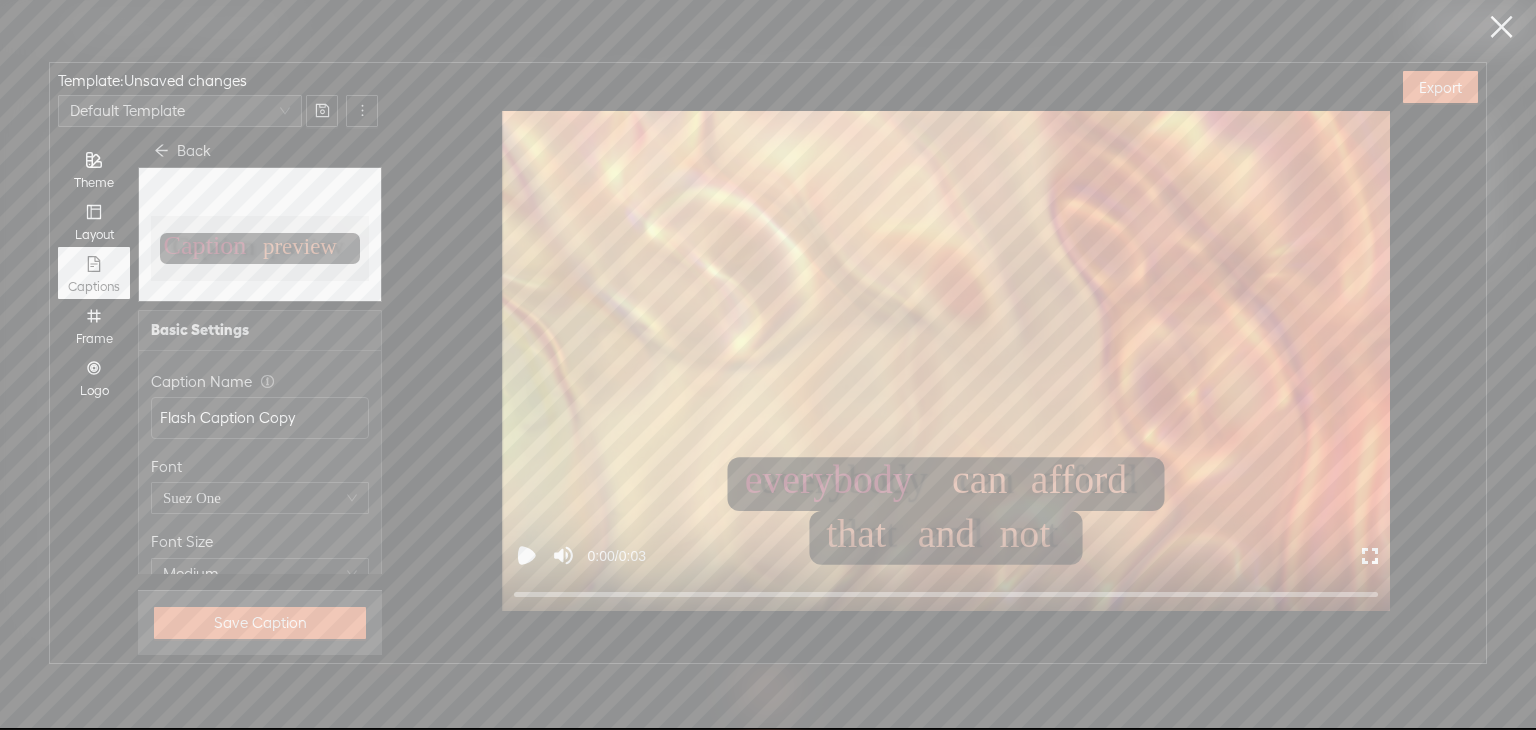 scroll, scrollTop: 0, scrollLeft: 0, axis: both 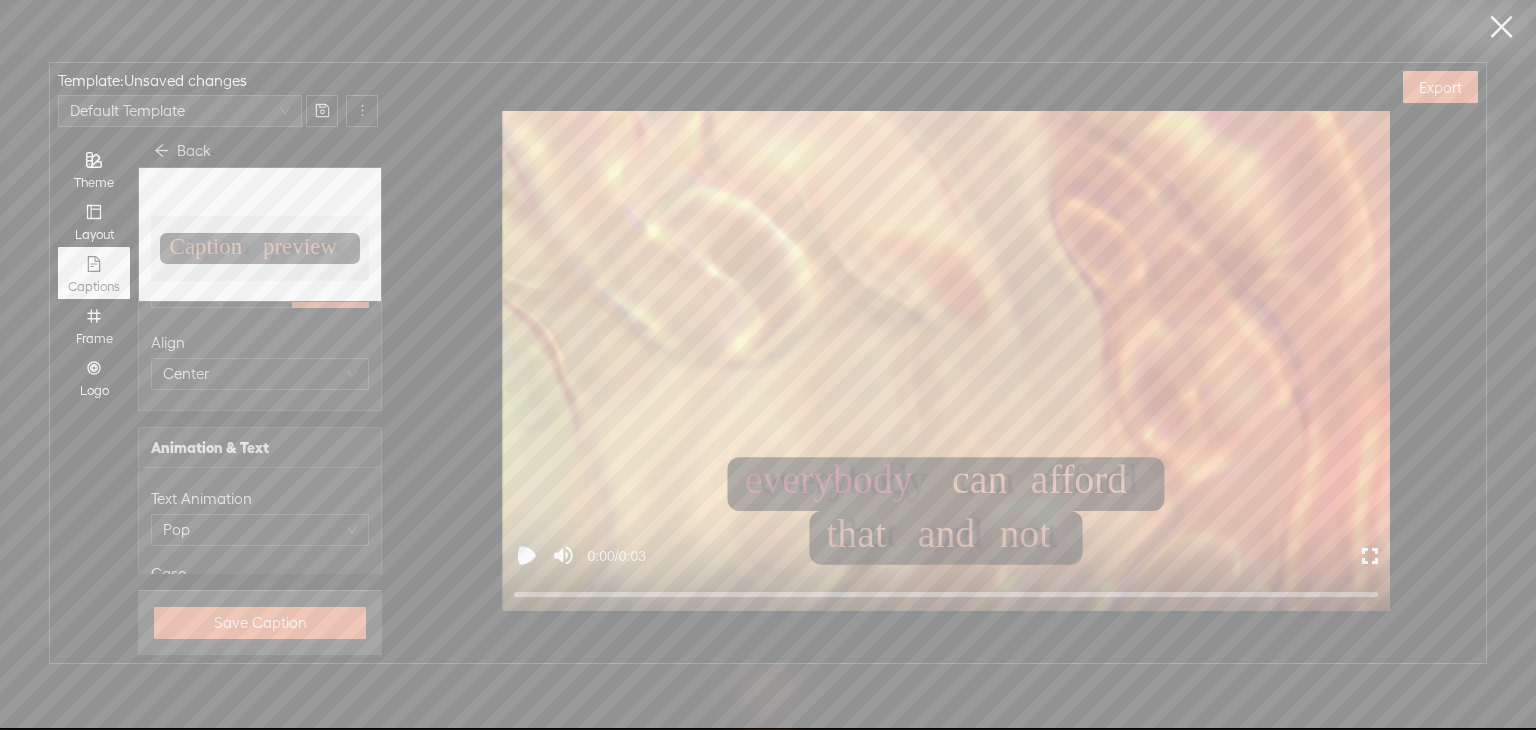 click 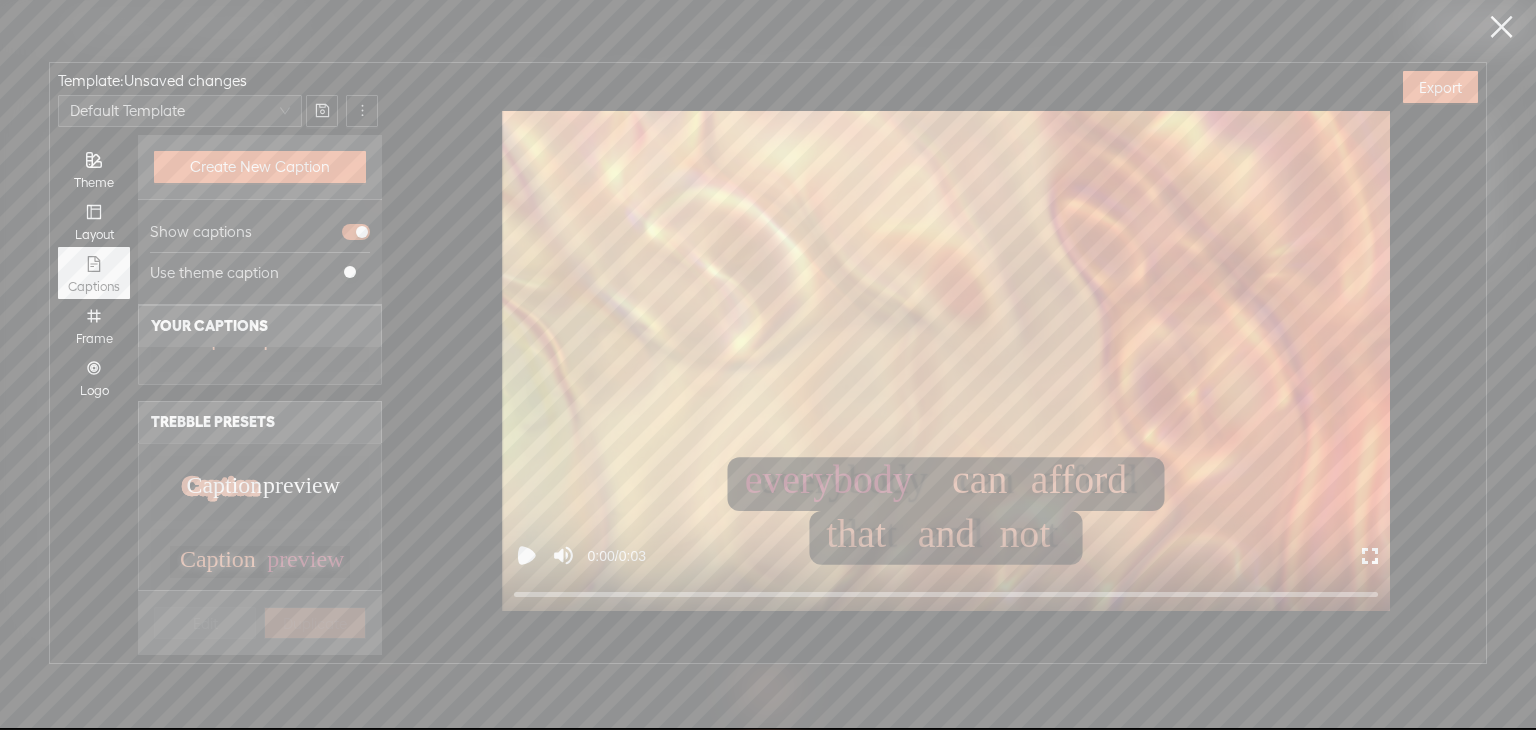 scroll, scrollTop: 100, scrollLeft: 0, axis: vertical 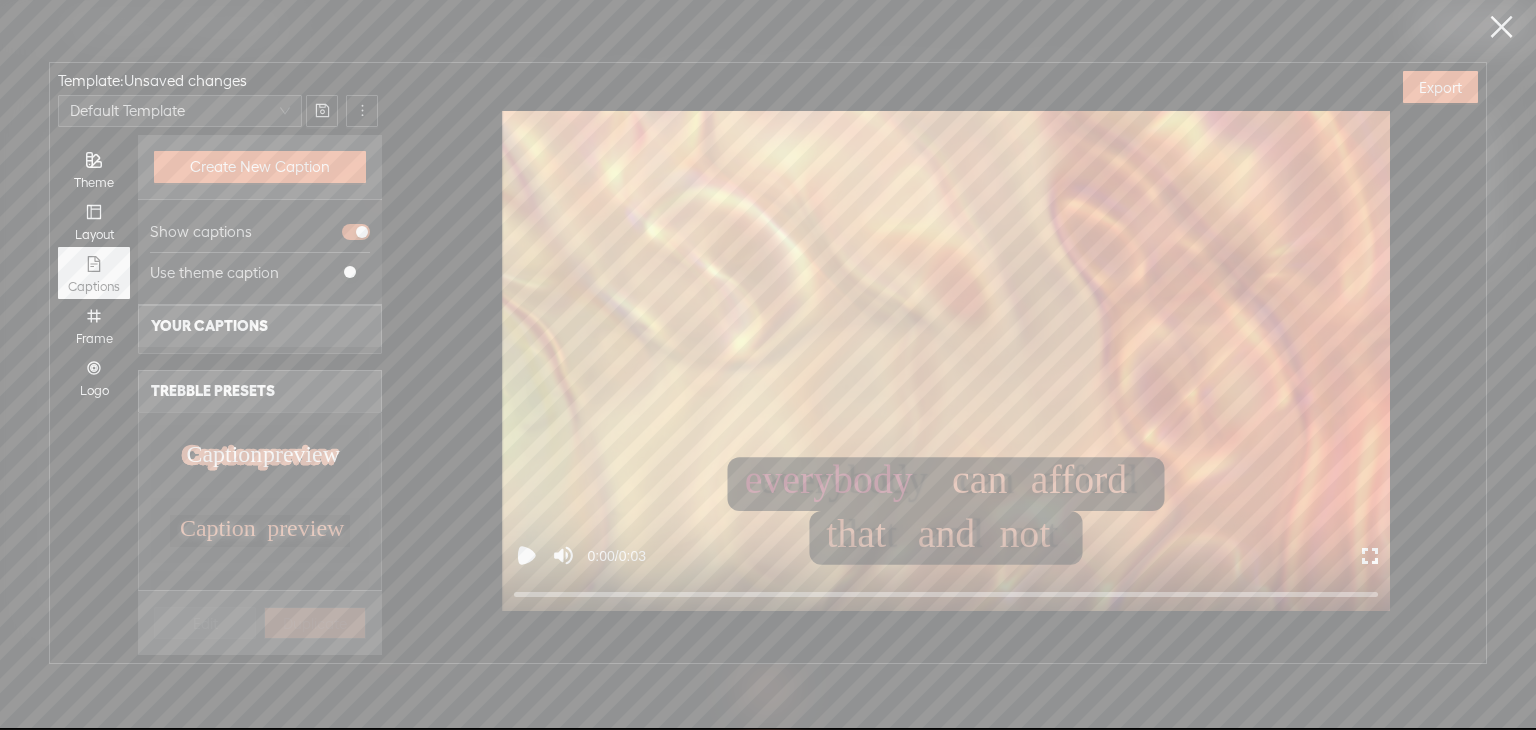 click on "preview" 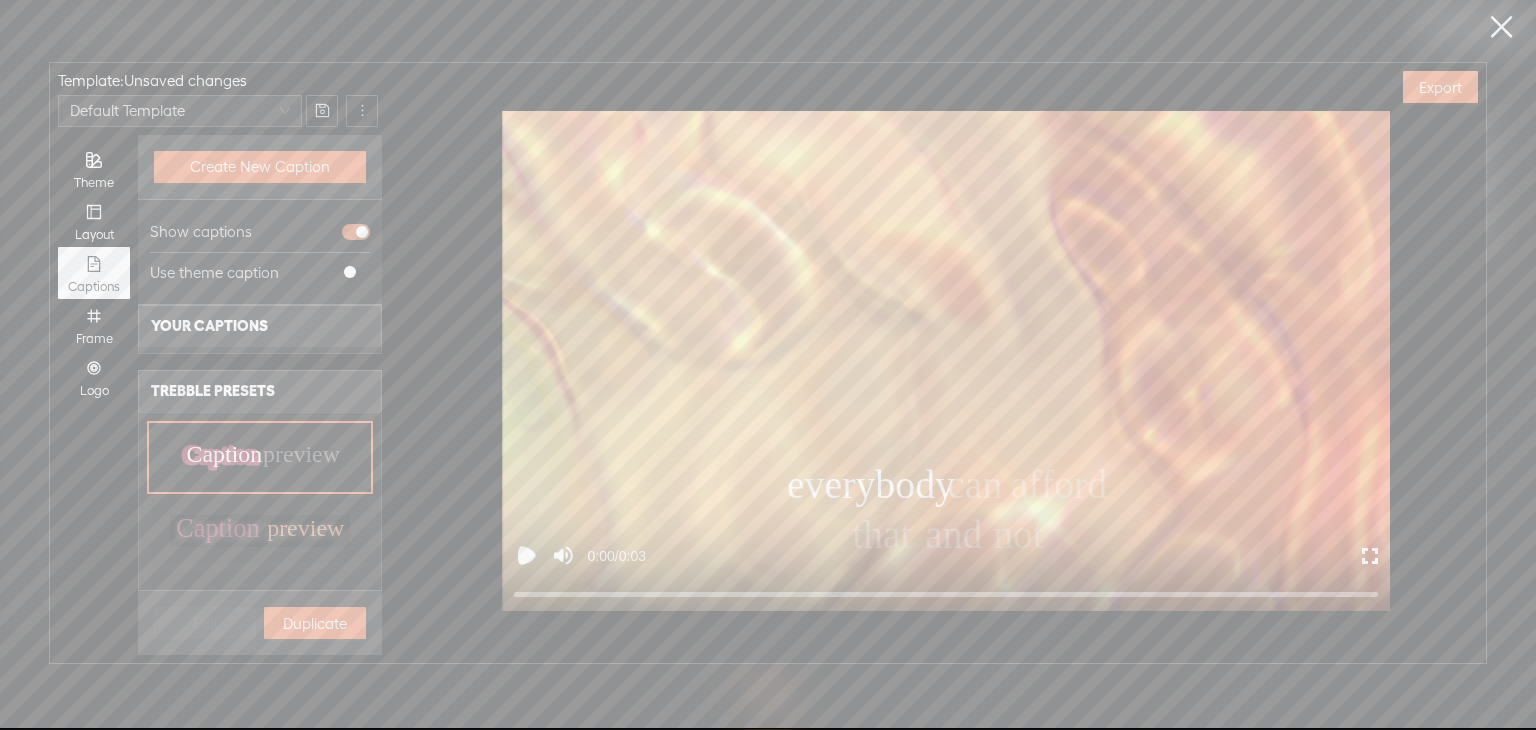 click on "Duplicate" at bounding box center (315, 623) 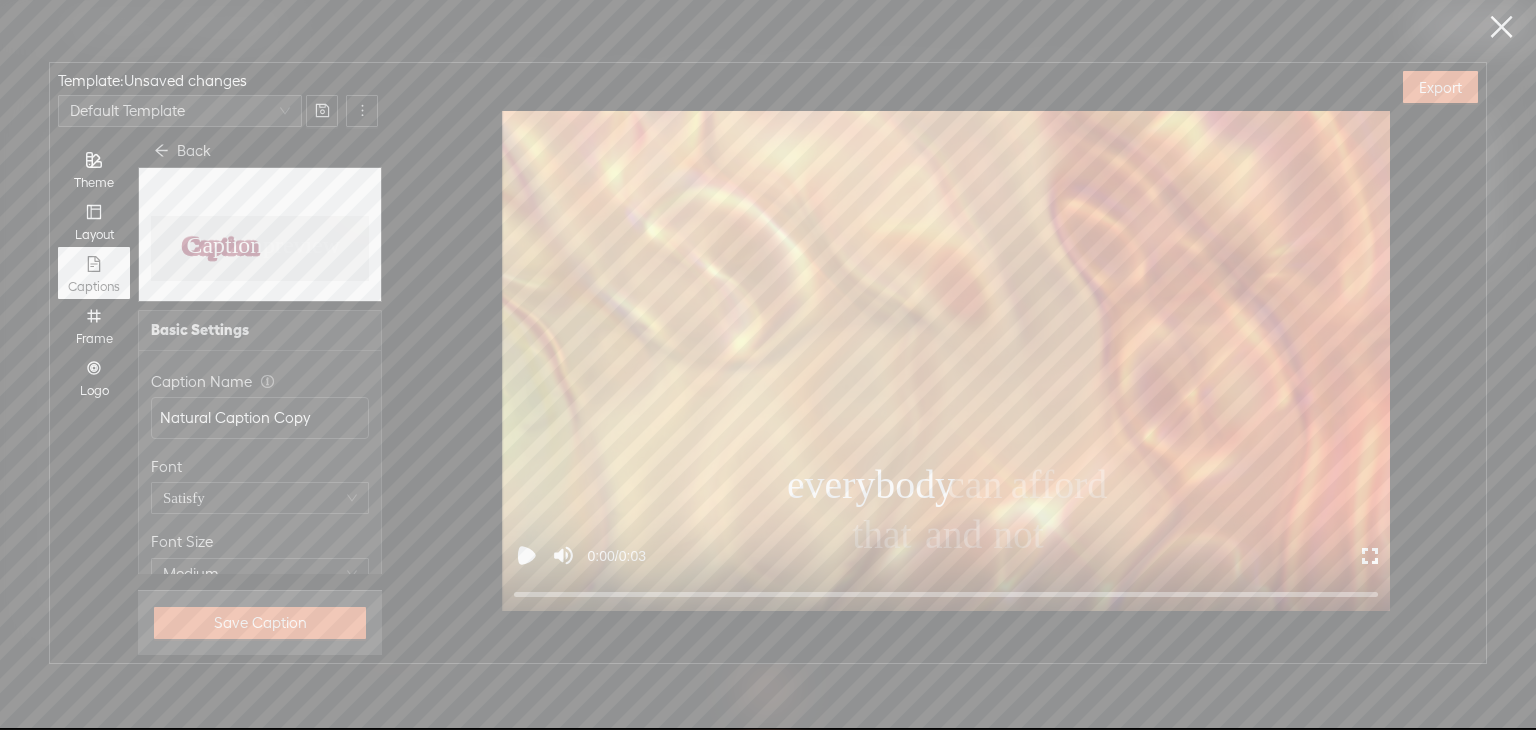 scroll, scrollTop: 0, scrollLeft: 0, axis: both 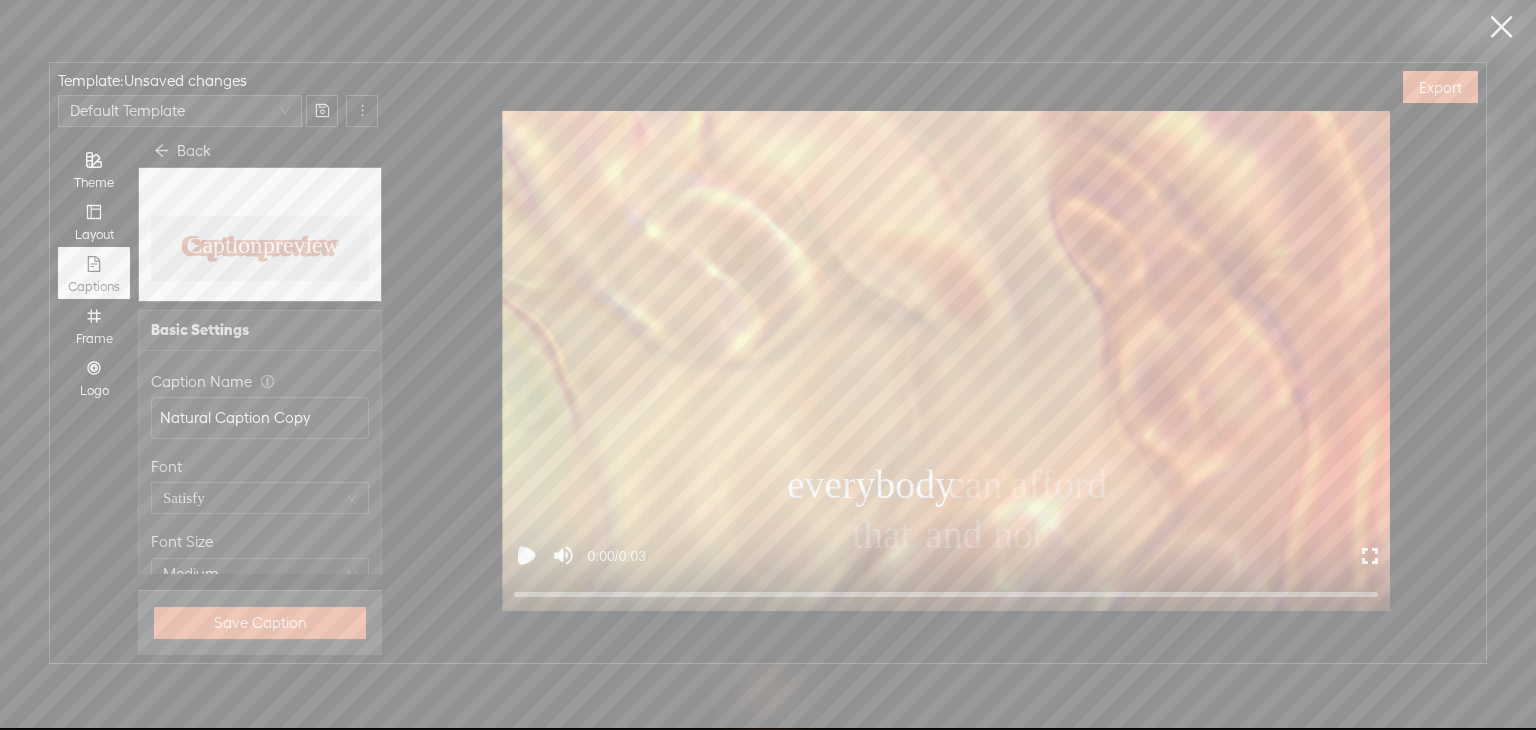 click on "Back" at bounding box center (182, 151) 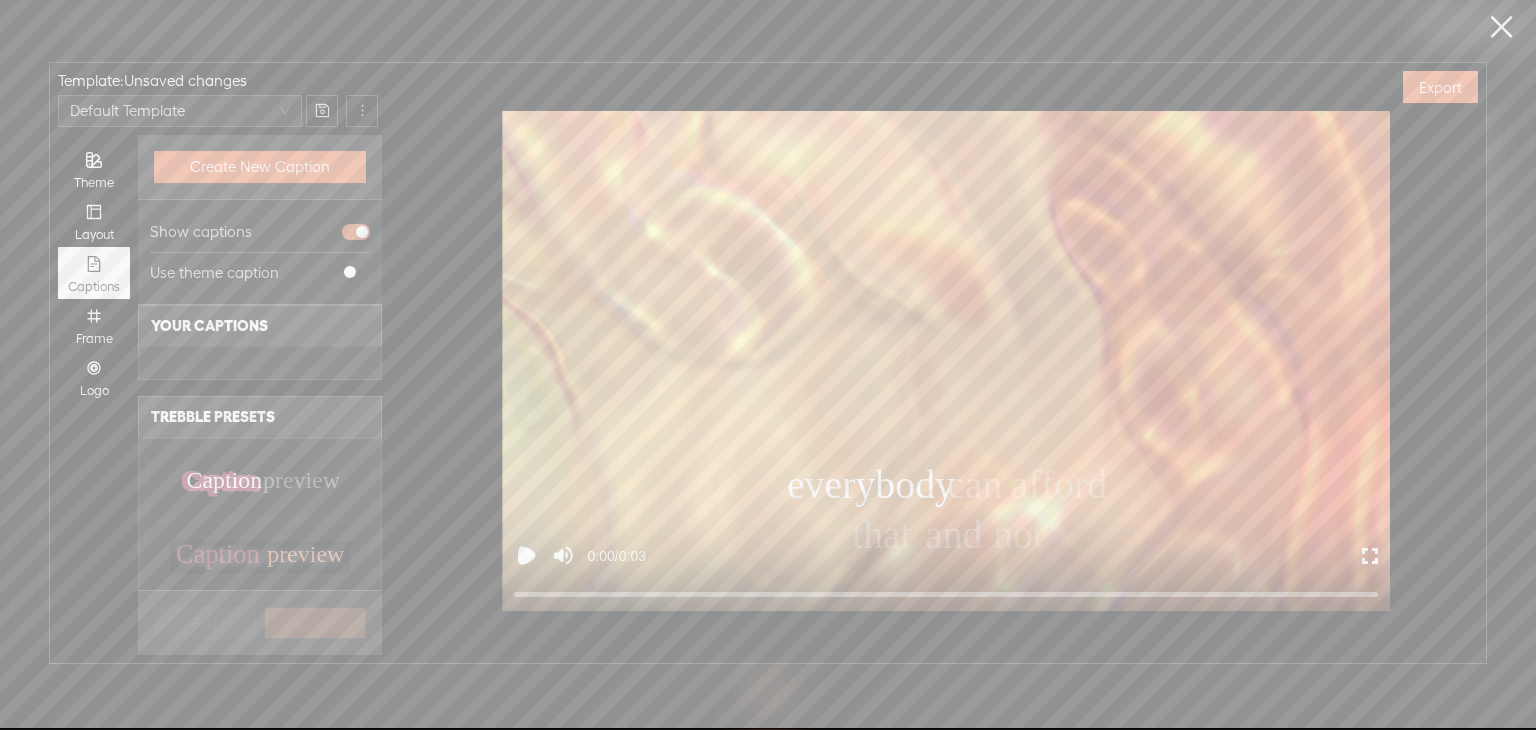 scroll, scrollTop: 100, scrollLeft: 0, axis: vertical 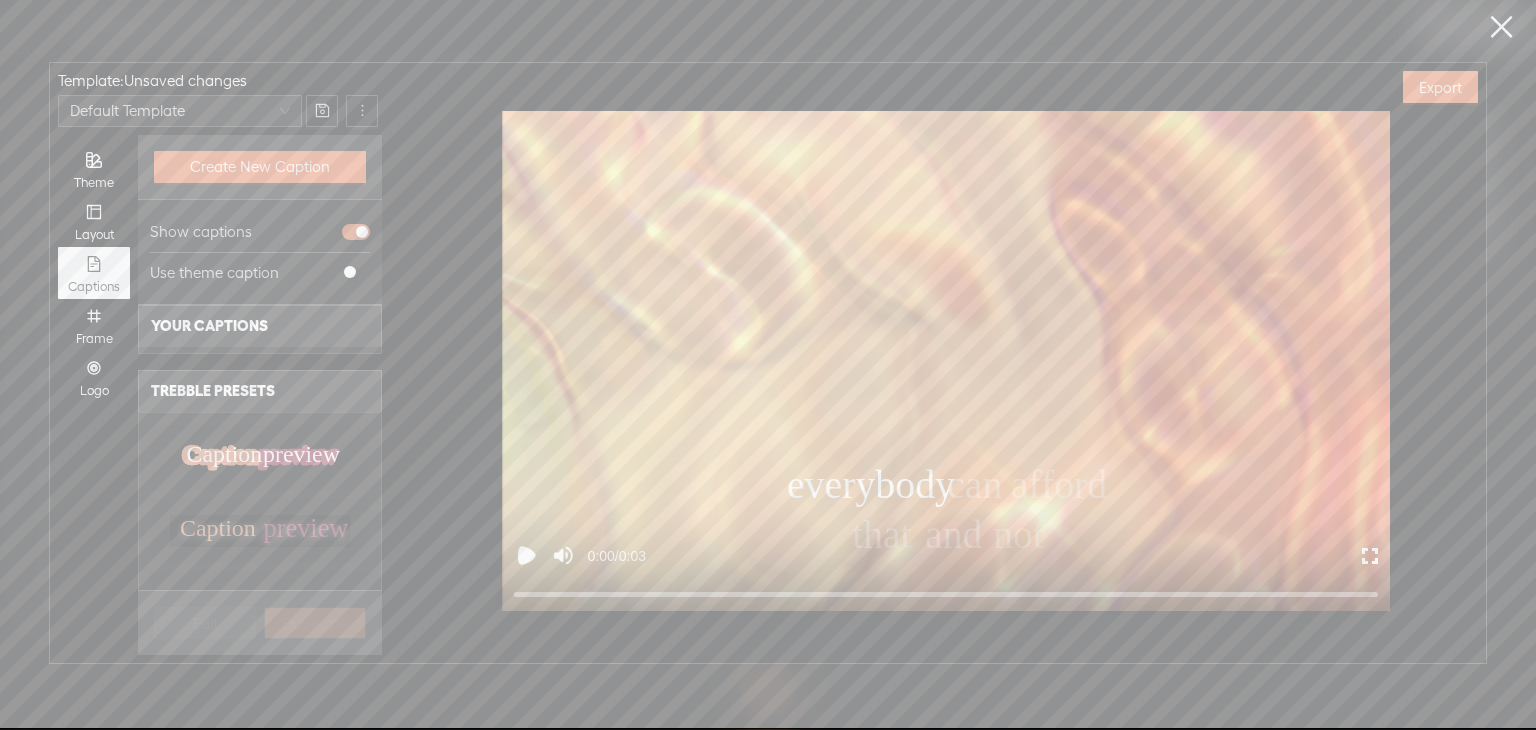 click on "Caption Caption Caption preview preview preview Caption preview" at bounding box center (260, 530) 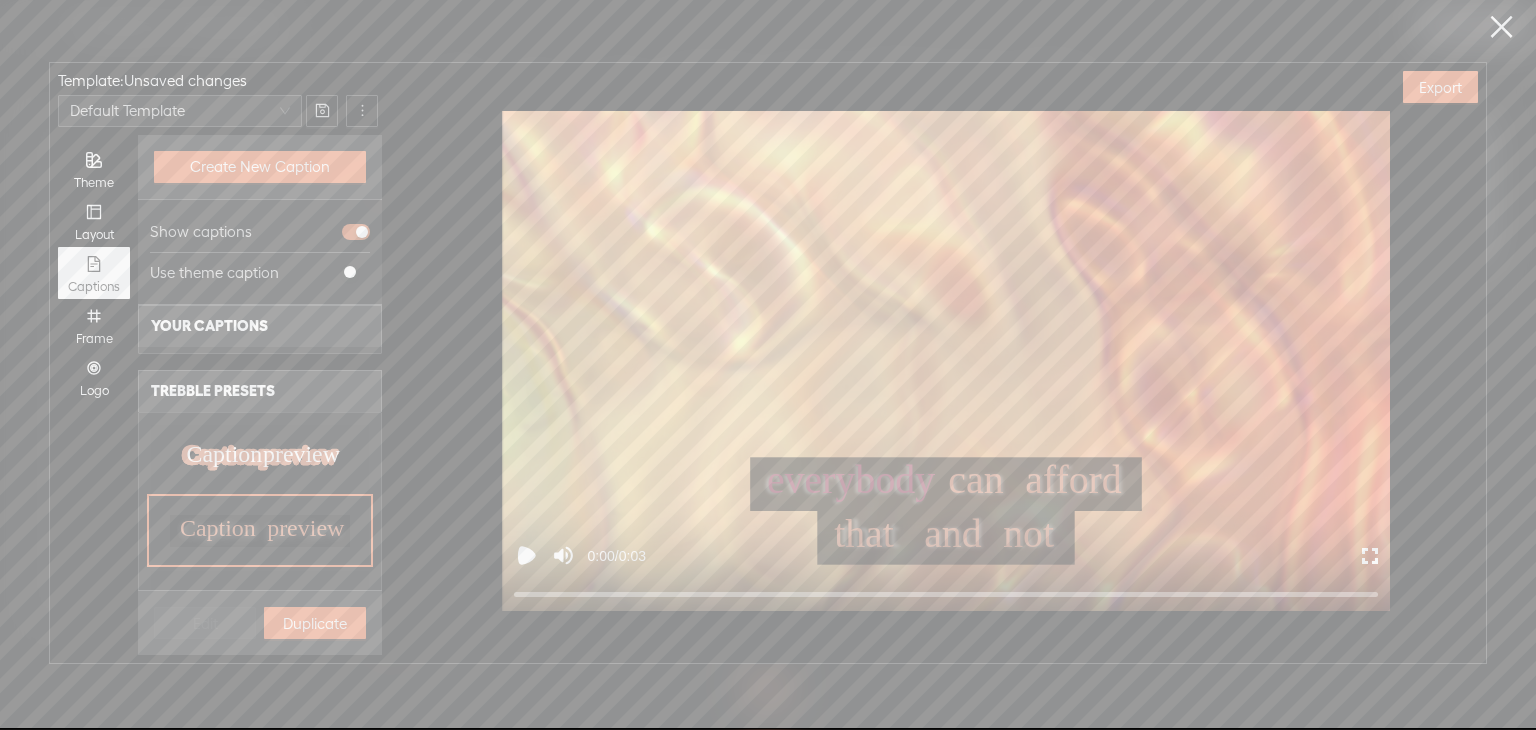 click on "Edit Duplicate" at bounding box center (260, 622) 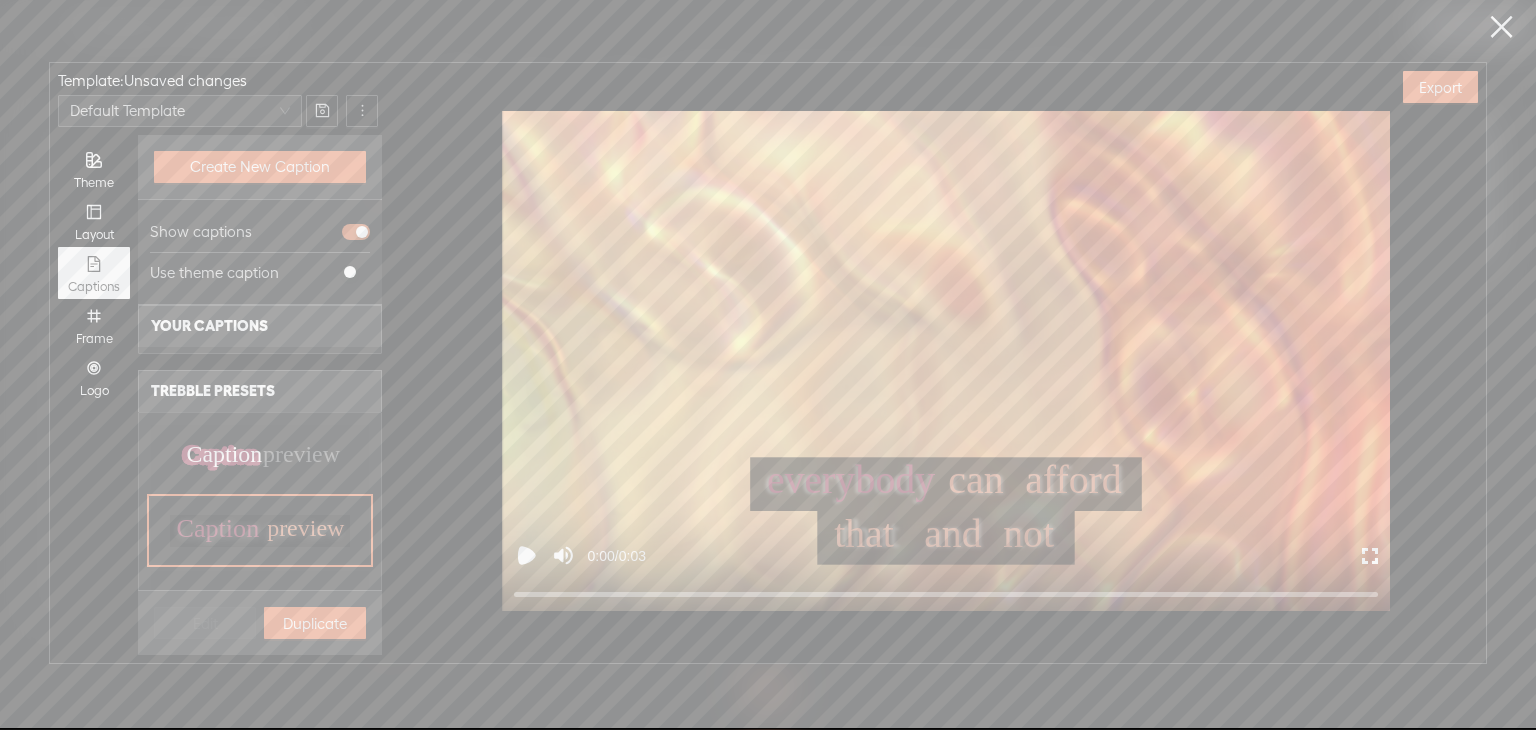 click on "Duplicate" at bounding box center (315, 623) 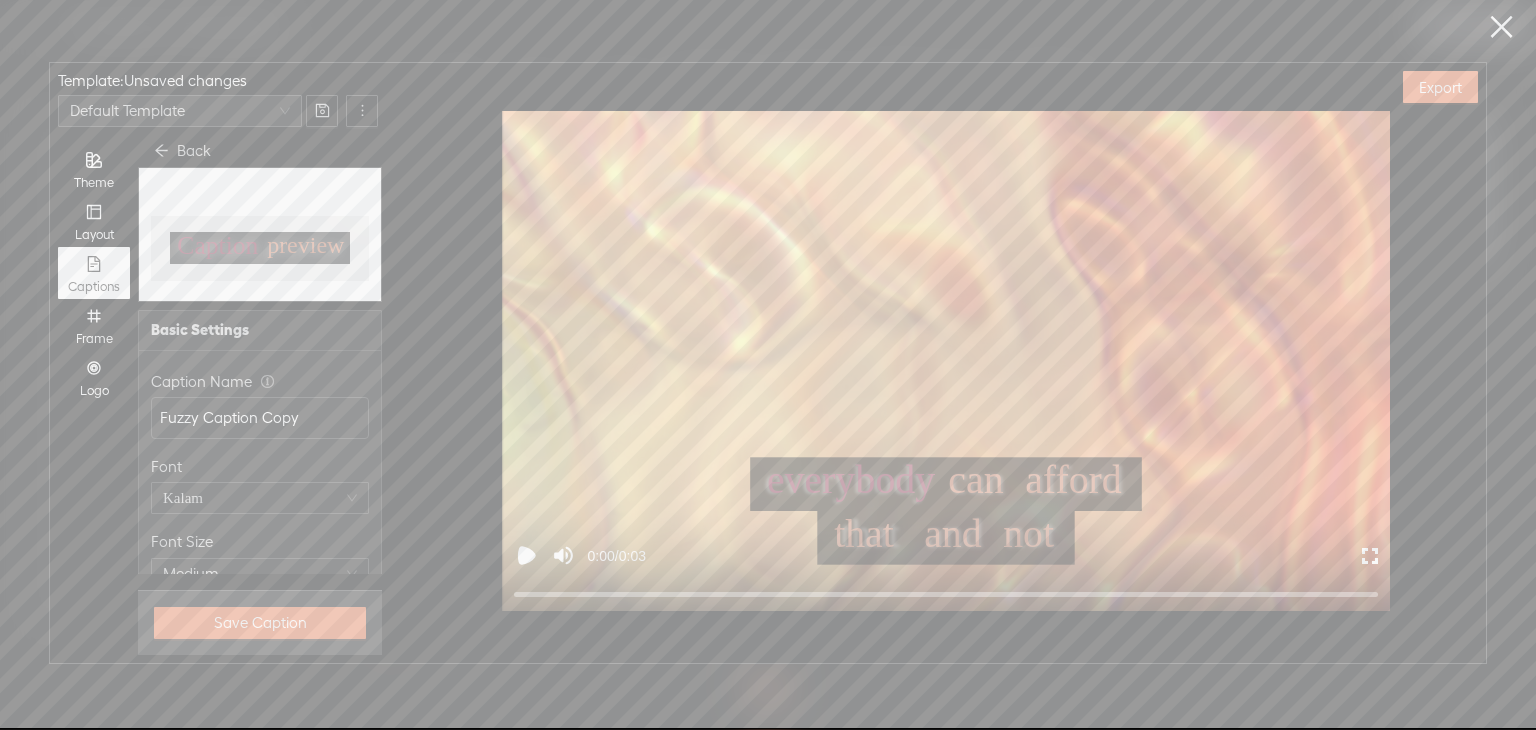 click on "Back" at bounding box center (182, 151) 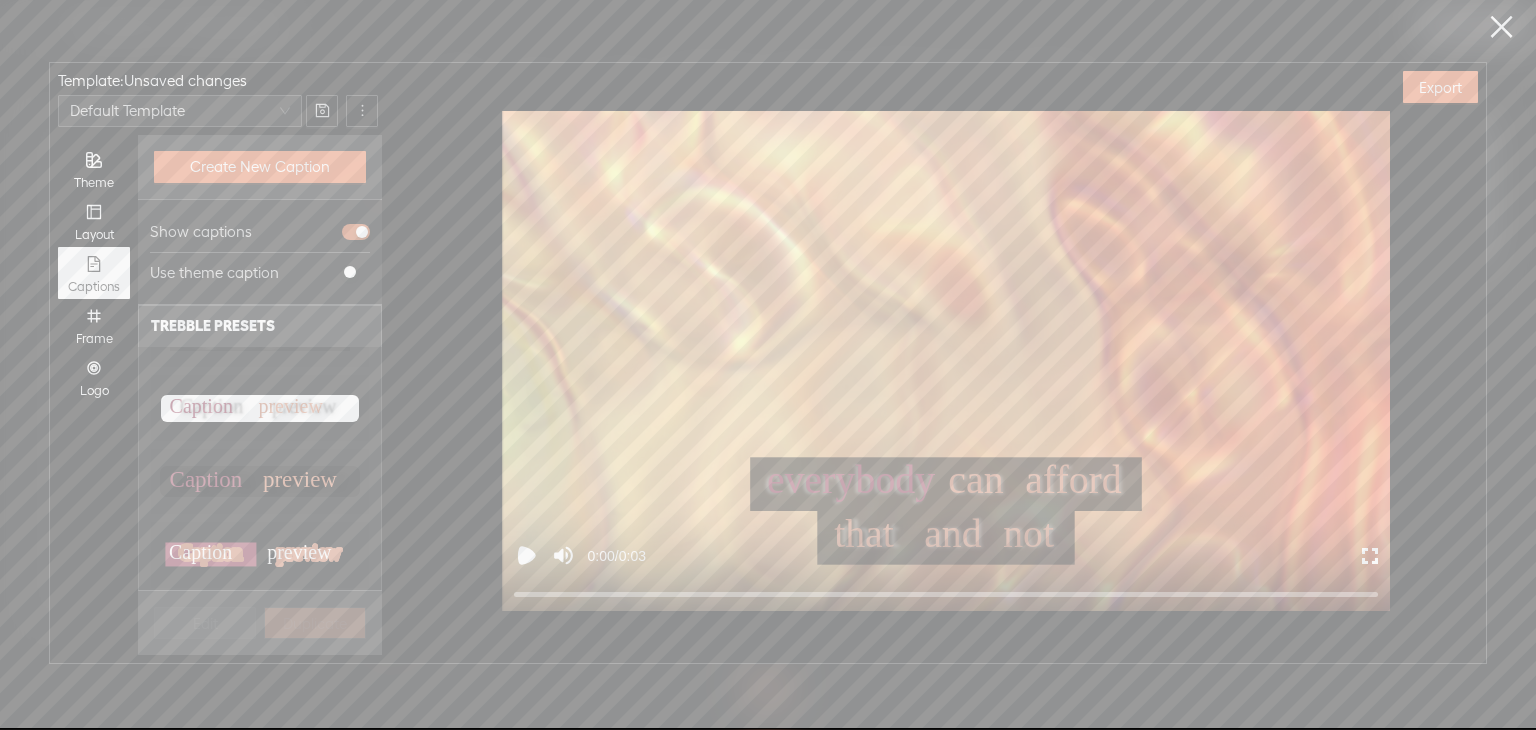 scroll, scrollTop: 300, scrollLeft: 0, axis: vertical 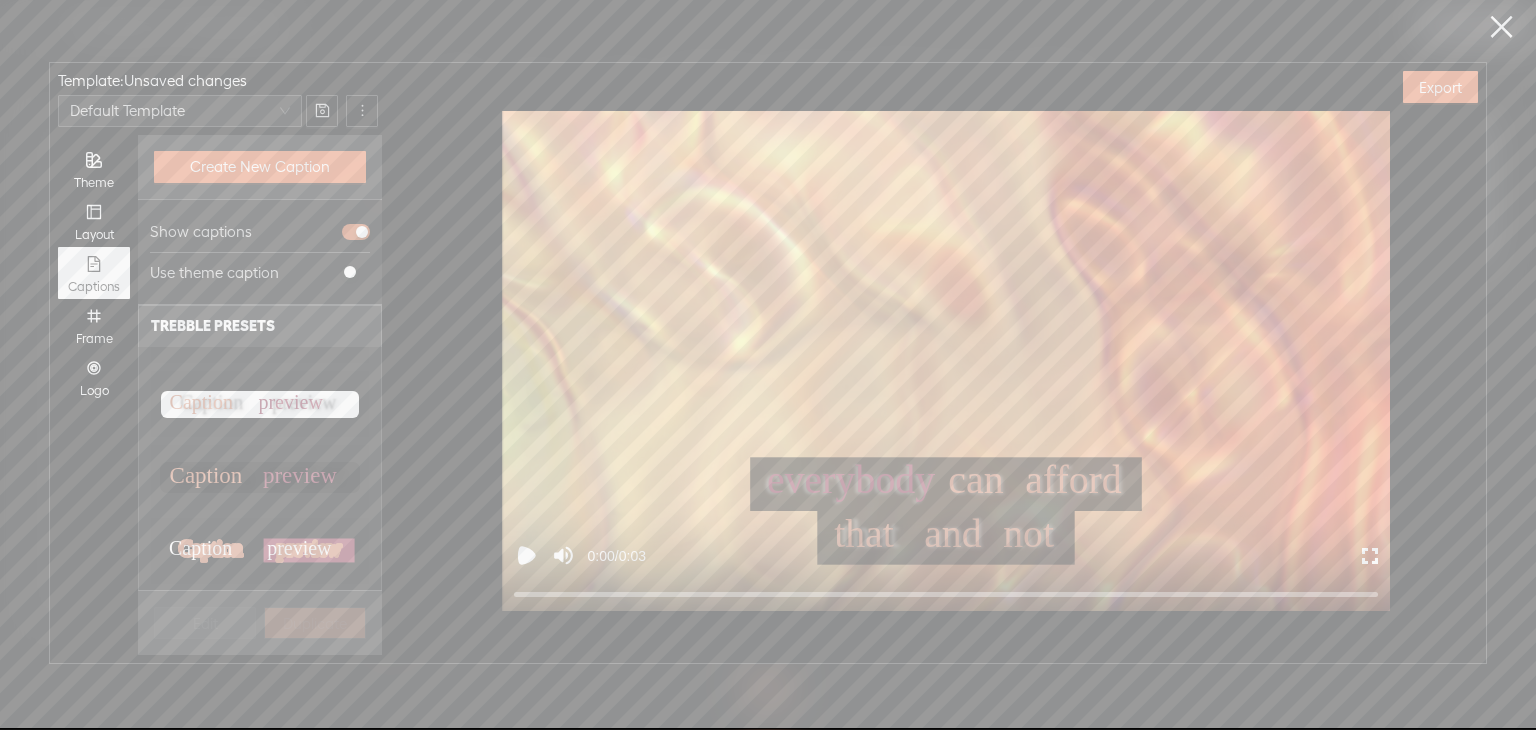 click on "Caption" 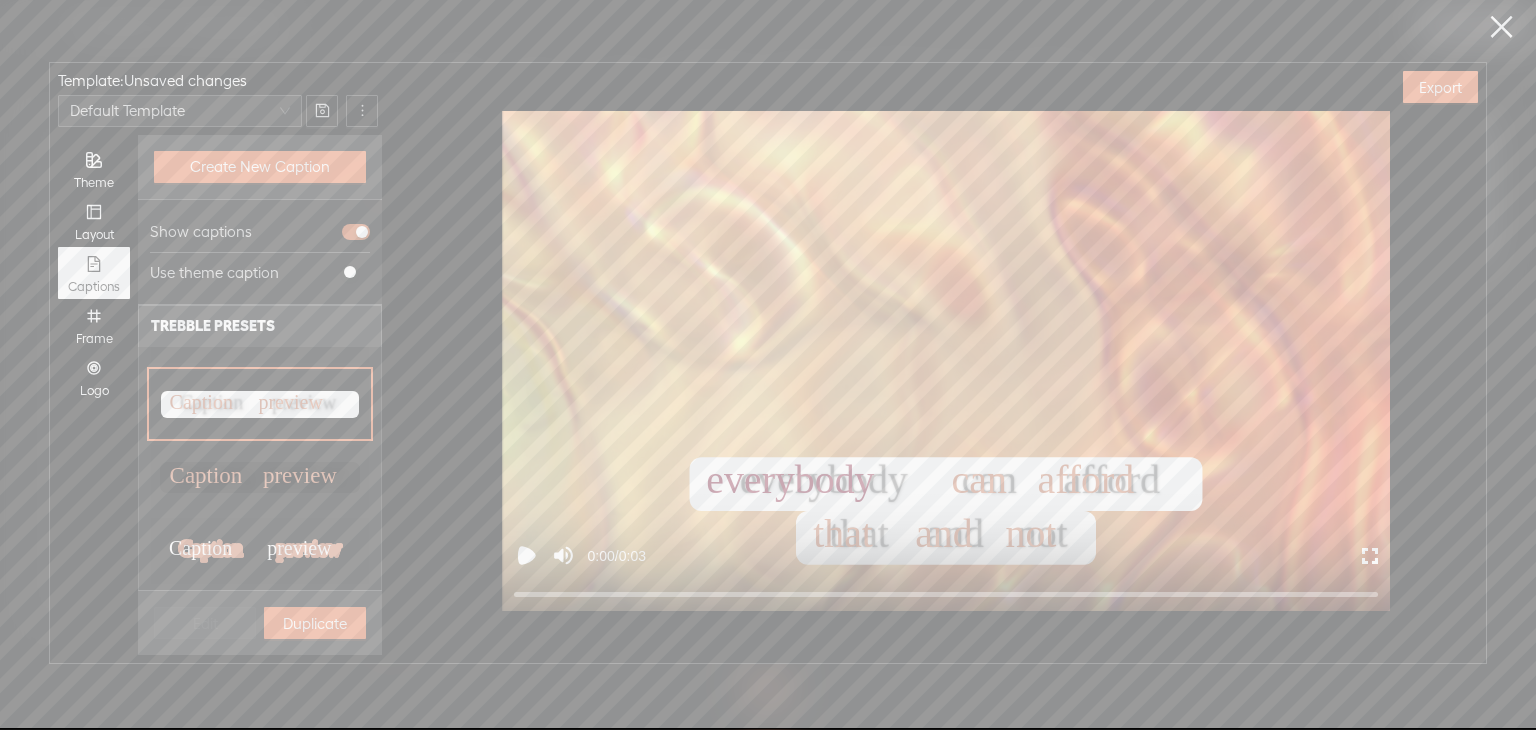 click on "Caption Caption Caption preview preview preview Caption preview" 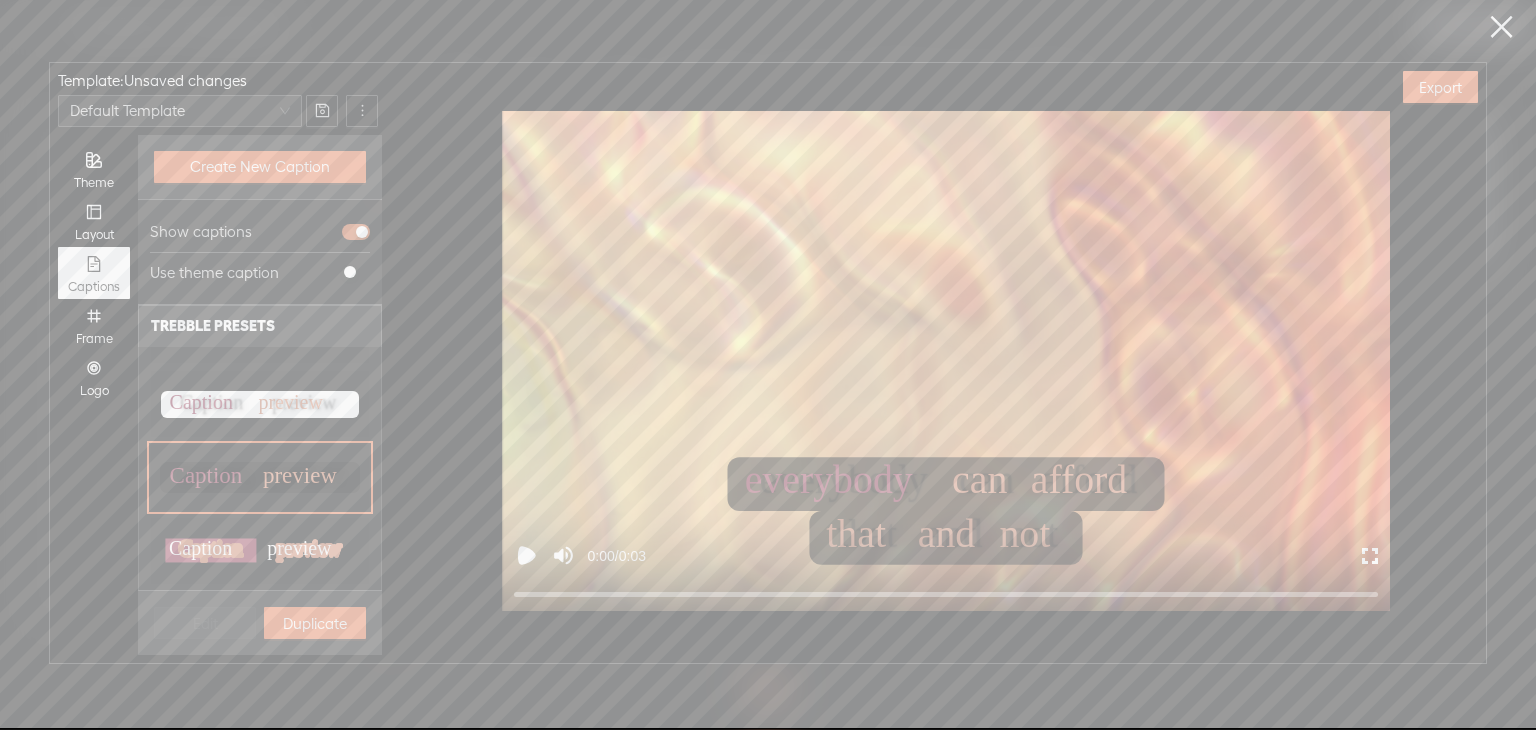 click on "Duplicate" at bounding box center (315, 623) 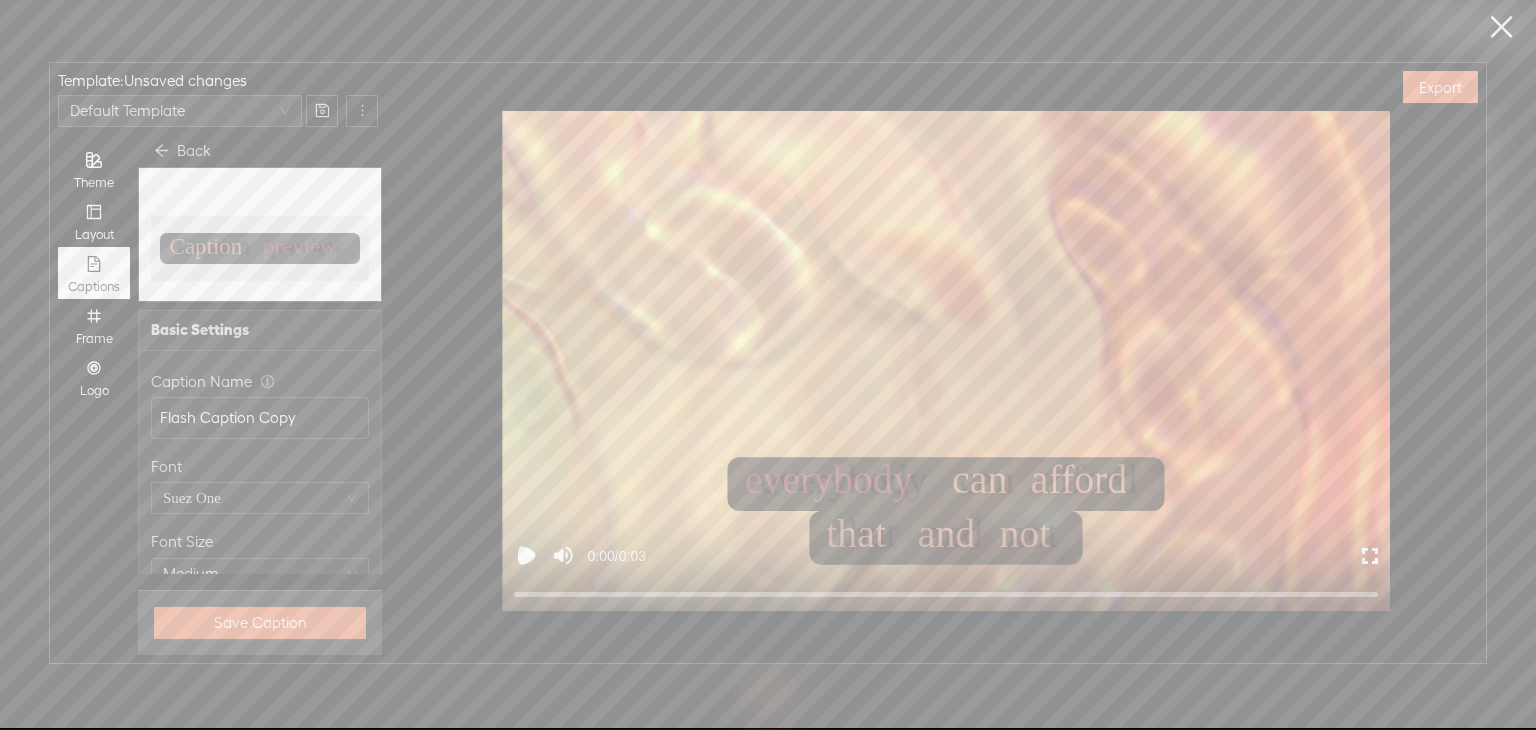 click 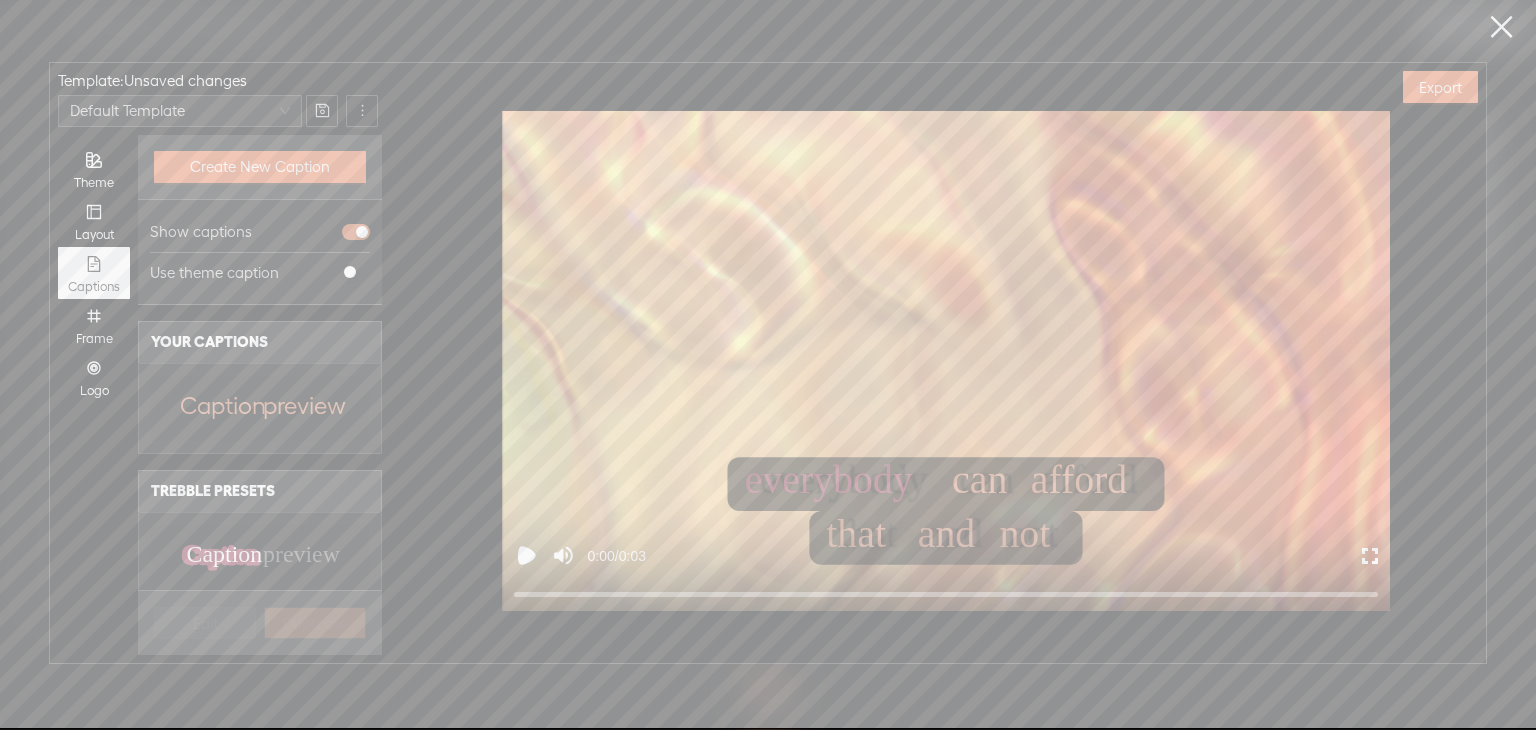 scroll, scrollTop: 300, scrollLeft: 0, axis: vertical 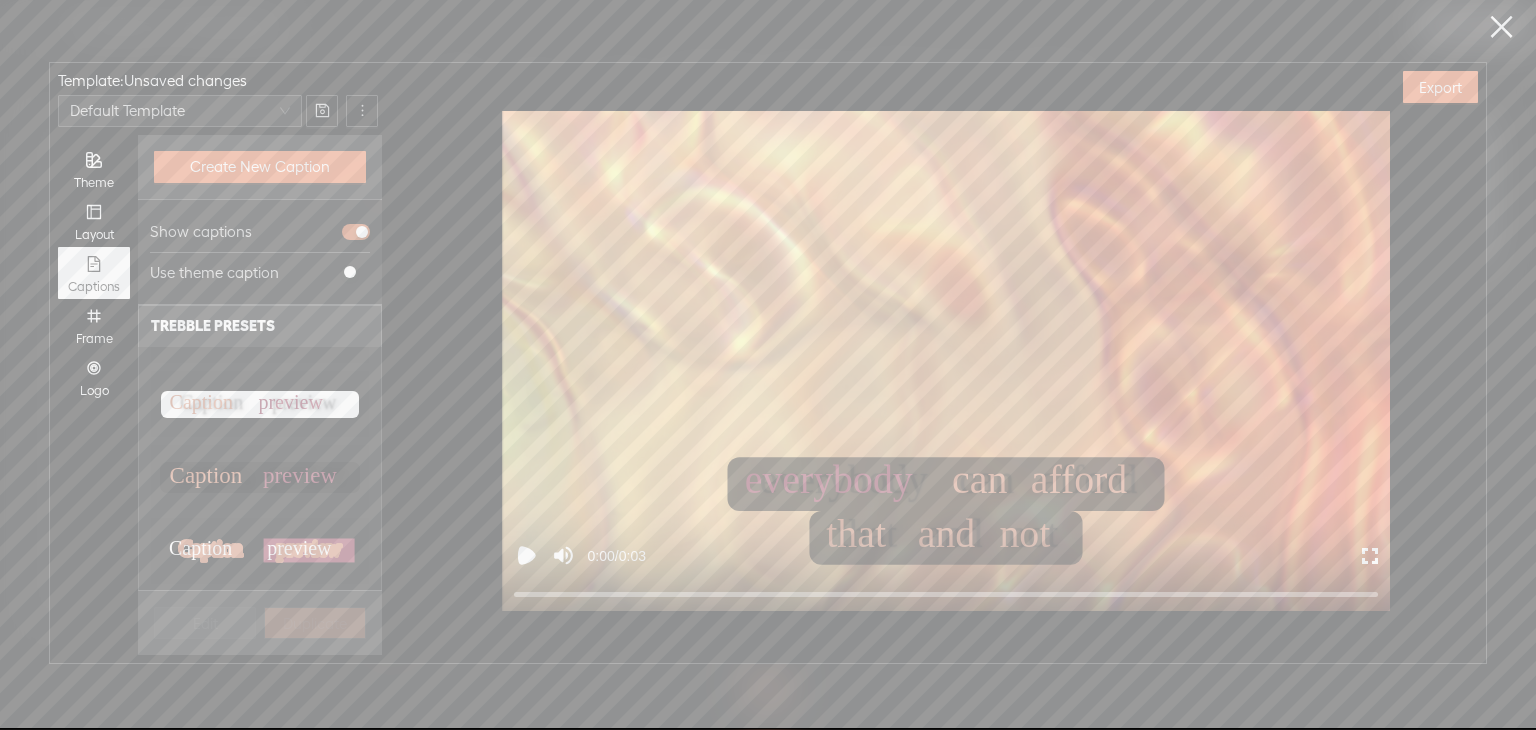 click on "Caption" 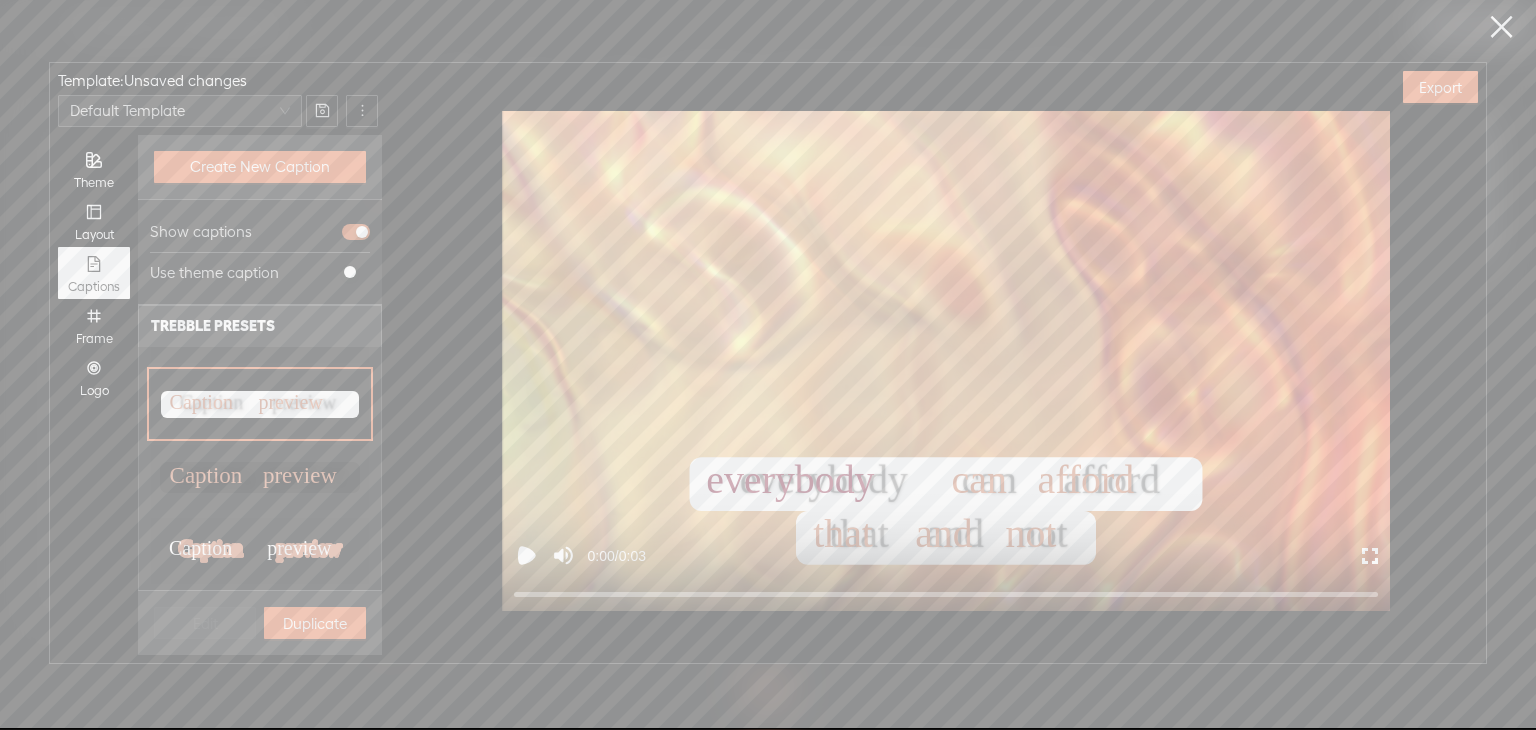 click on "Duplicate" at bounding box center (315, 623) 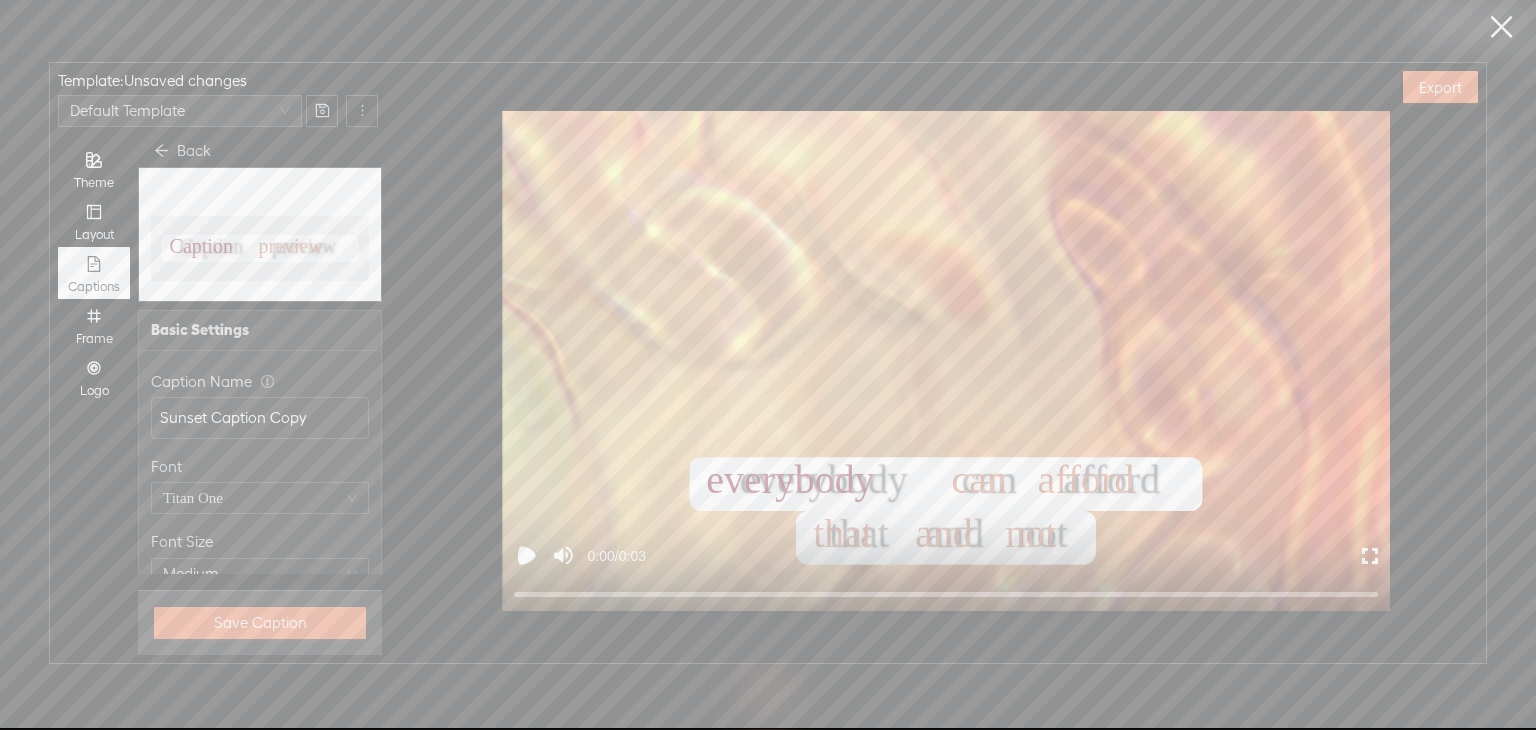 scroll, scrollTop: 0, scrollLeft: 0, axis: both 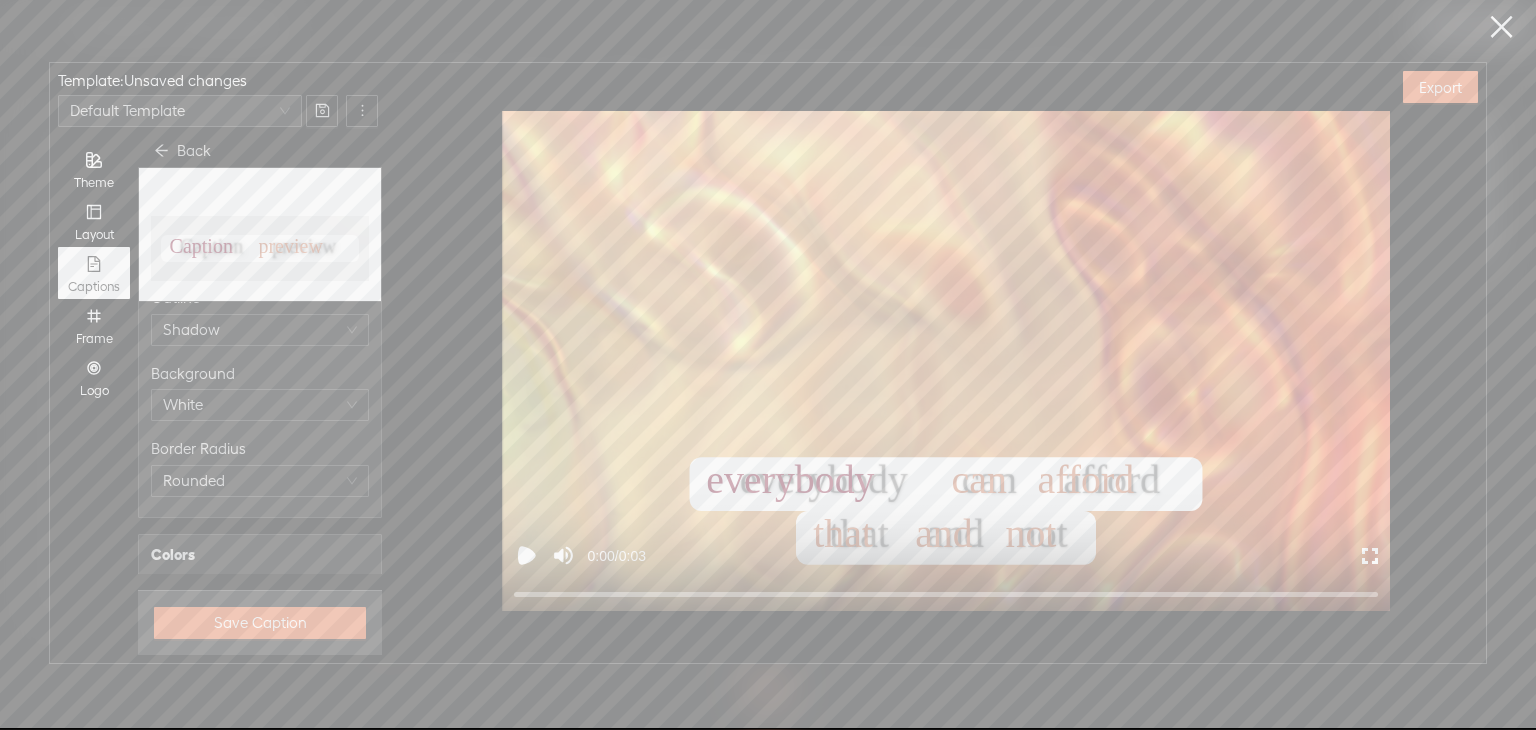 click on "Back" at bounding box center [182, 151] 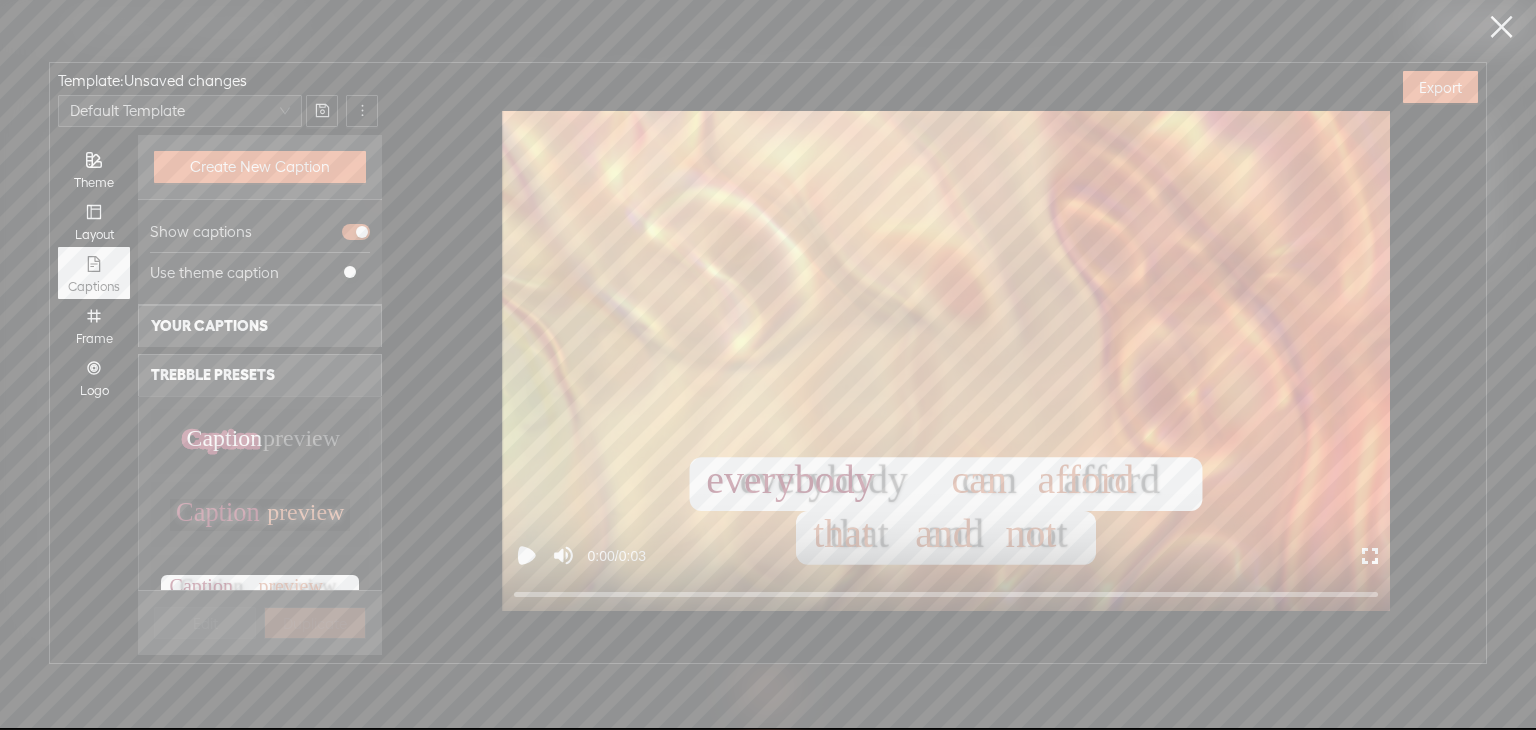 scroll, scrollTop: 300, scrollLeft: 0, axis: vertical 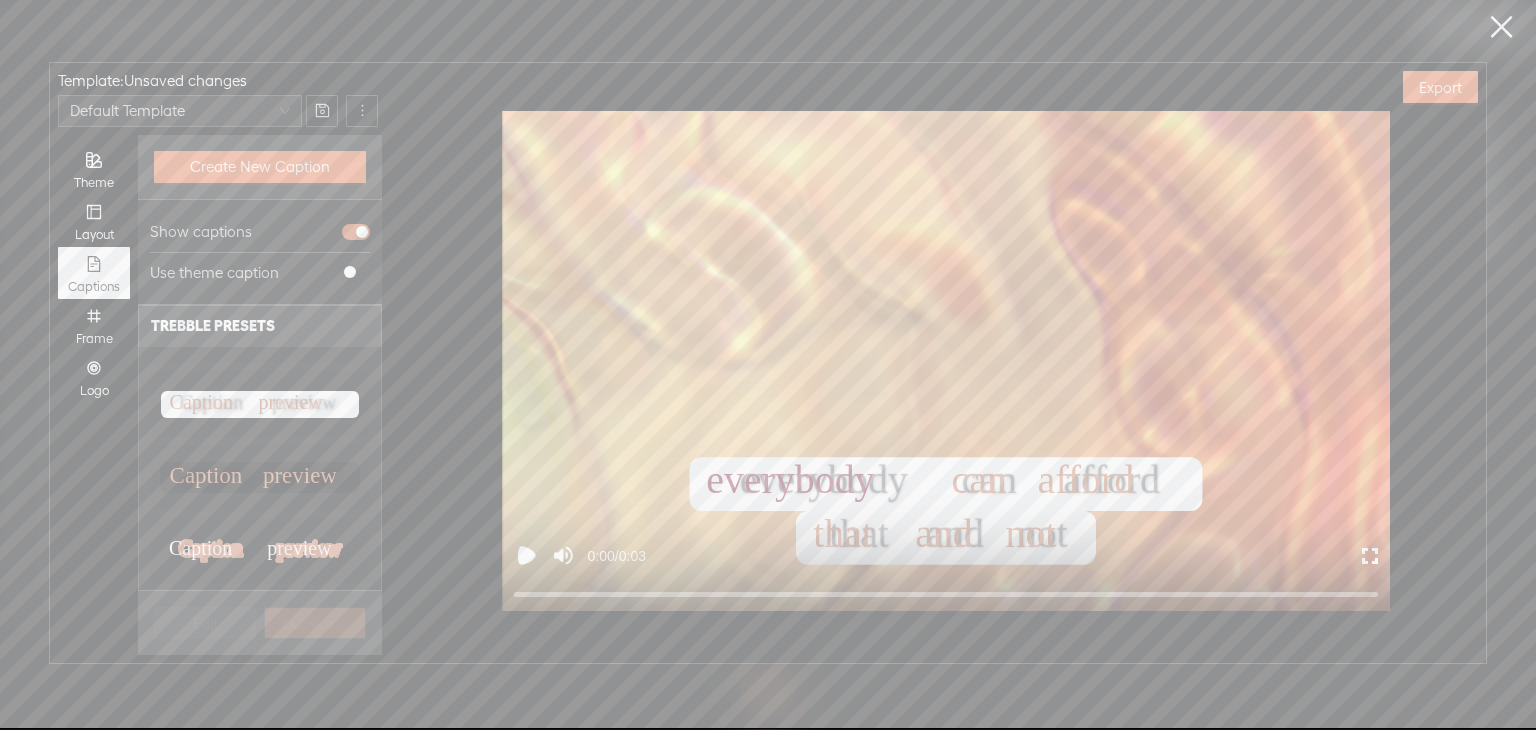 click on "Caption Caption Caption Caption preview preview preview preview Caption preview" at bounding box center [260, 550] 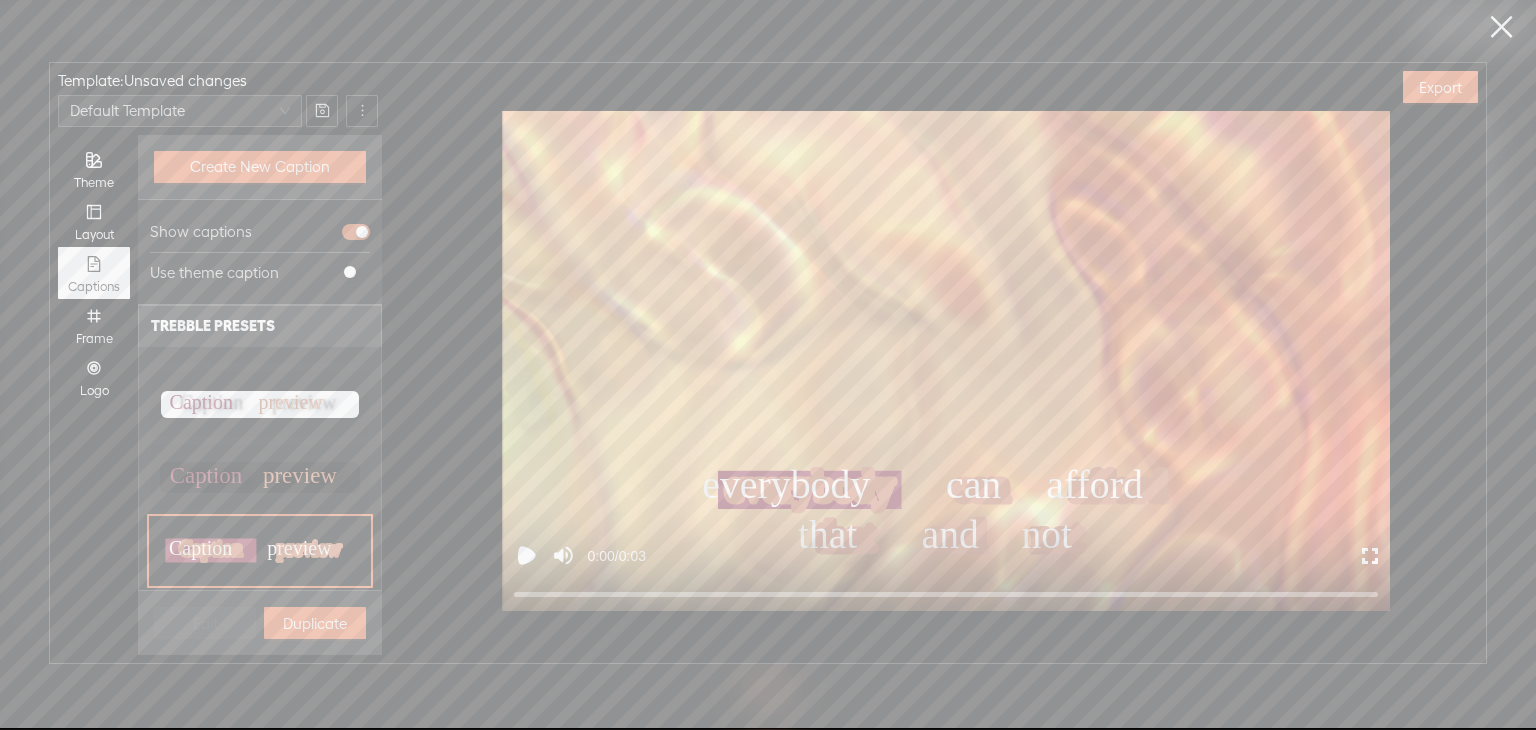 click on "Duplicate" at bounding box center [315, 623] 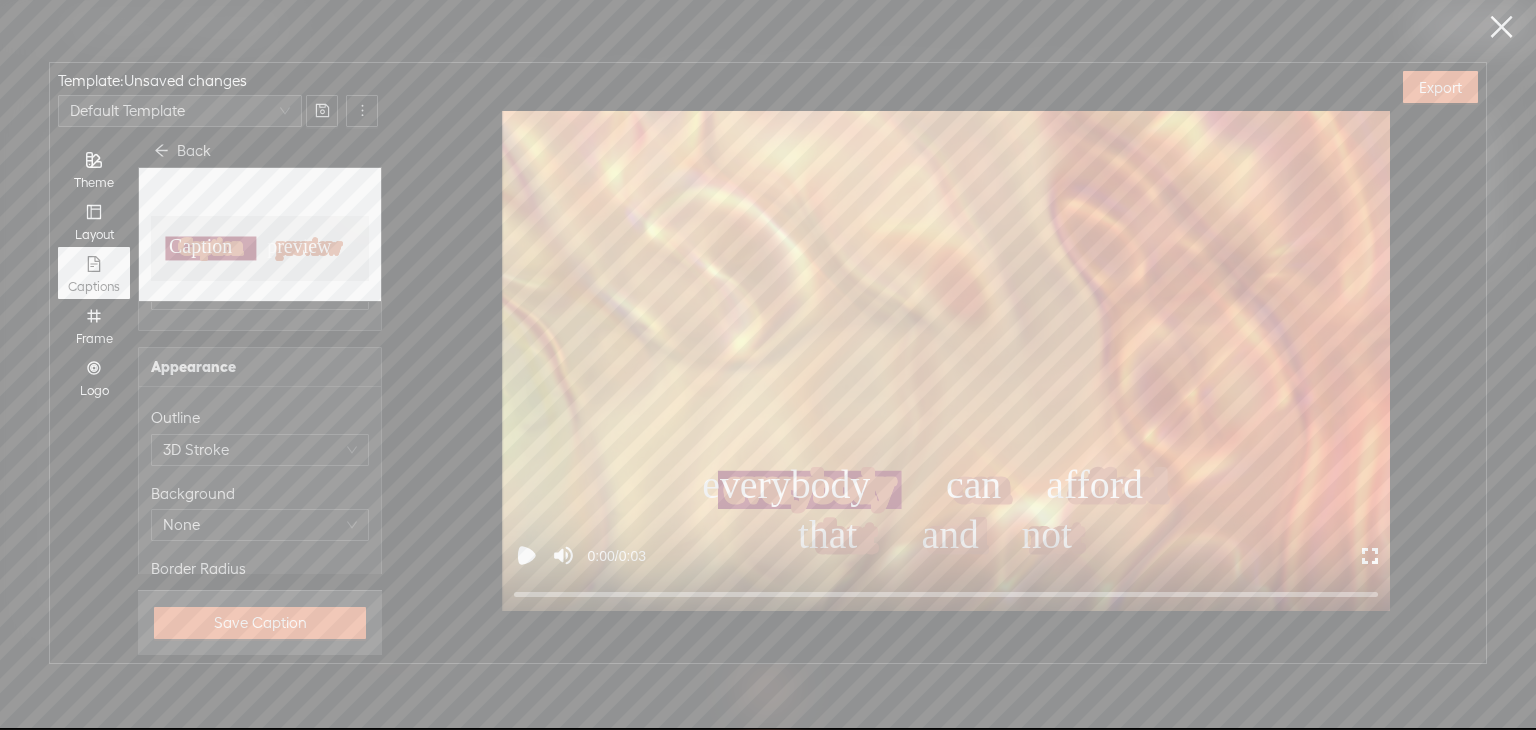 scroll, scrollTop: 400, scrollLeft: 0, axis: vertical 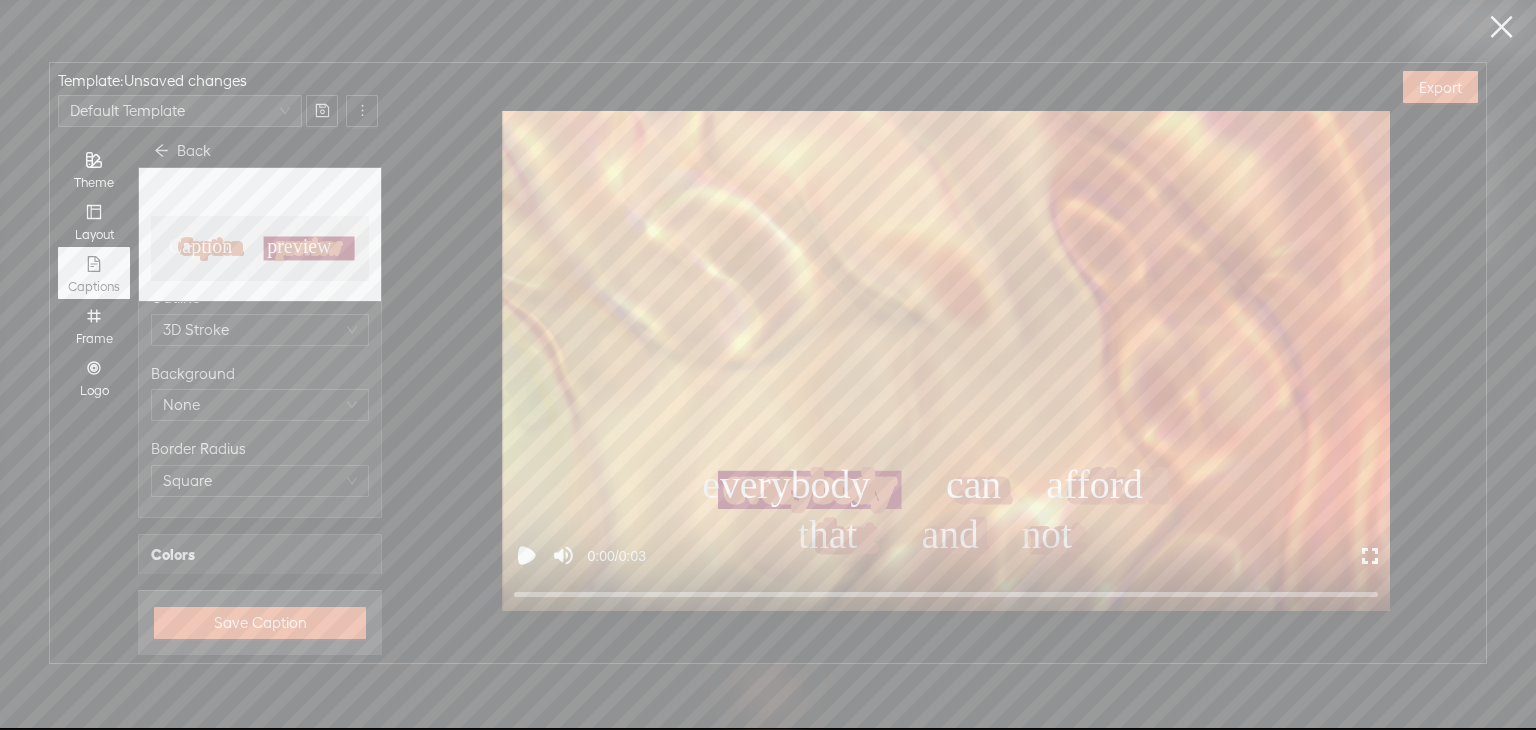 click on "Back" at bounding box center [194, 151] 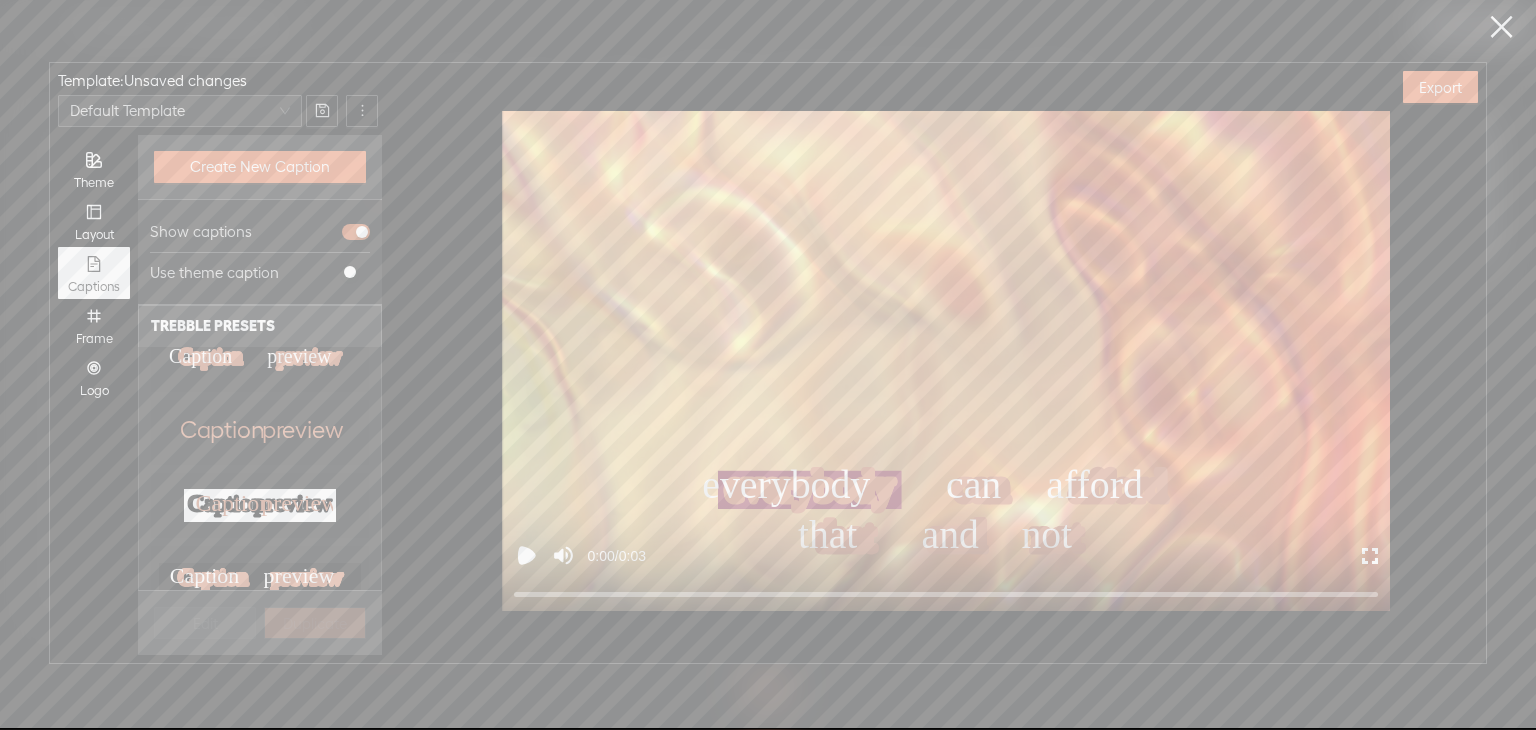 scroll, scrollTop: 500, scrollLeft: 0, axis: vertical 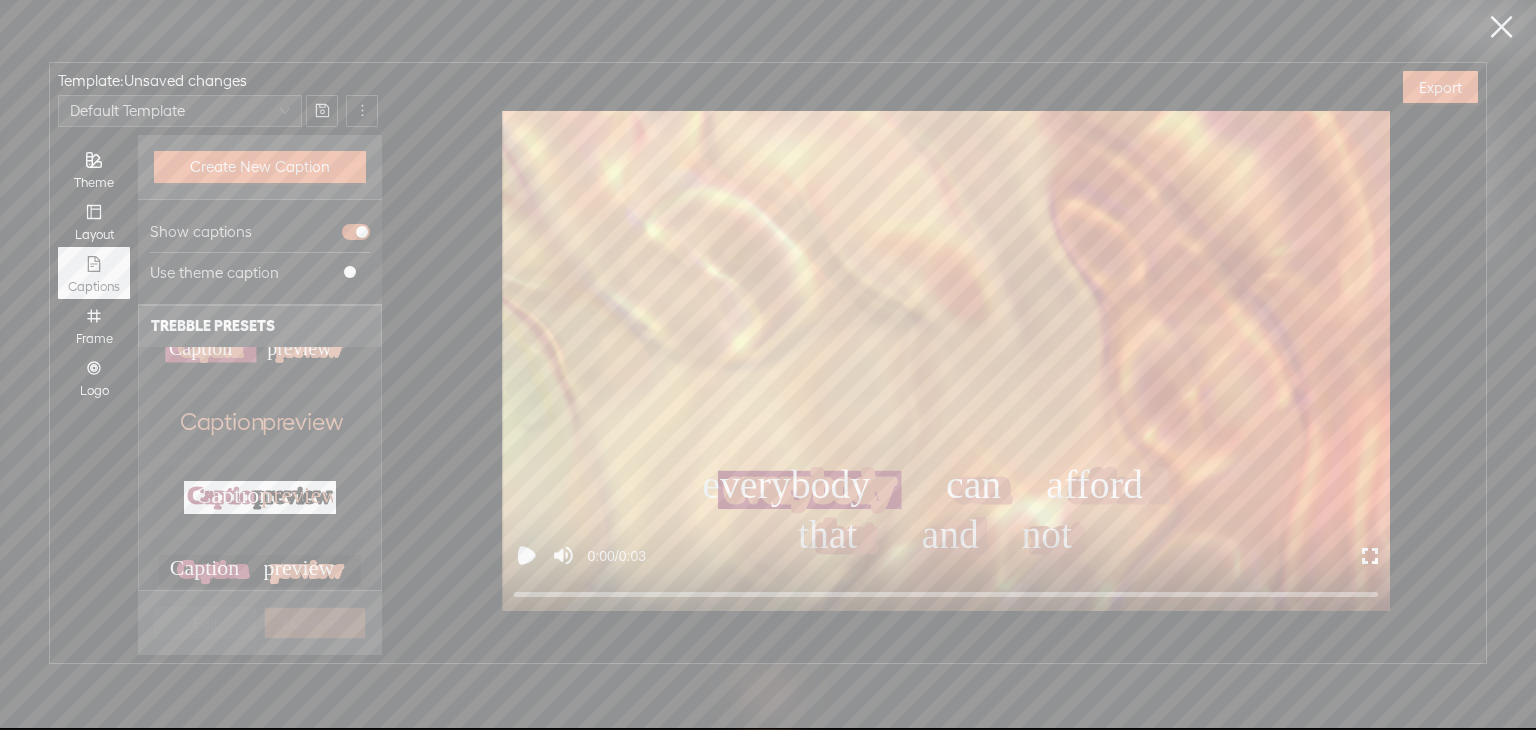 click on "Caption preview Caption preview" at bounding box center (260, 497) 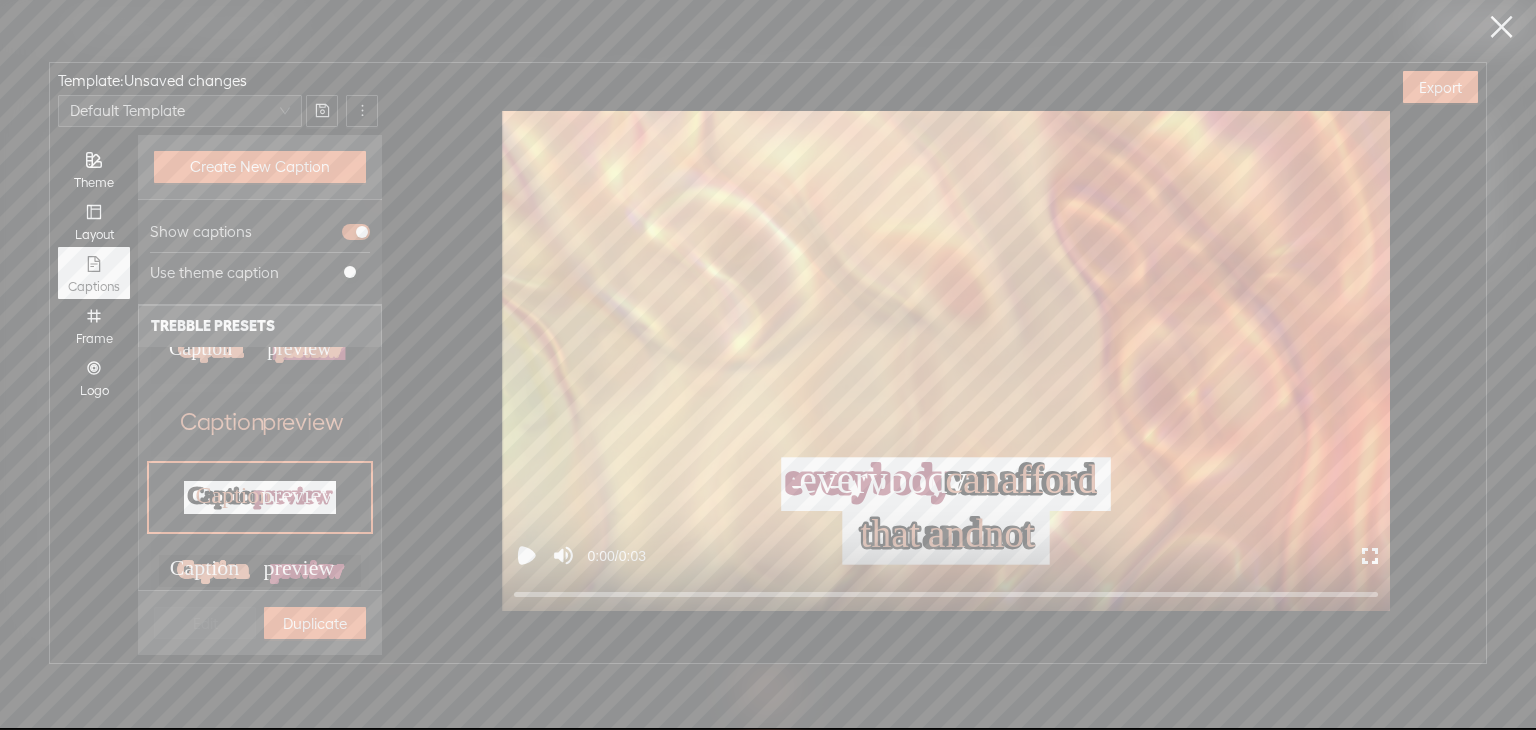 click on "Duplicate" at bounding box center [315, 623] 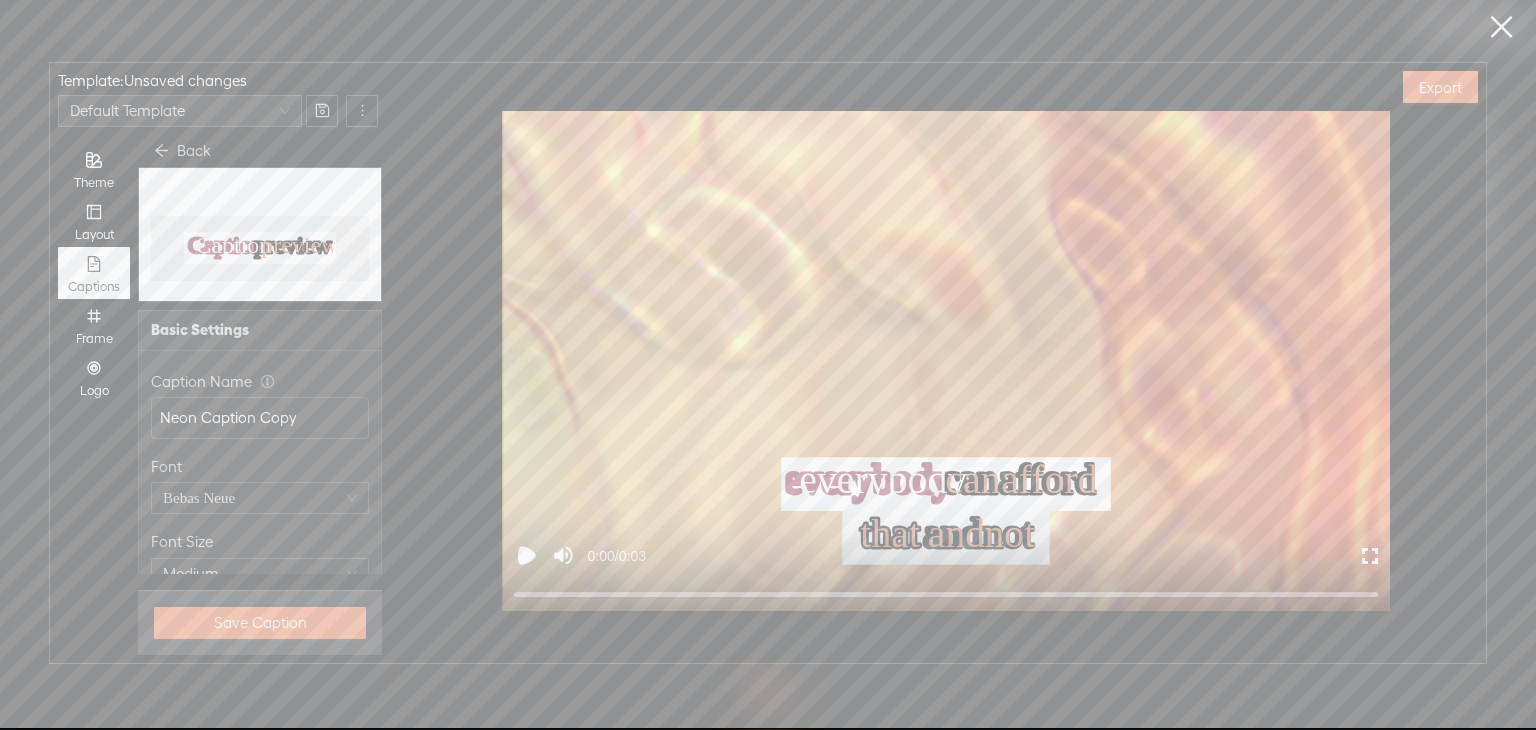 scroll, scrollTop: 0, scrollLeft: 0, axis: both 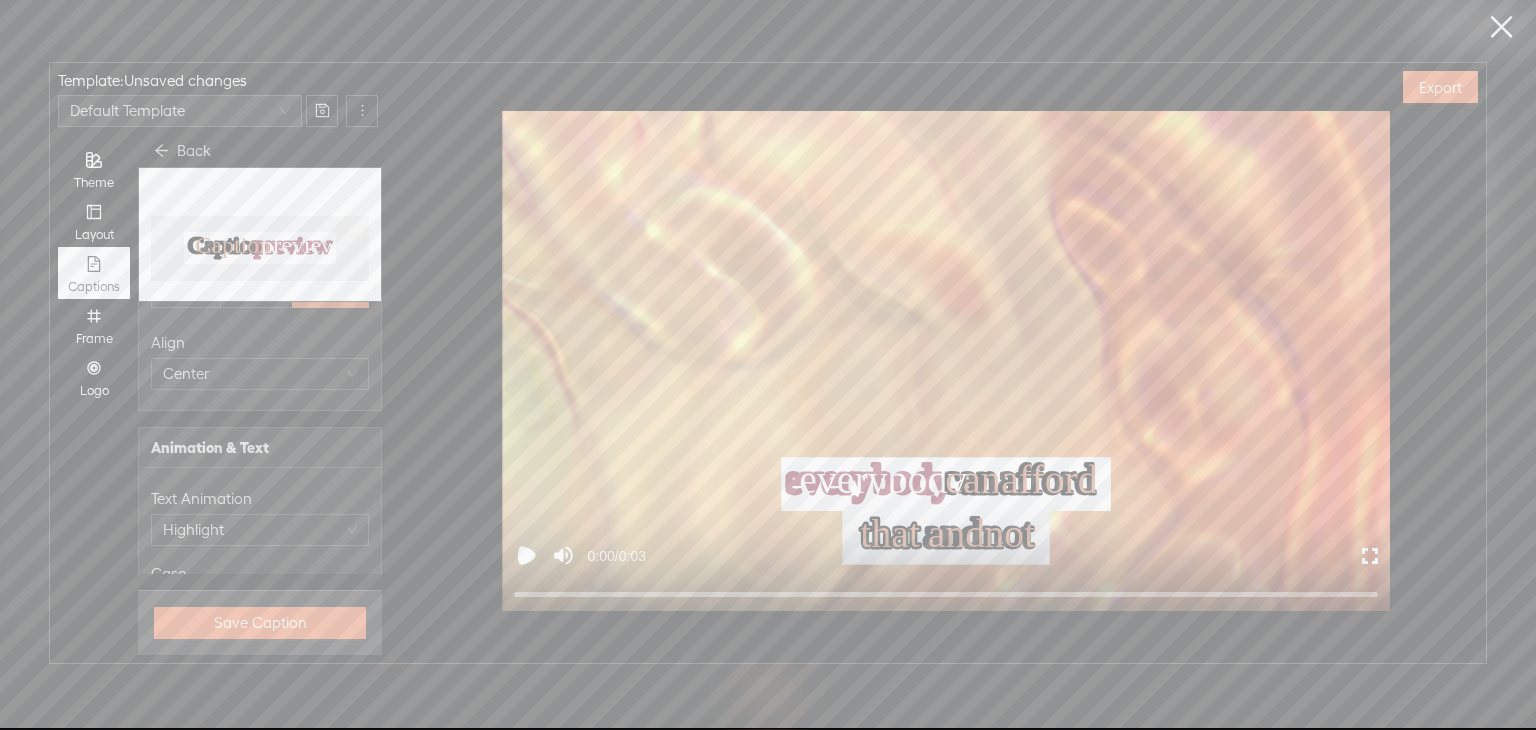 click 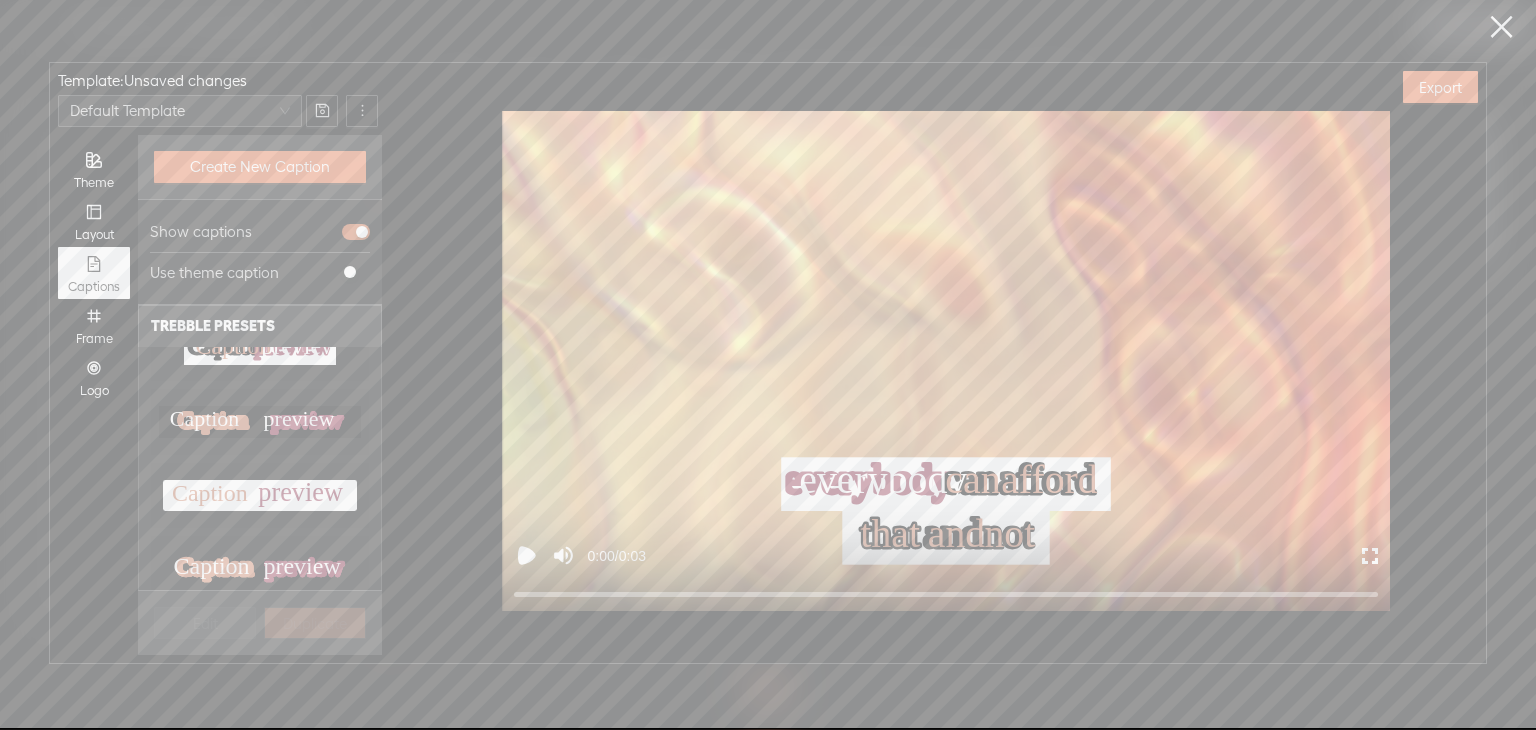 scroll, scrollTop: 800, scrollLeft: 0, axis: vertical 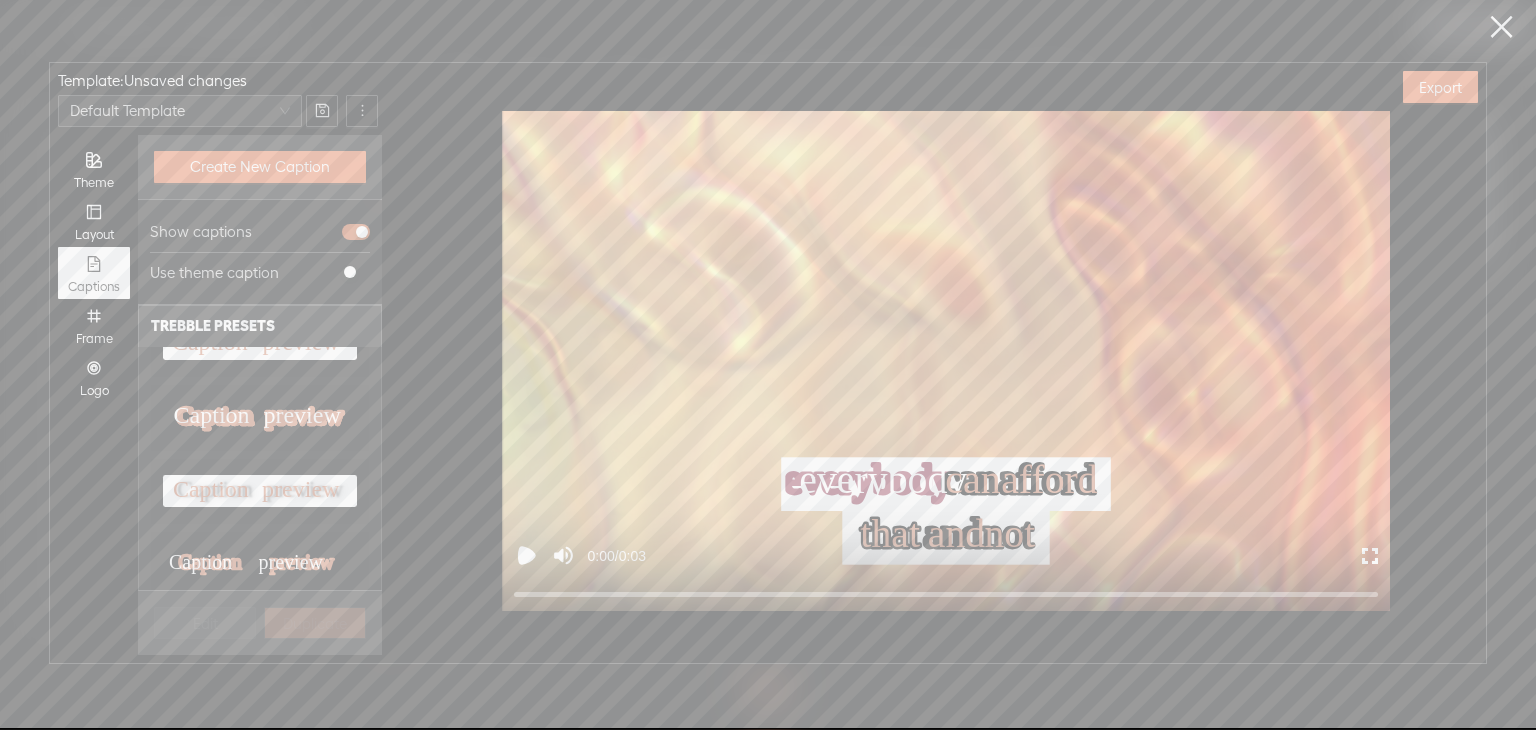 click on "Caption" 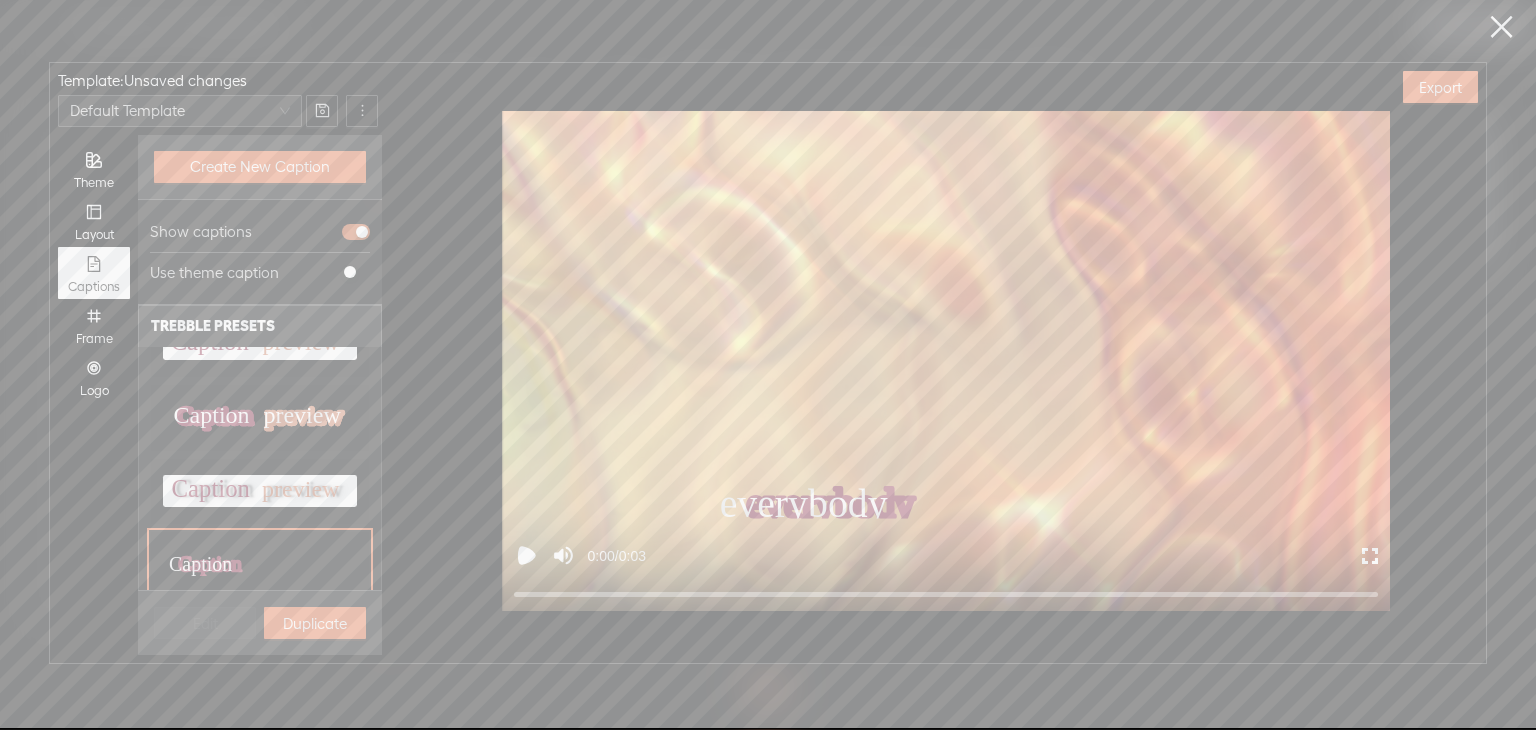 click on "Duplicate" at bounding box center (315, 623) 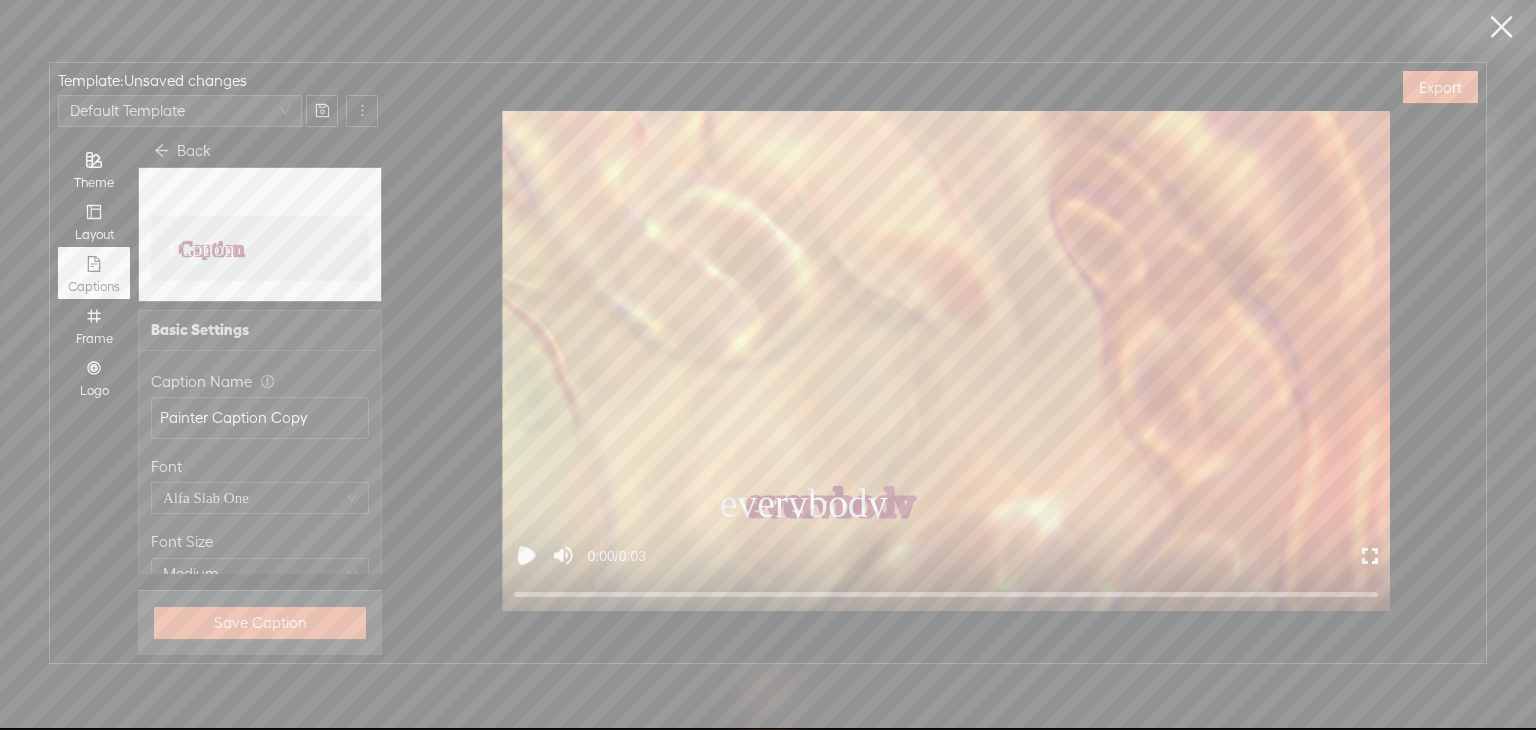 scroll, scrollTop: 0, scrollLeft: 0, axis: both 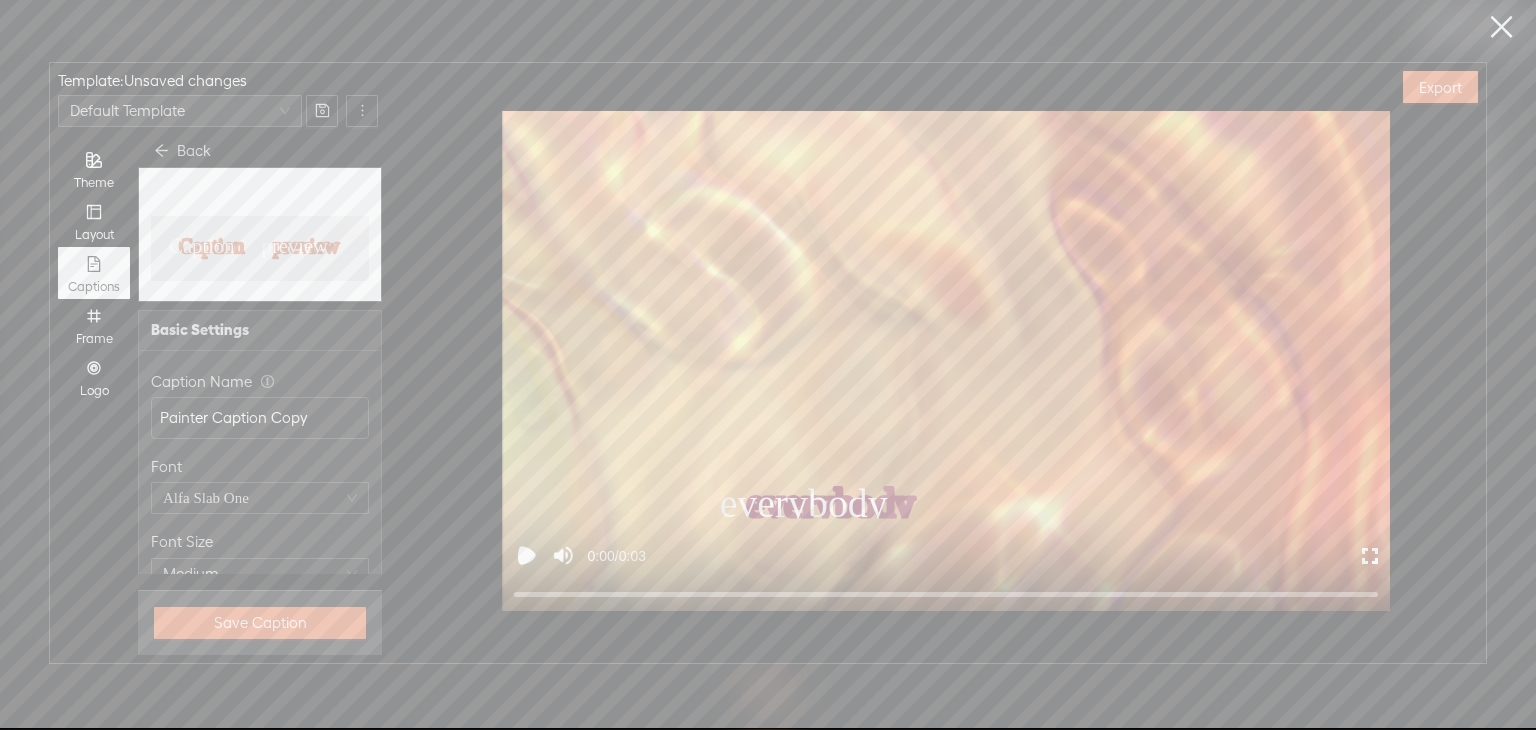 click on "Back" at bounding box center [182, 151] 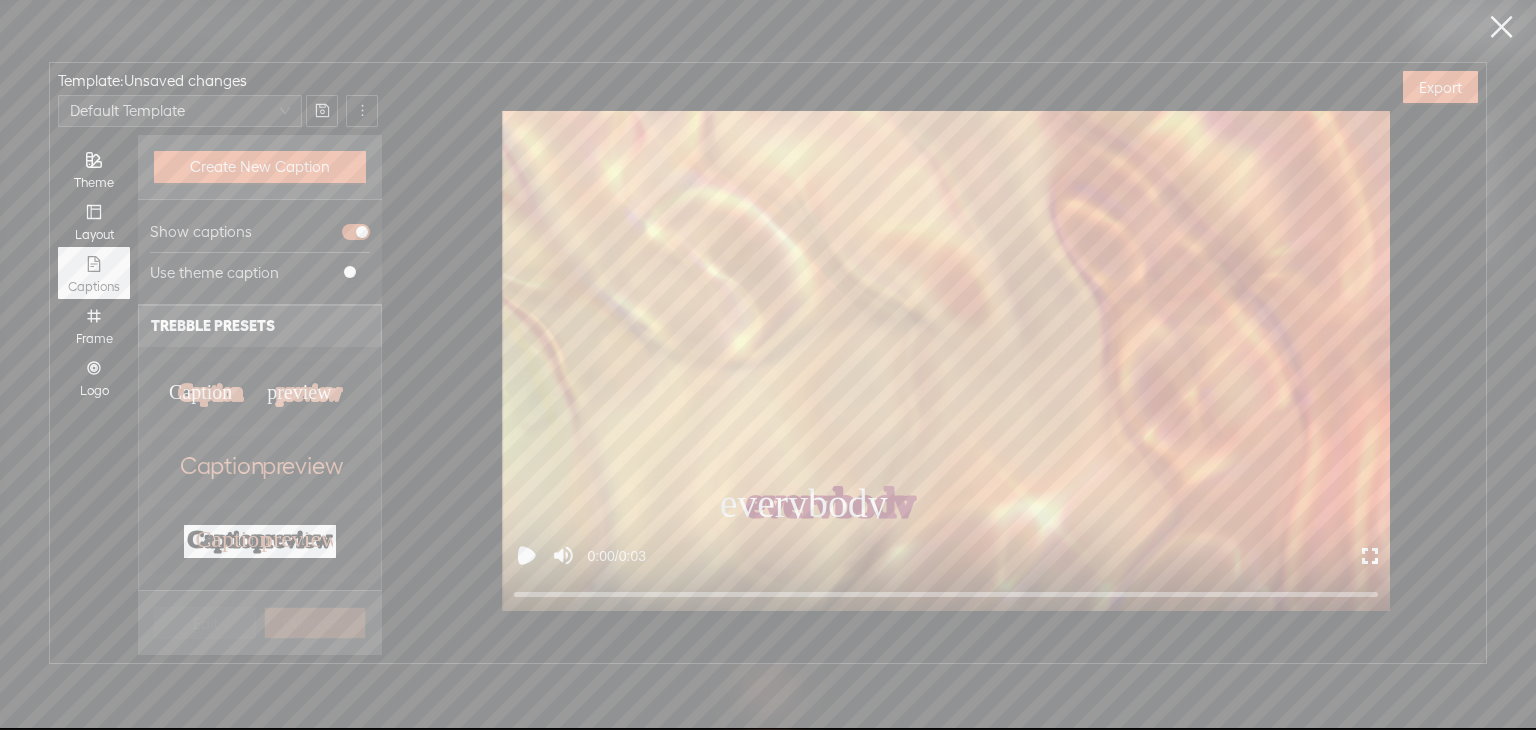scroll, scrollTop: 500, scrollLeft: 0, axis: vertical 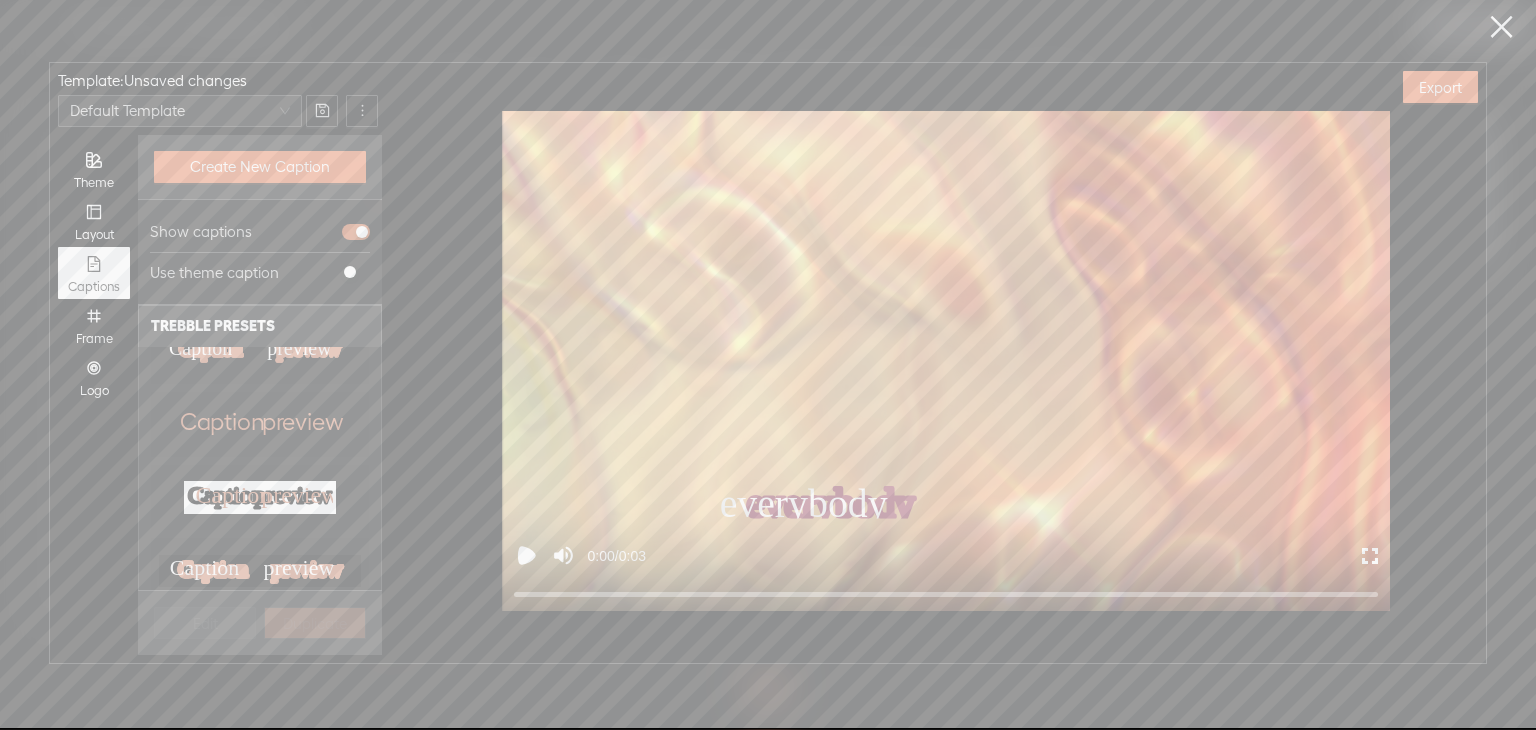 drag, startPoint x: 254, startPoint y: 513, endPoint x: 277, endPoint y: 562, distance: 54.129475 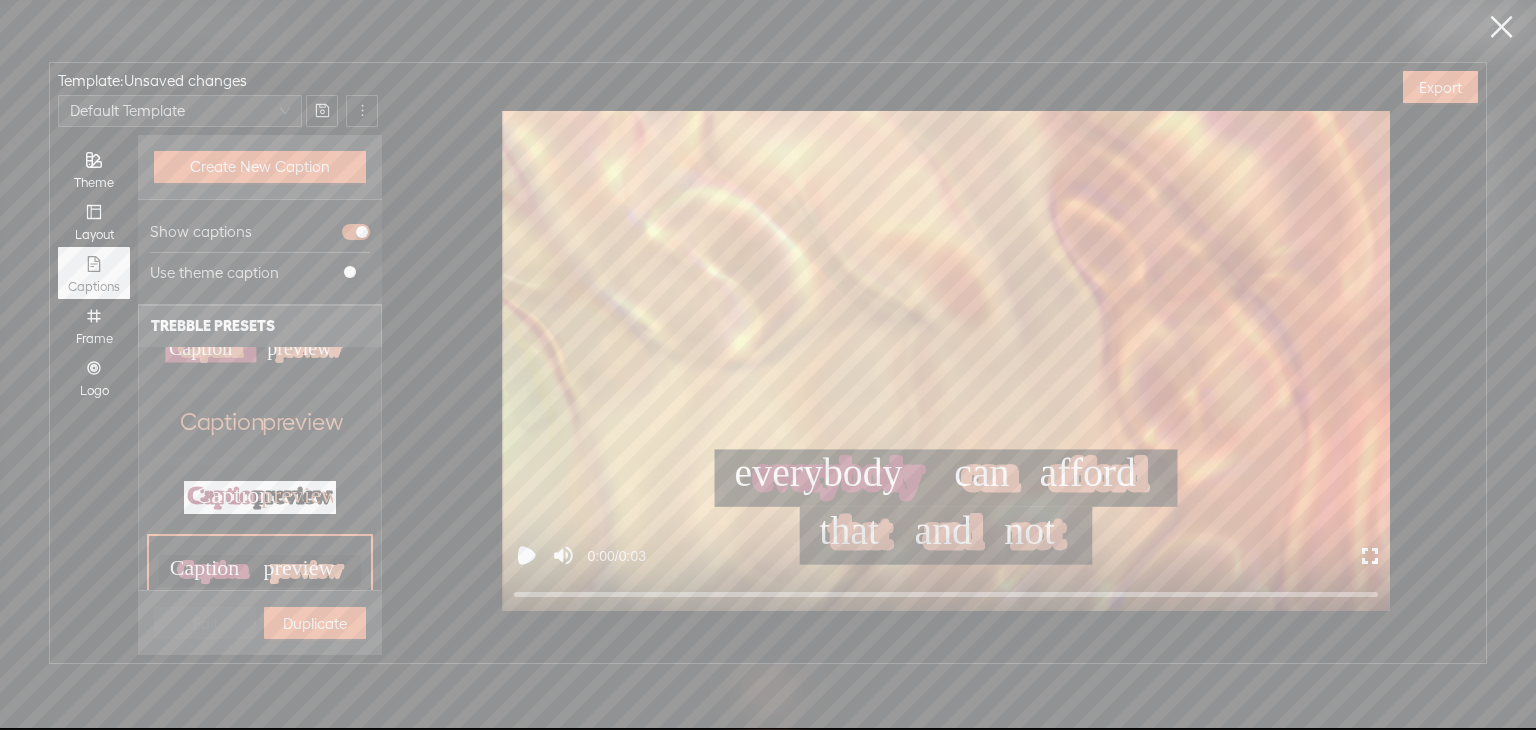 click on "Duplicate" at bounding box center [315, 623] 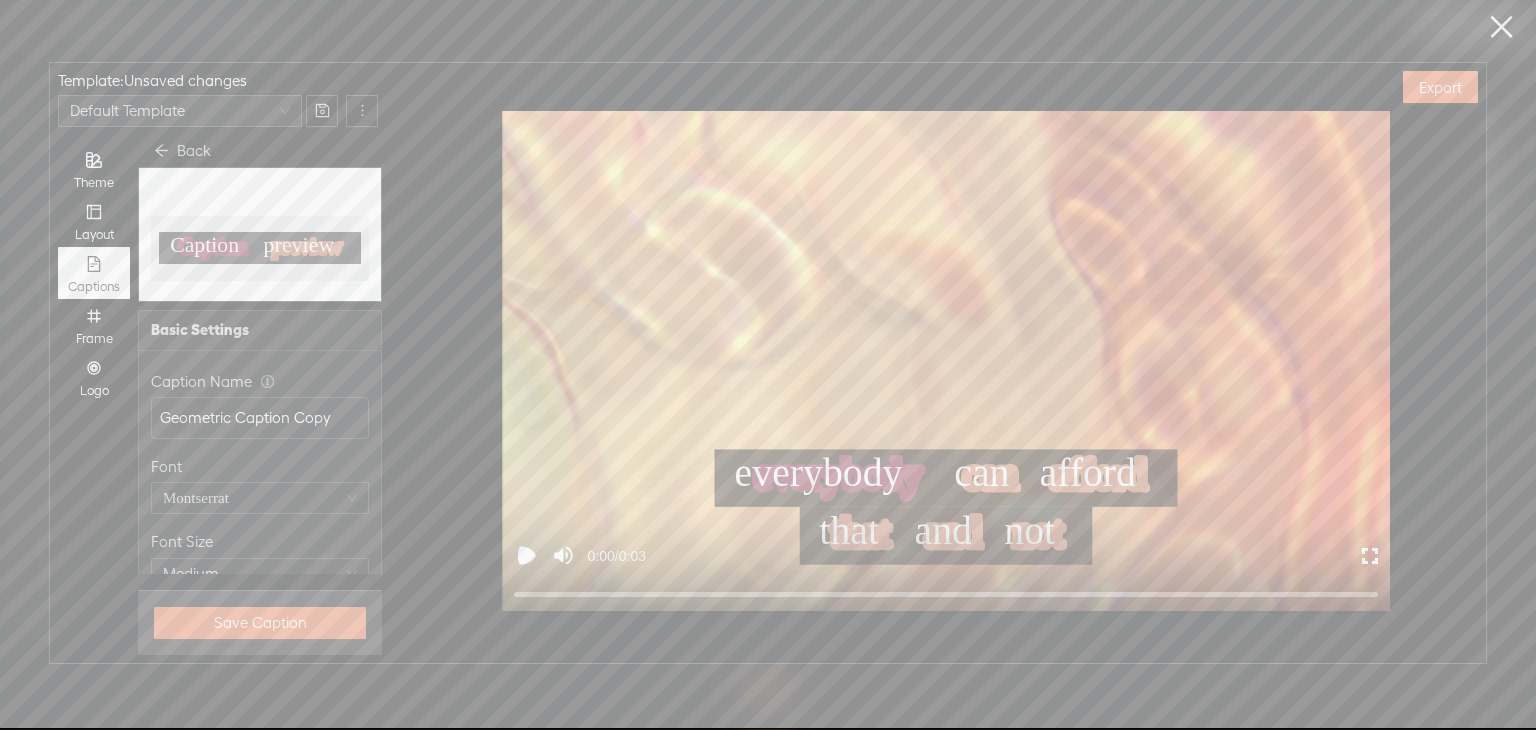 scroll, scrollTop: 0, scrollLeft: 0, axis: both 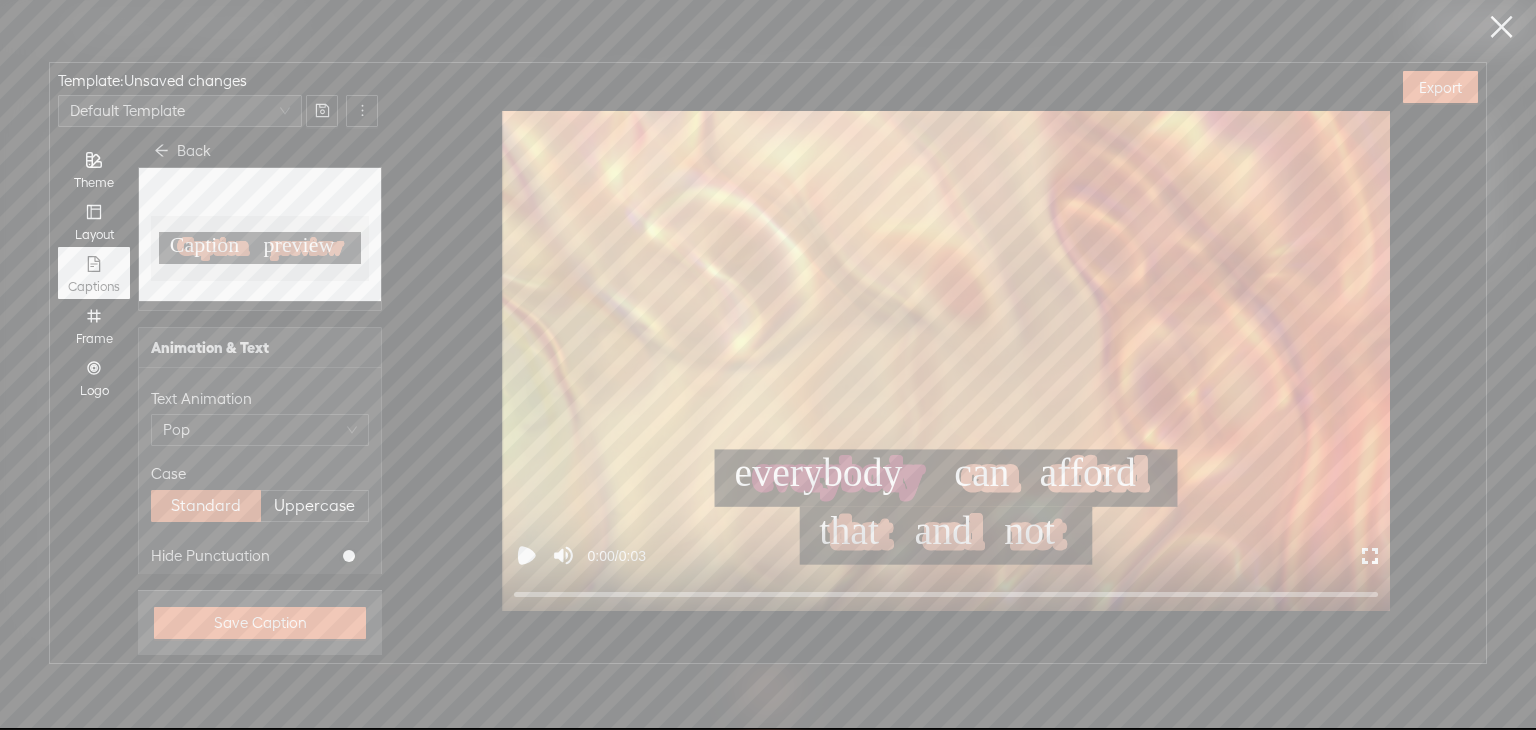 click on "Back" at bounding box center [182, 151] 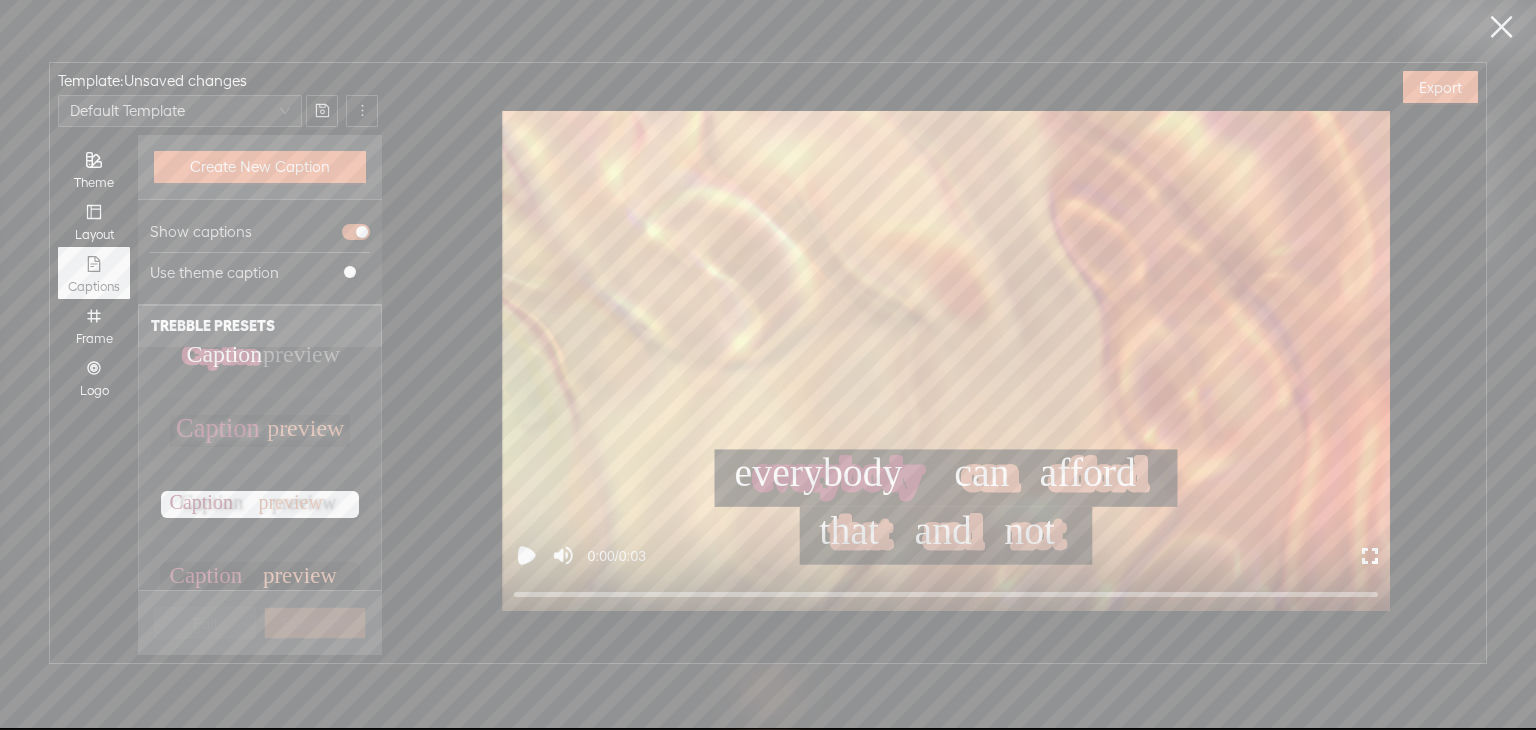 scroll, scrollTop: 300, scrollLeft: 0, axis: vertical 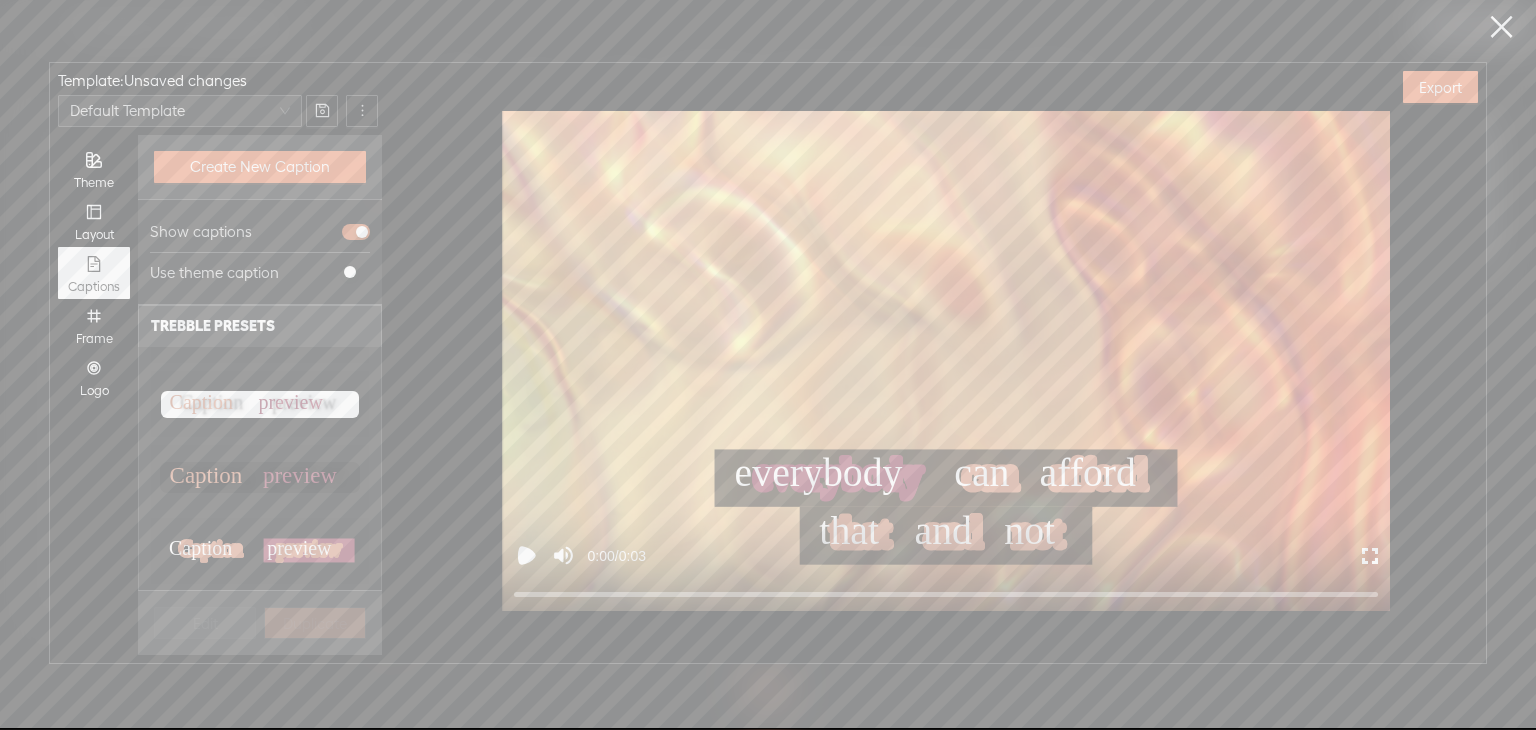 click on "Theme" at bounding box center [94, 169] 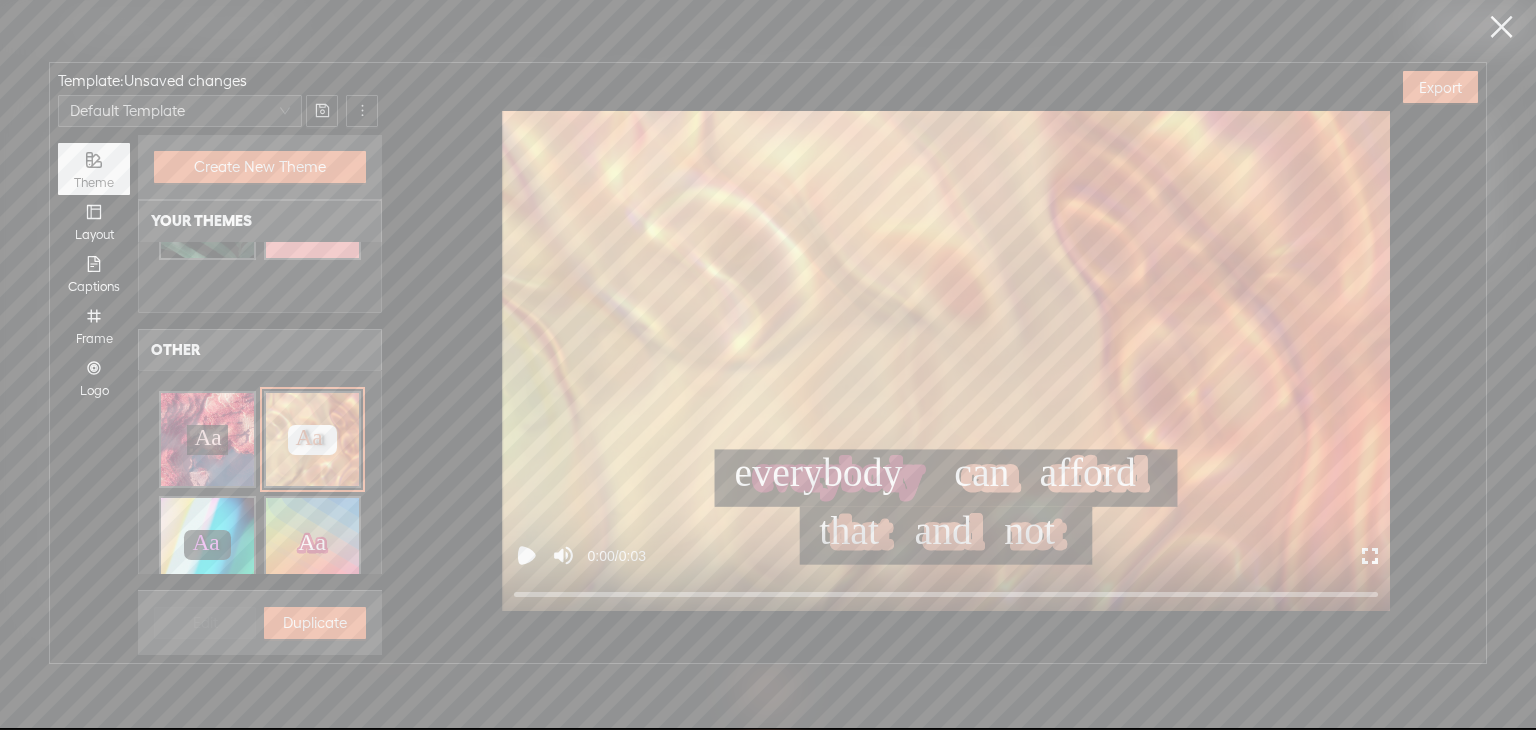 scroll, scrollTop: 200, scrollLeft: 0, axis: vertical 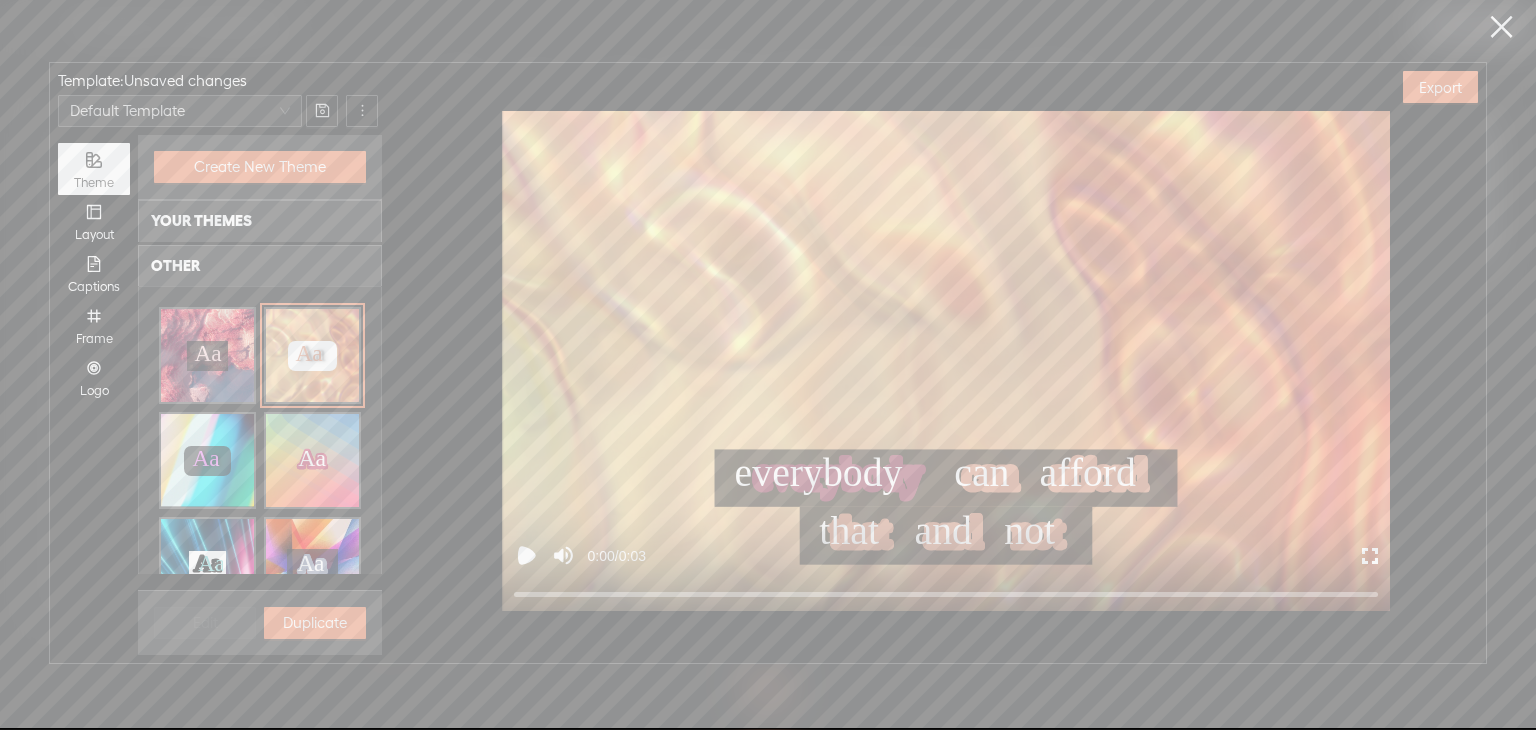 click on "Aa Aa Aa Aa" at bounding box center (207, 355) 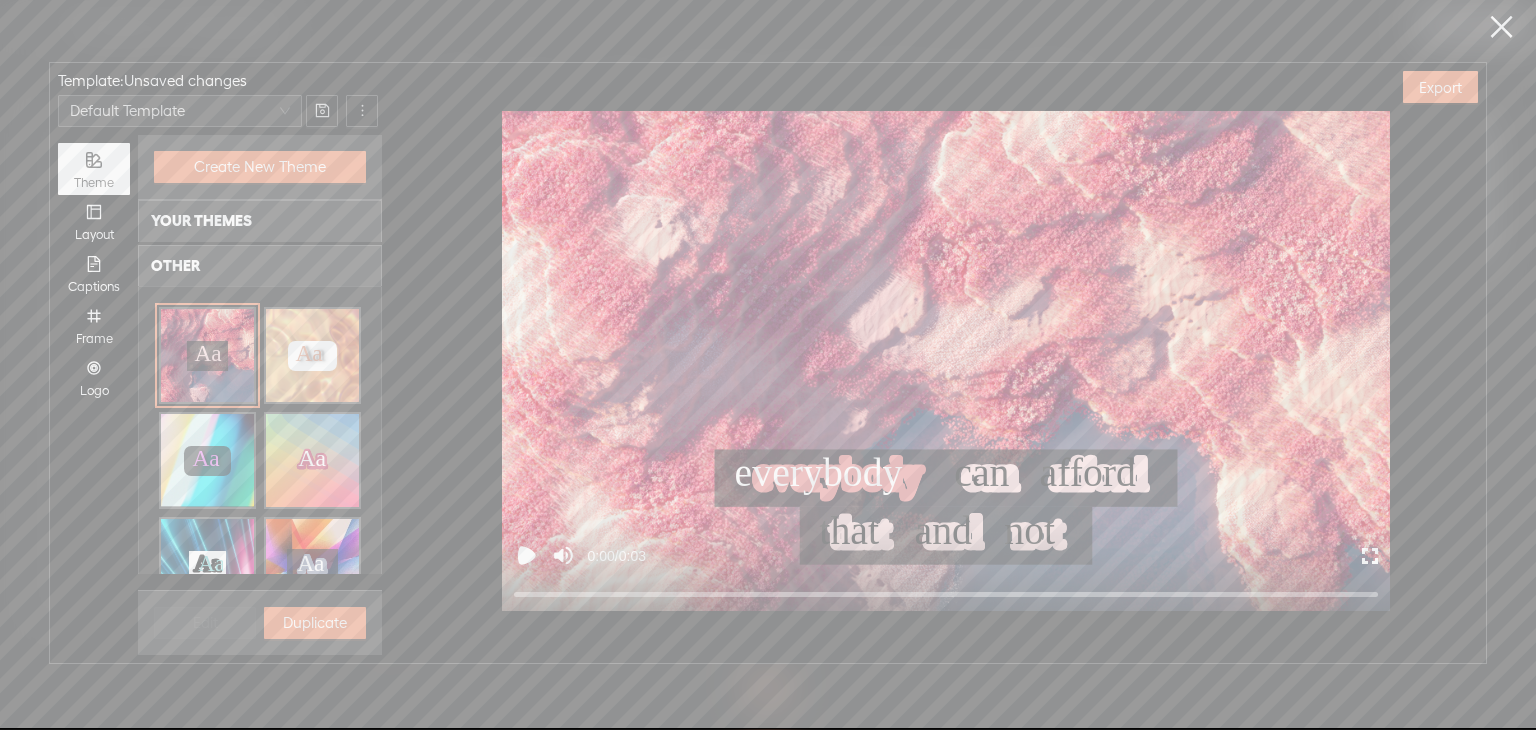 click on "Aa" 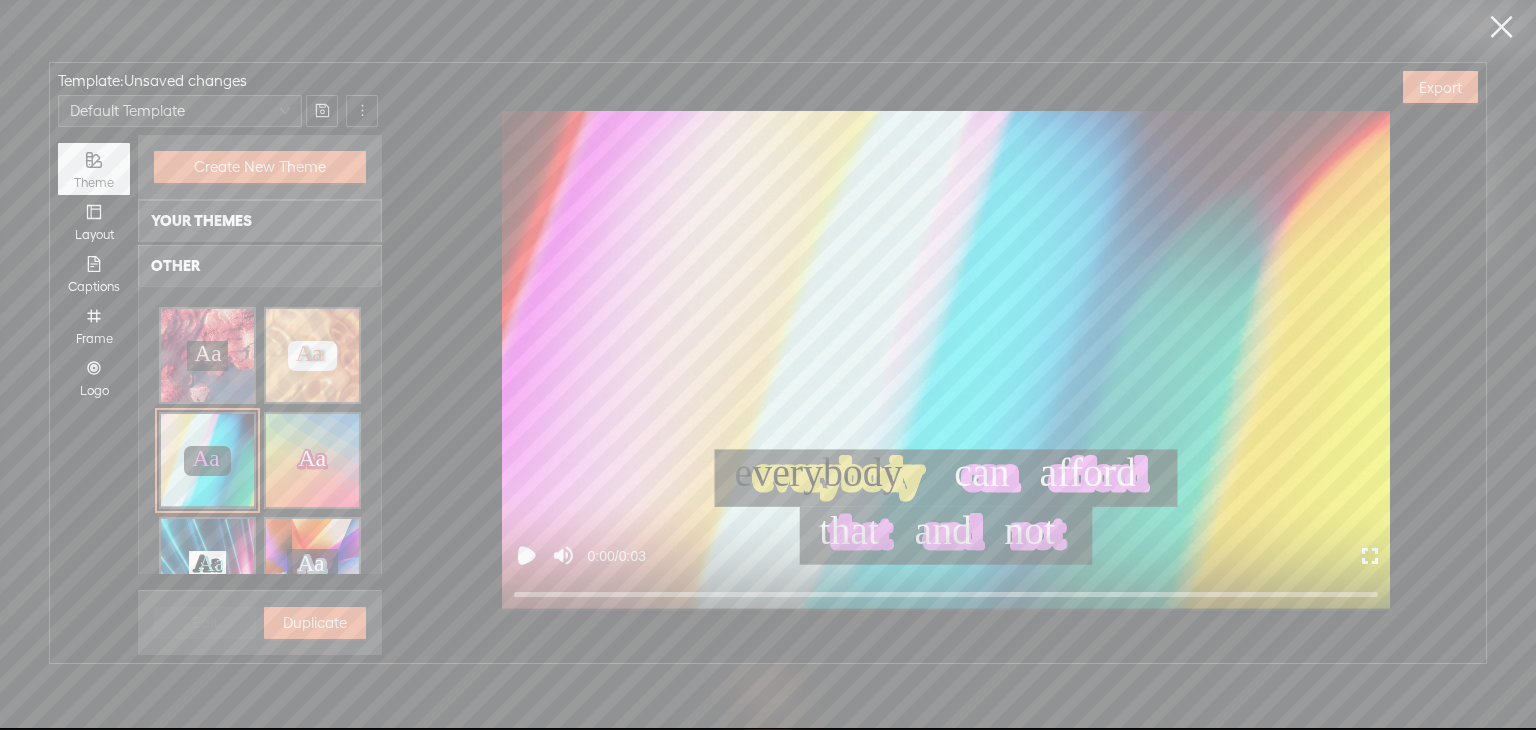 click on "Duplicate" at bounding box center [315, 623] 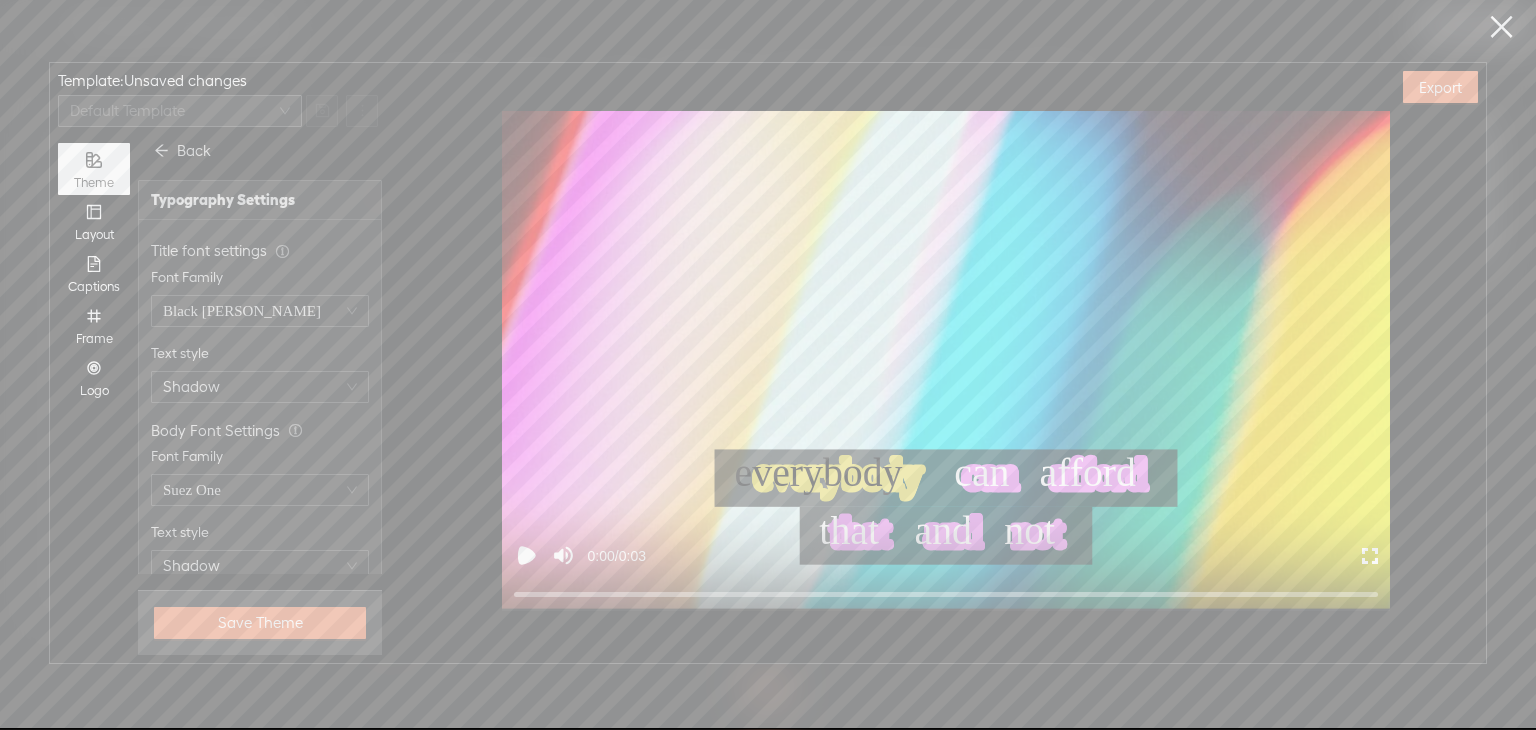 scroll, scrollTop: 1226, scrollLeft: 0, axis: vertical 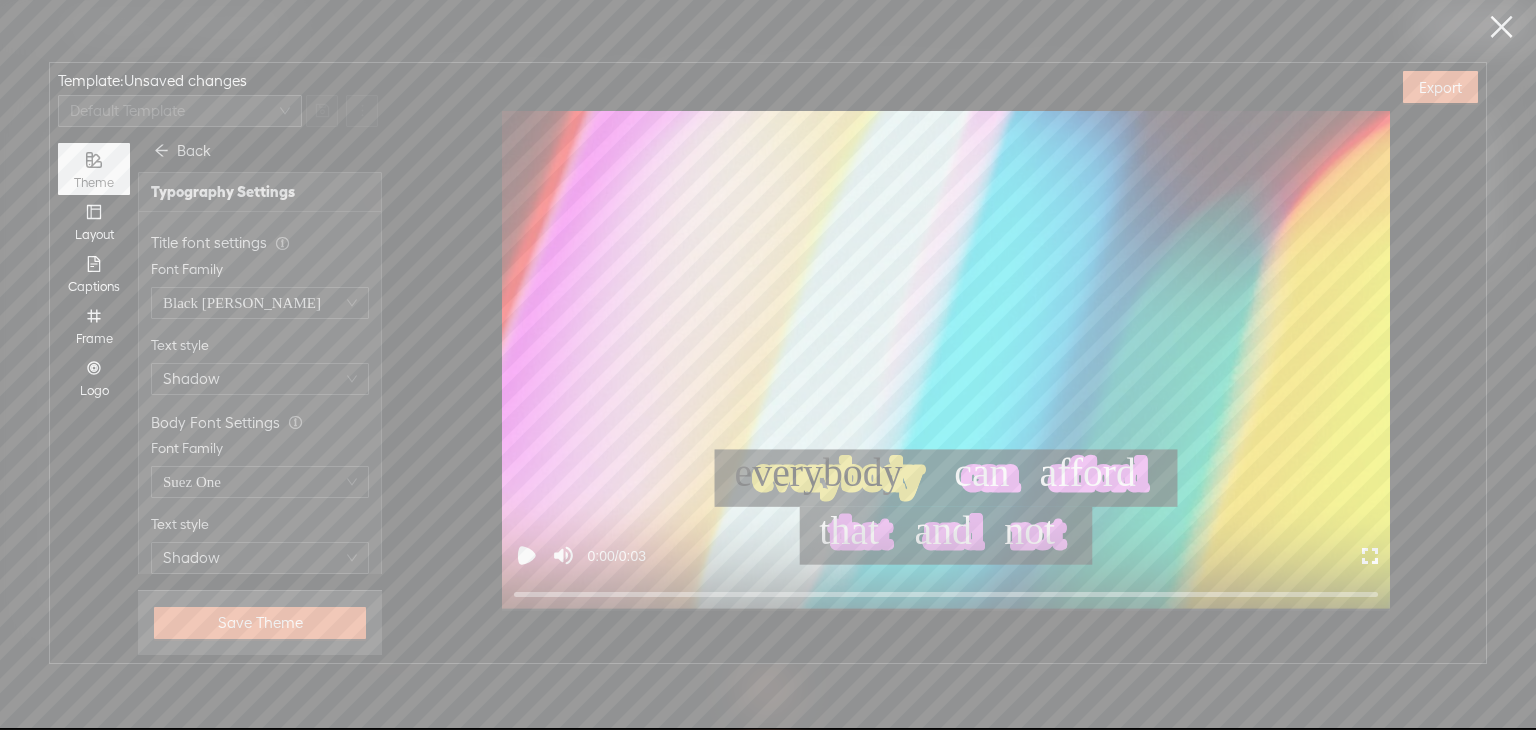 click on "Back" at bounding box center (194, 151) 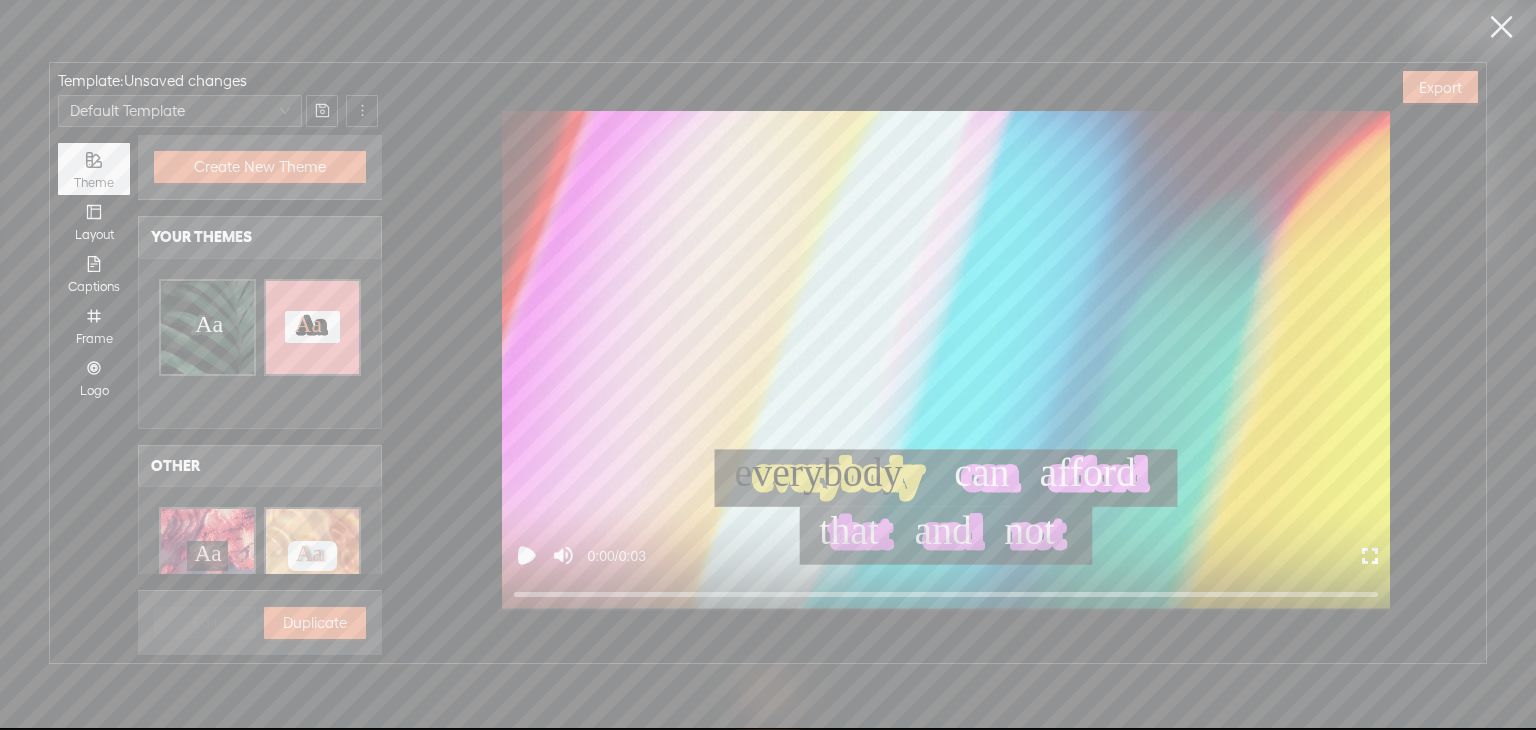 scroll, scrollTop: 300, scrollLeft: 0, axis: vertical 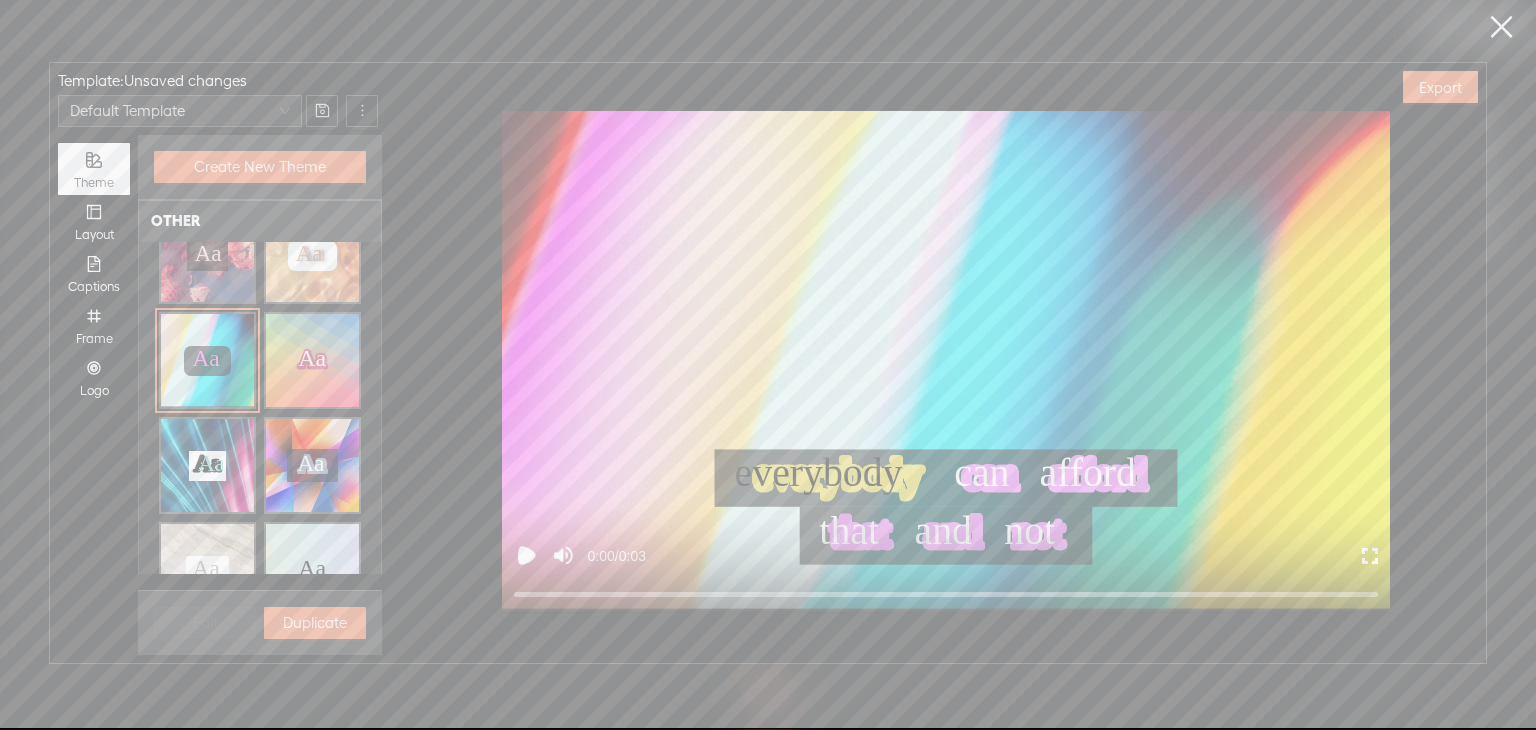 click on "Aa Aa" at bounding box center (207, 466) 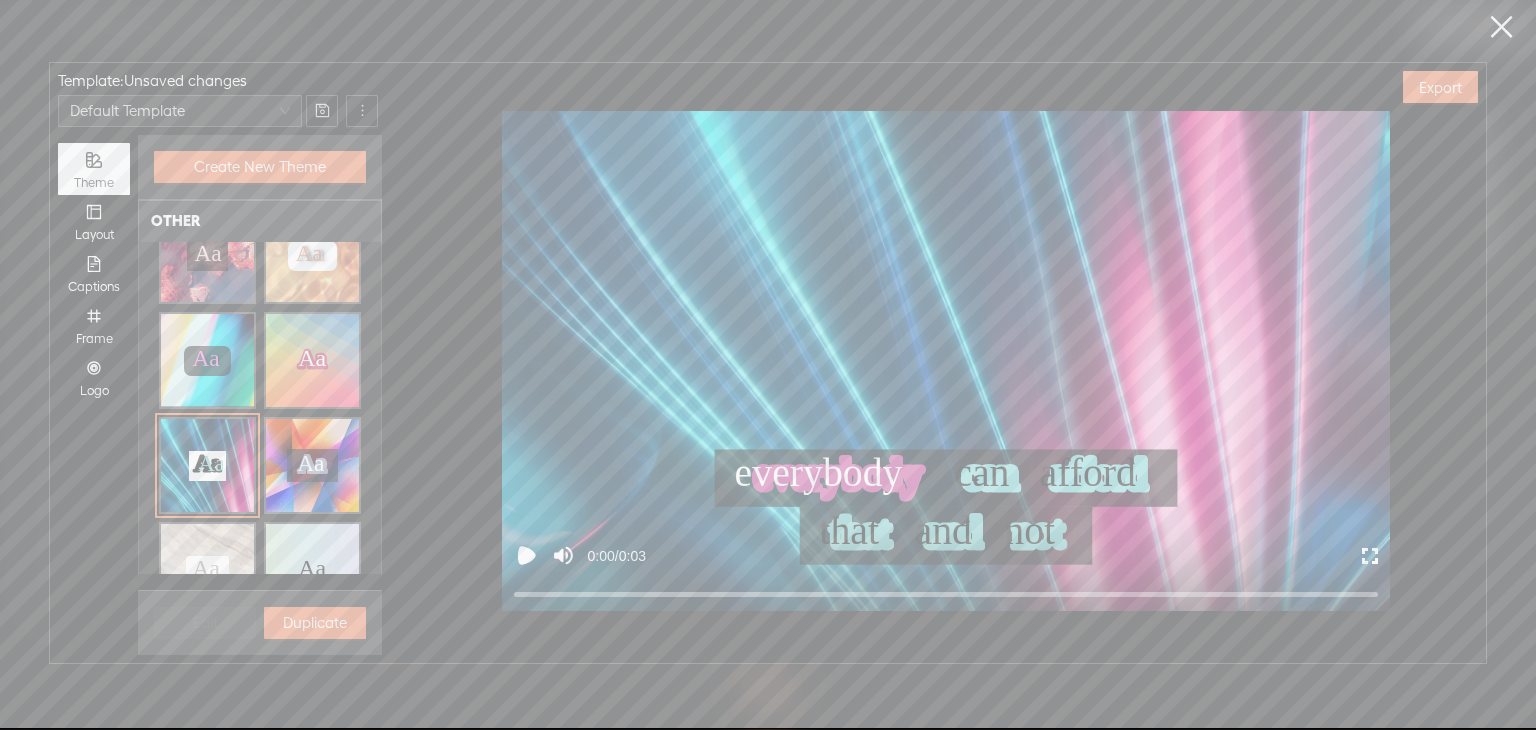 click on "Duplicate" at bounding box center [315, 623] 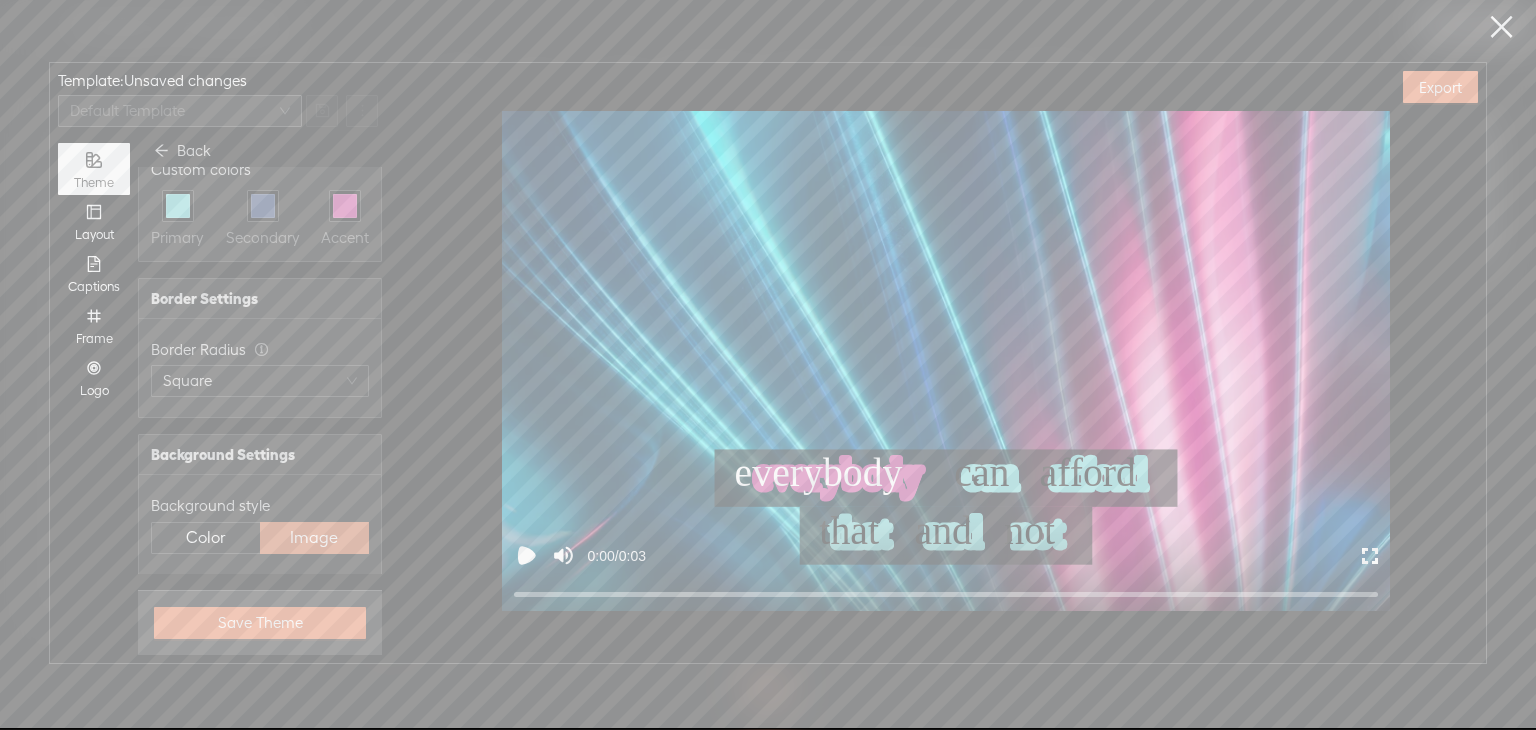 scroll, scrollTop: 300, scrollLeft: 0, axis: vertical 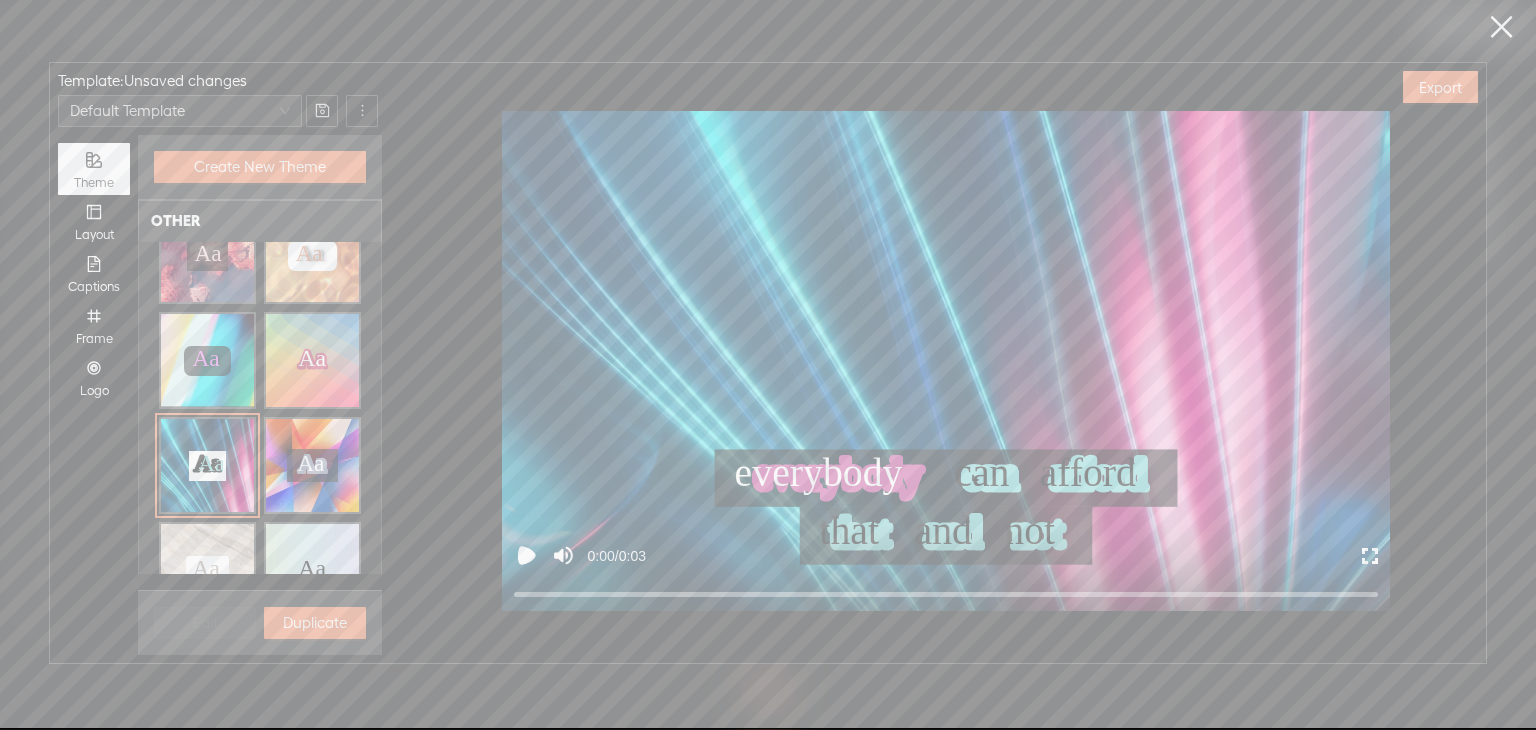 click on "Aa Aa Aa Aa Aa" at bounding box center [312, 465] 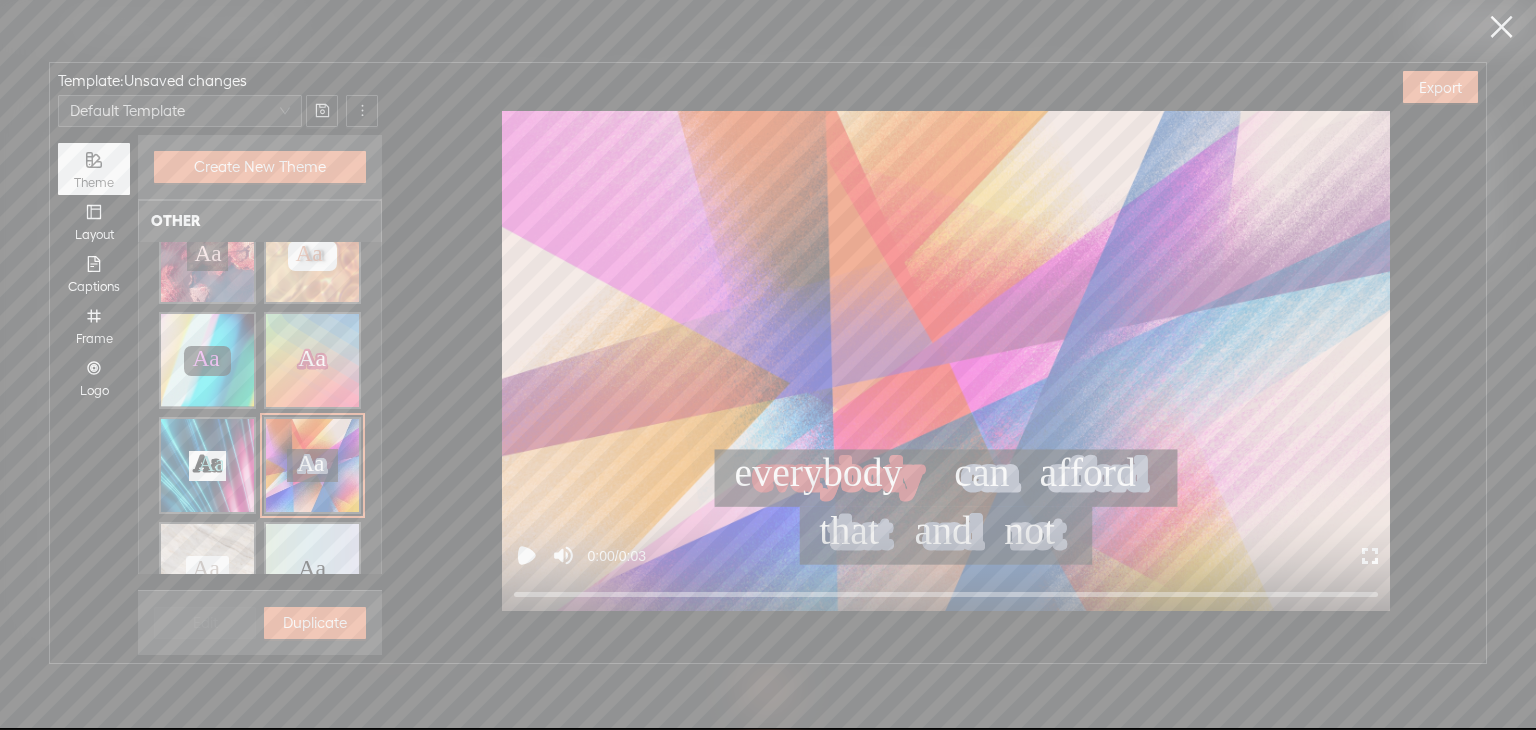 click on "Duplicate" at bounding box center [315, 623] 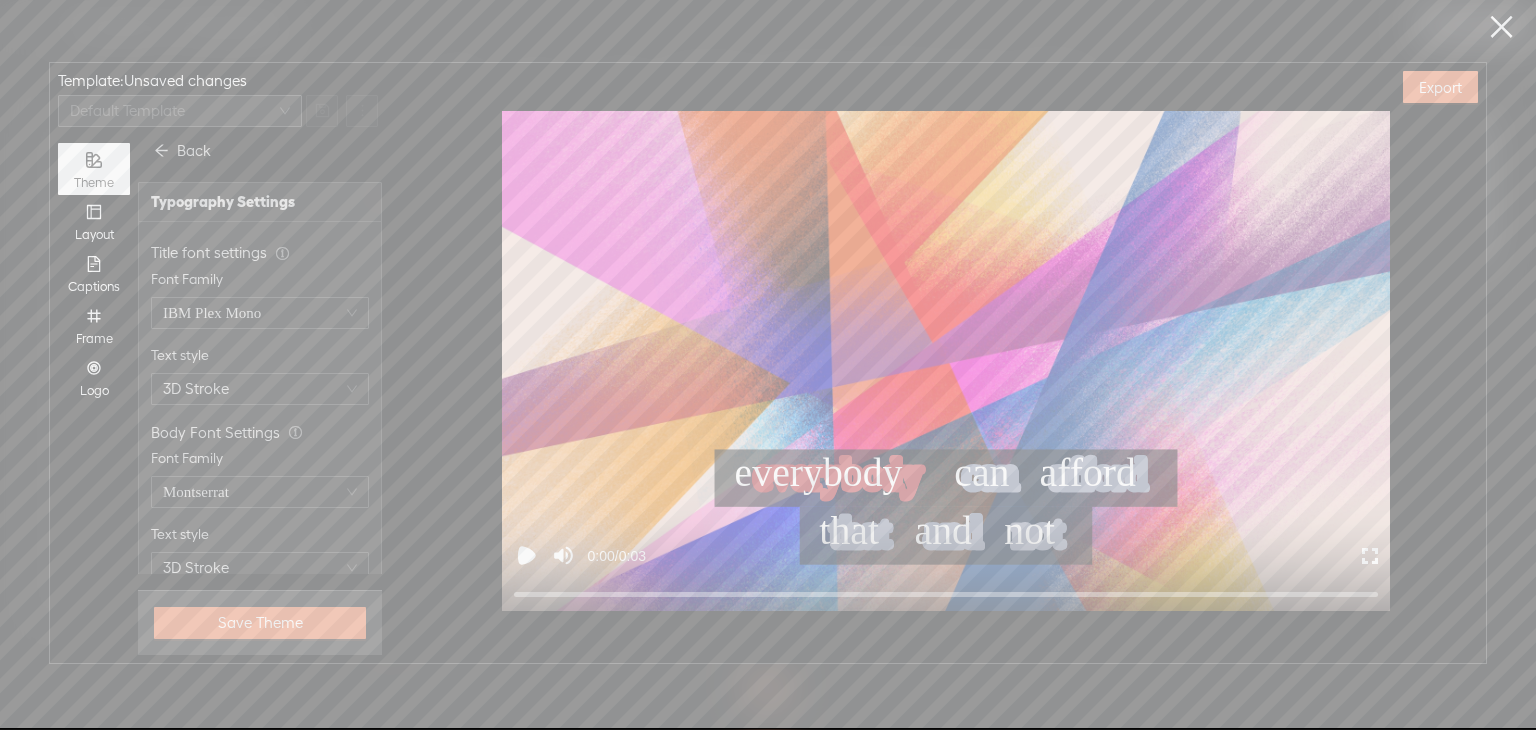 scroll, scrollTop: 1226, scrollLeft: 0, axis: vertical 